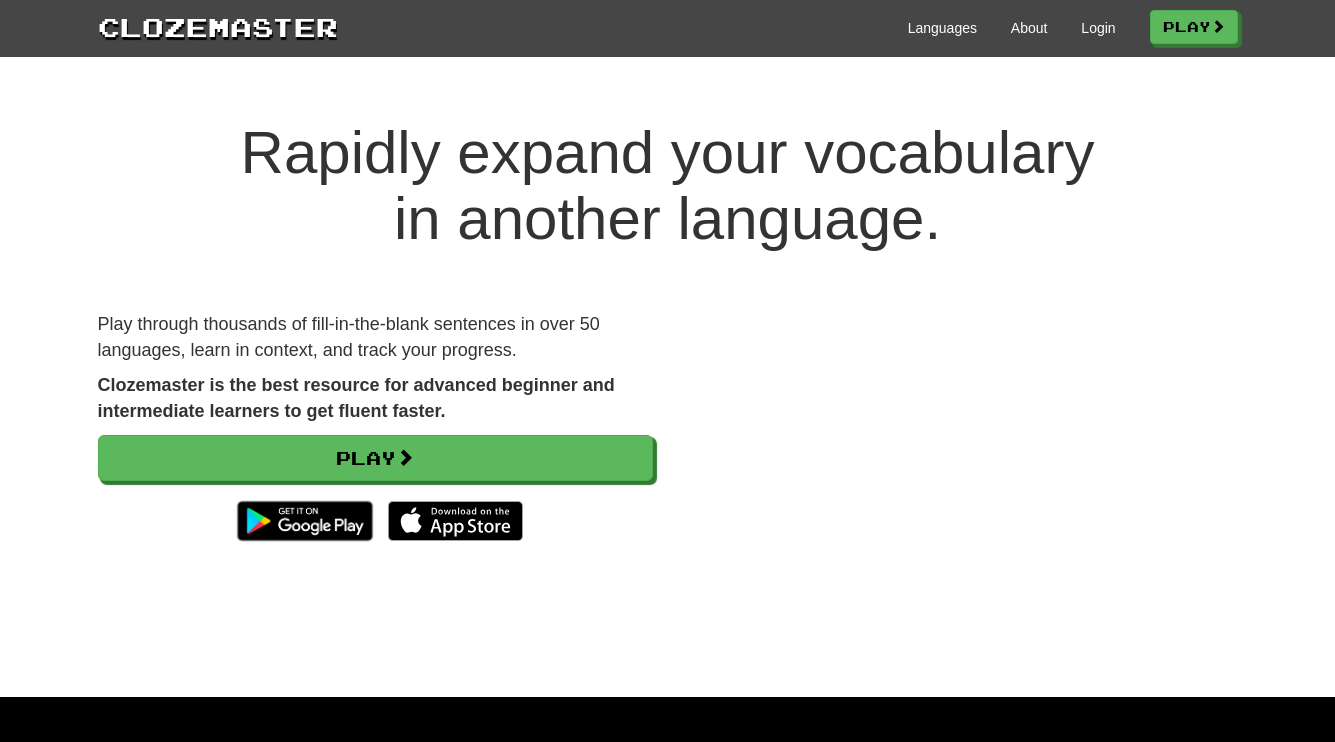 scroll, scrollTop: 0, scrollLeft: 0, axis: both 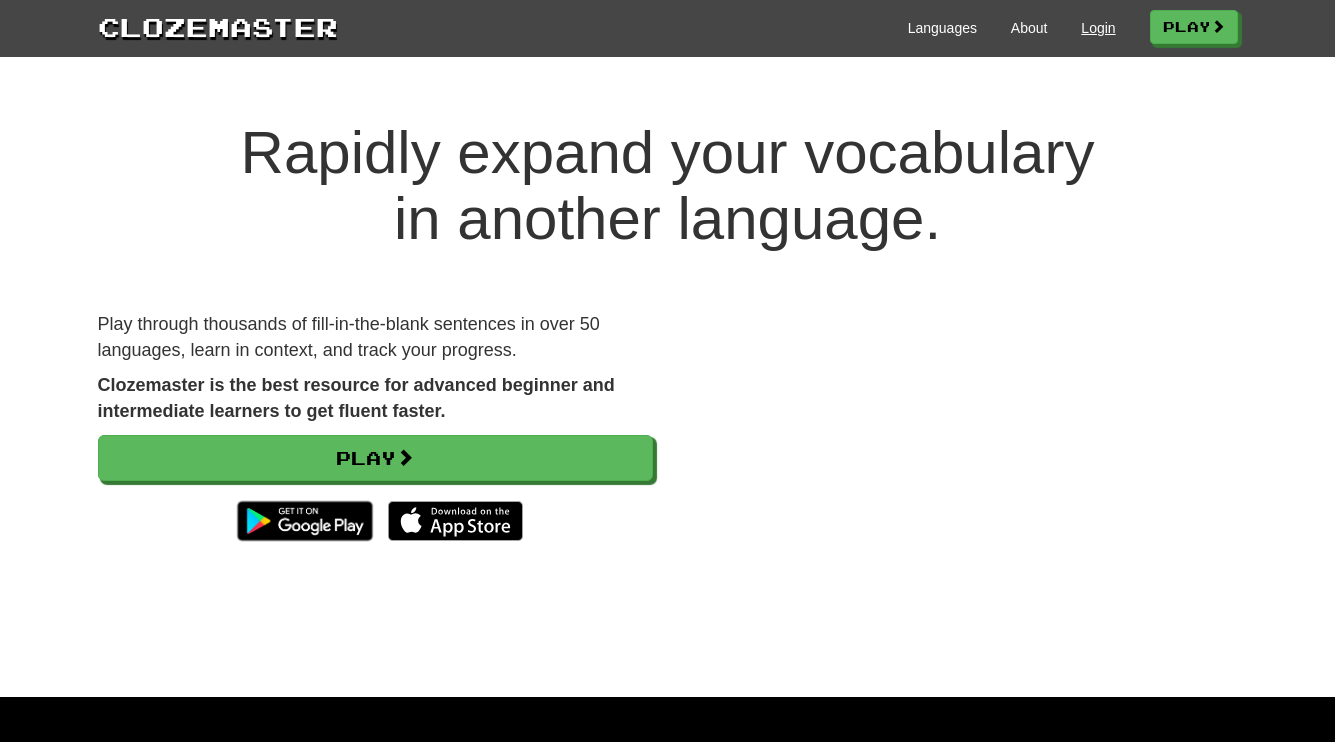 click on "Login" at bounding box center [1098, 28] 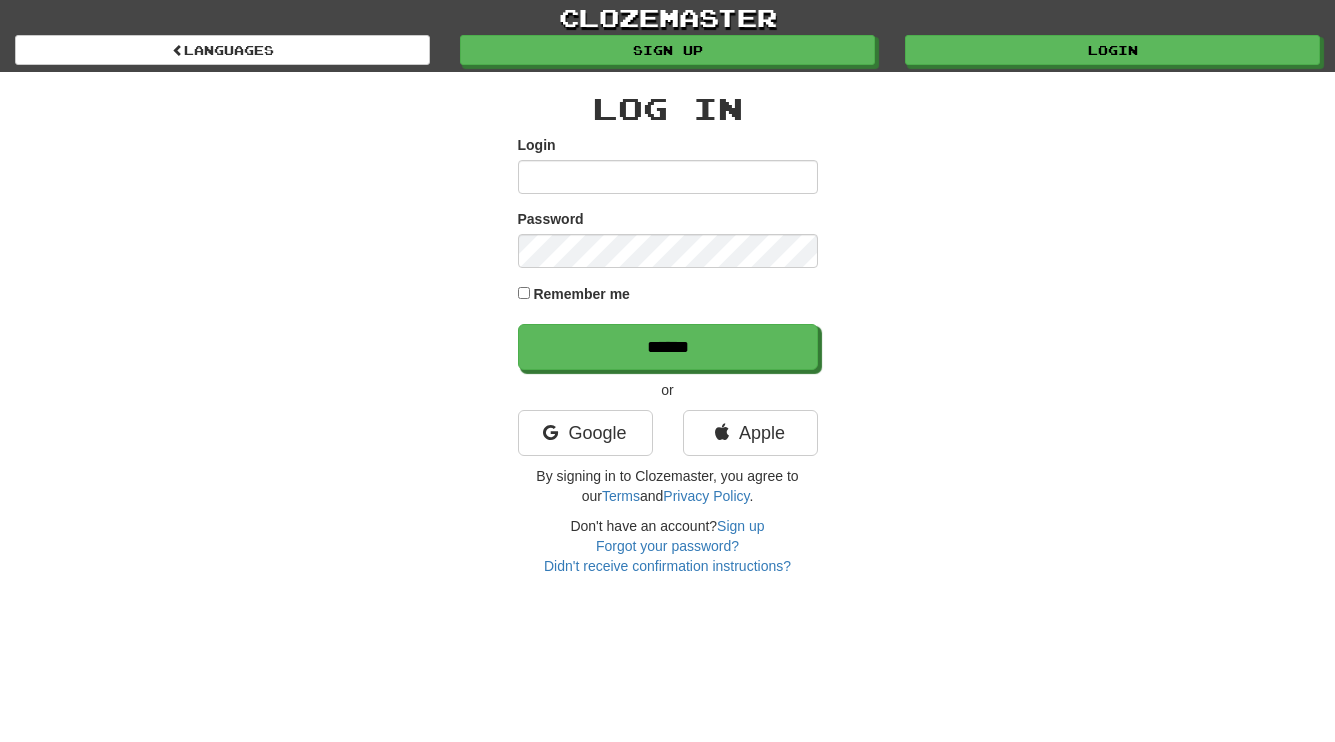 scroll, scrollTop: 0, scrollLeft: 0, axis: both 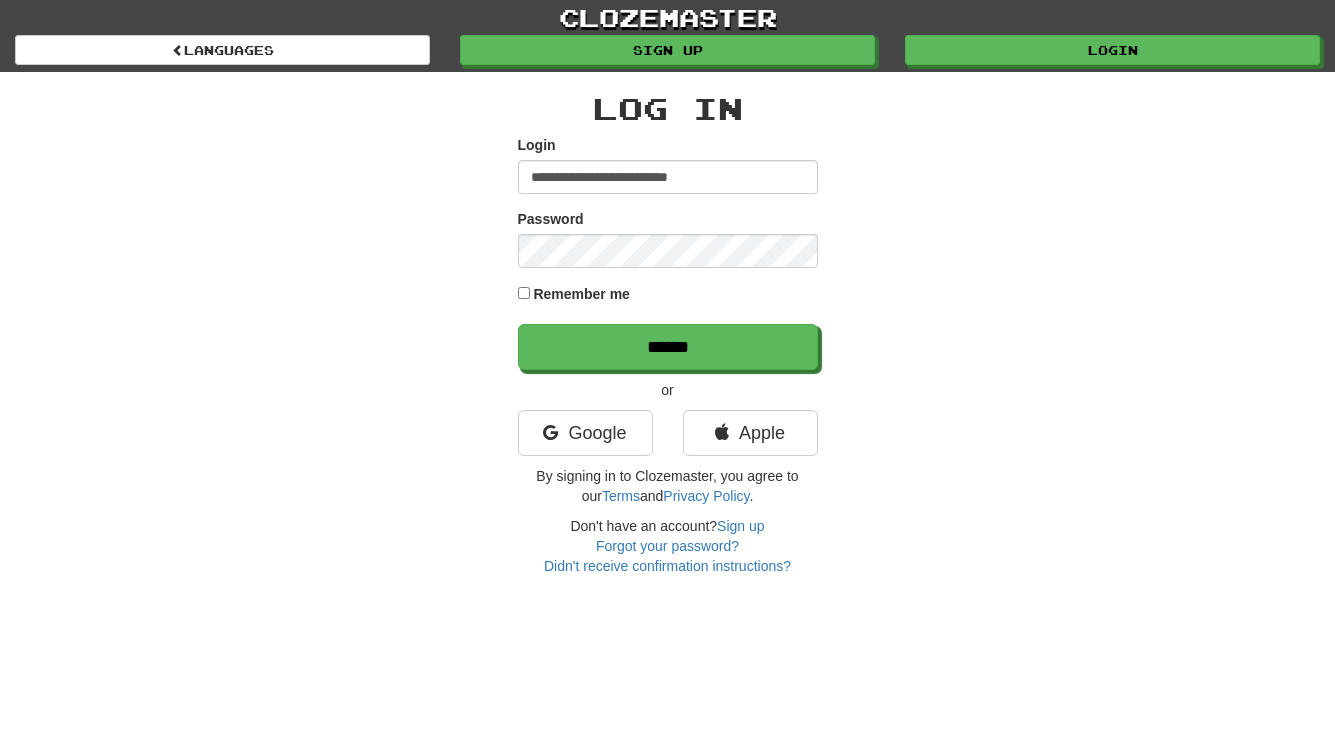 type on "**********" 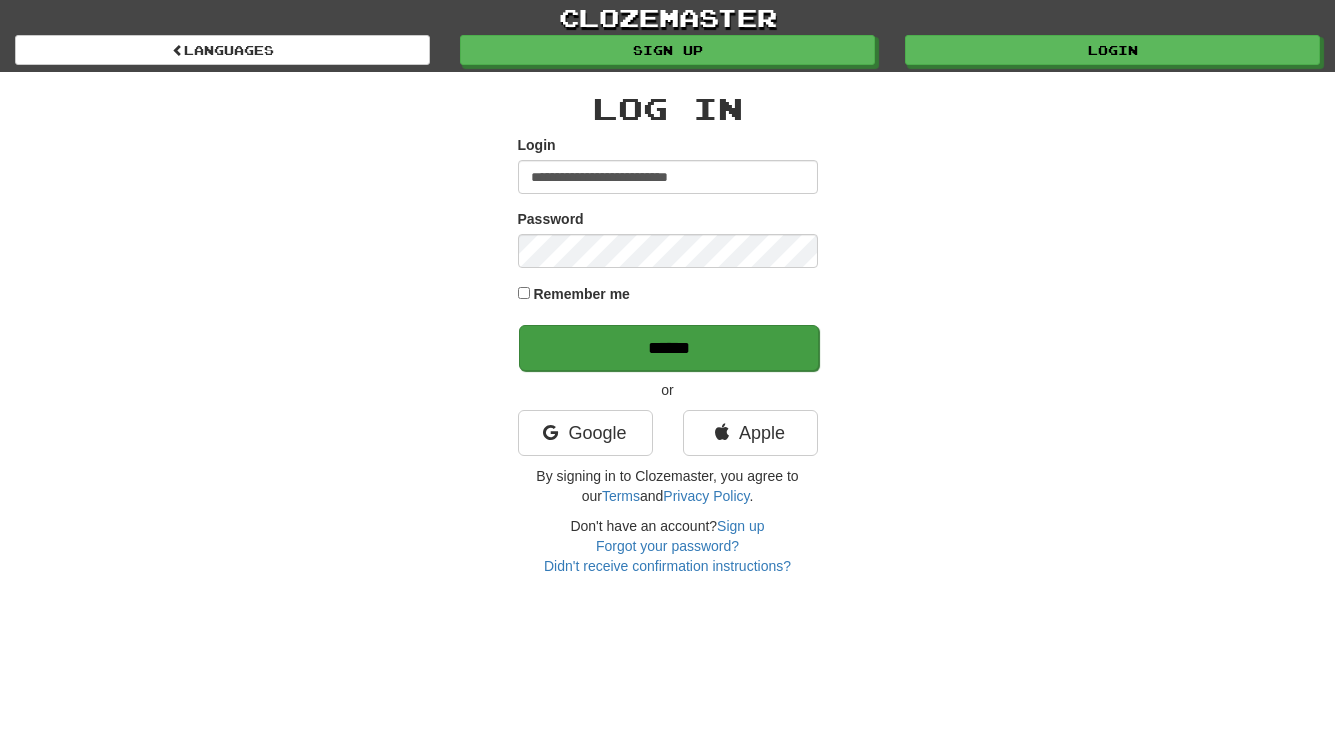 click on "******" at bounding box center [669, 348] 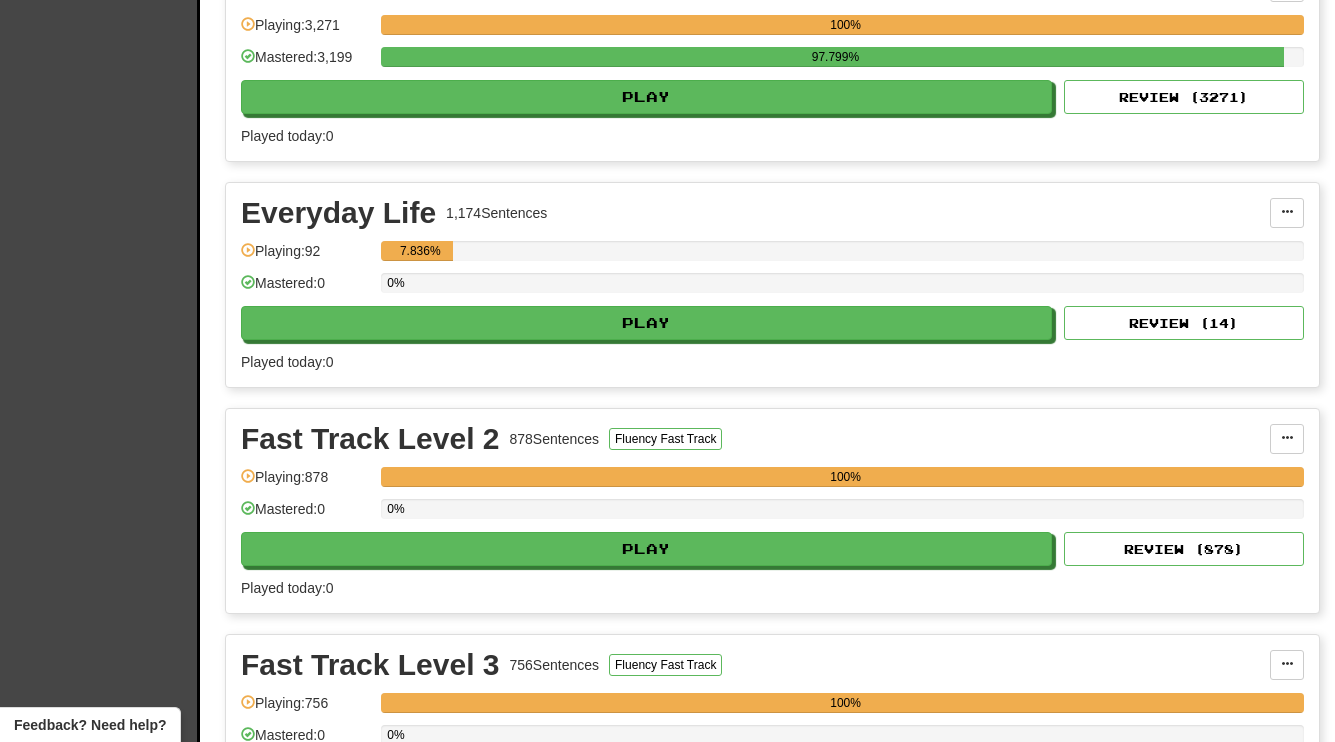 scroll, scrollTop: 1864, scrollLeft: 0, axis: vertical 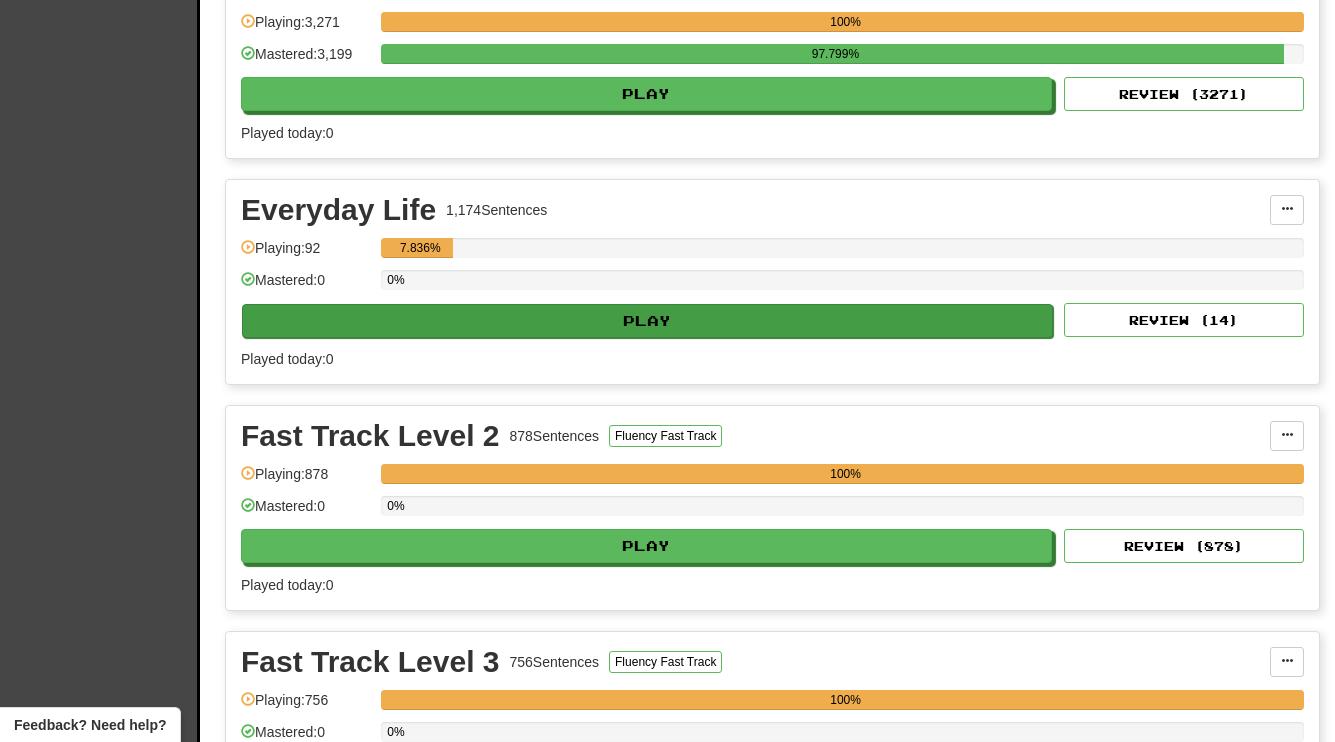 click on "Play" at bounding box center (647, 321) 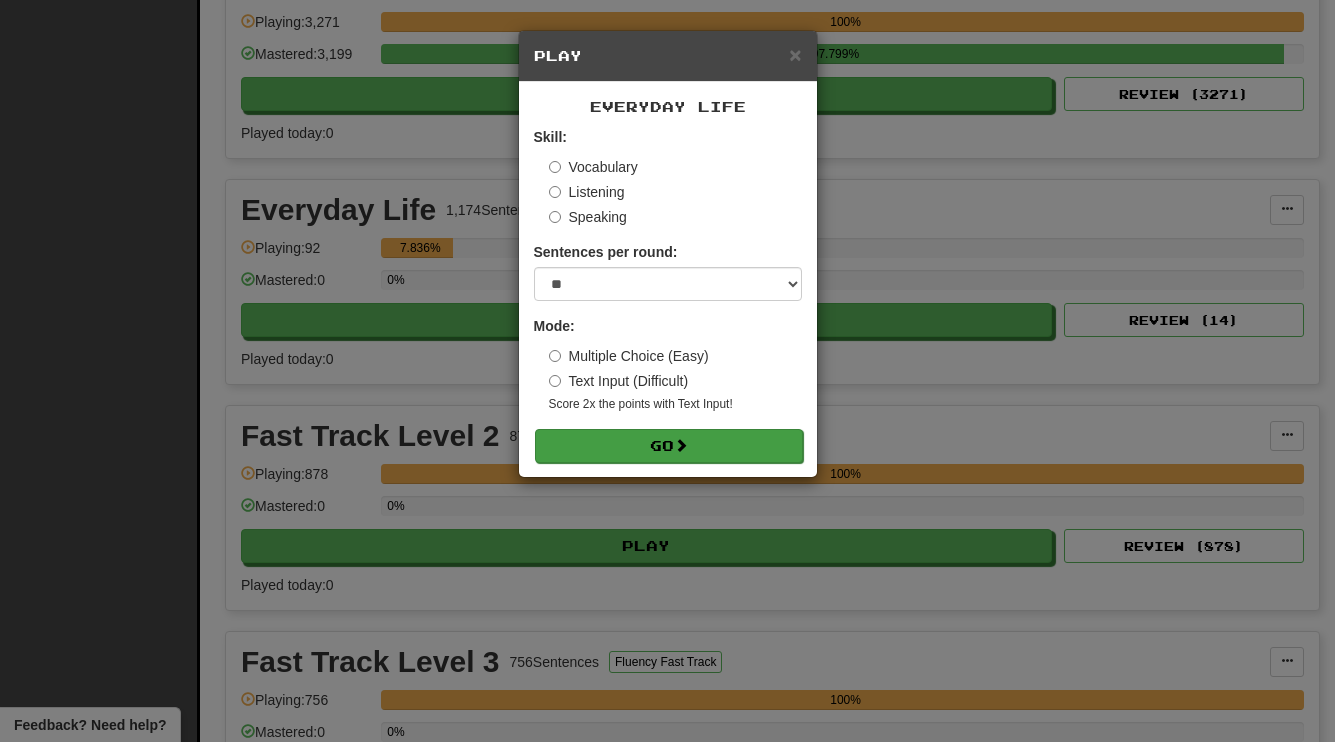 click on "Go" at bounding box center (669, 446) 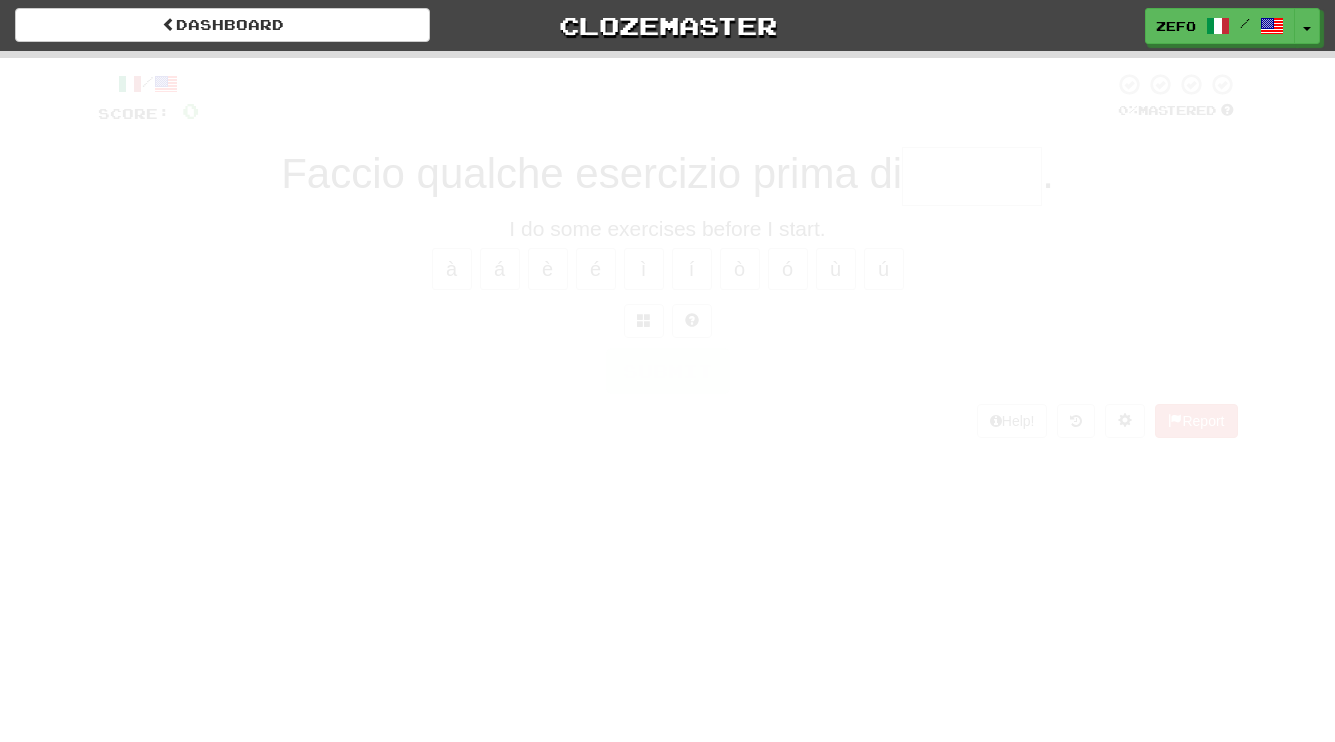 scroll, scrollTop: 0, scrollLeft: 0, axis: both 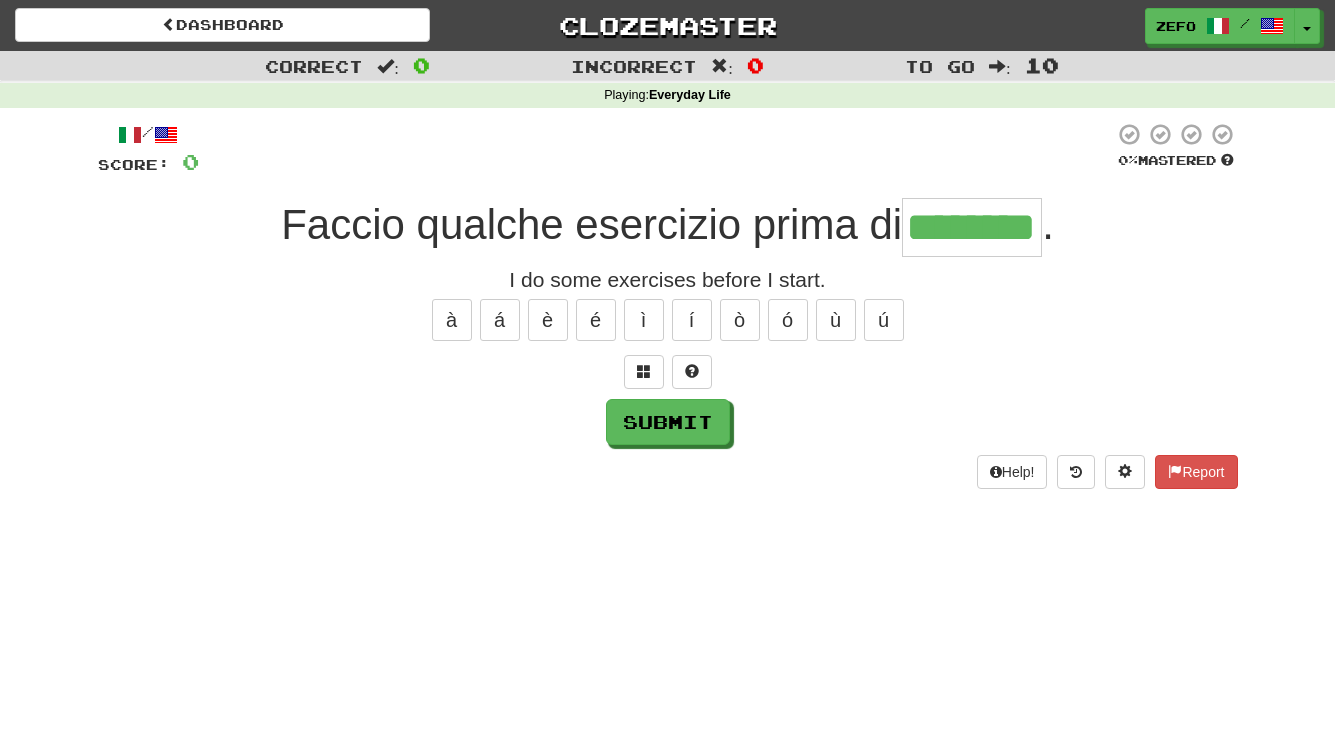 type on "********" 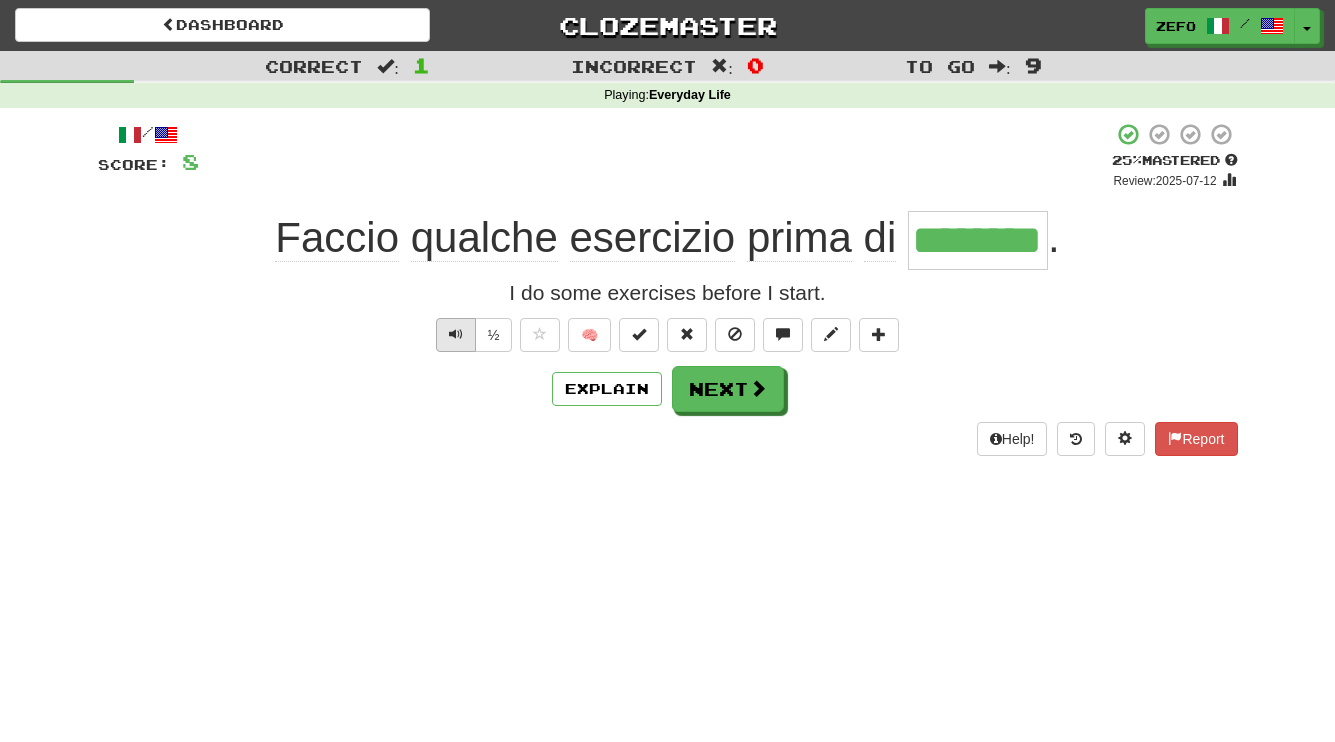 click at bounding box center (456, 334) 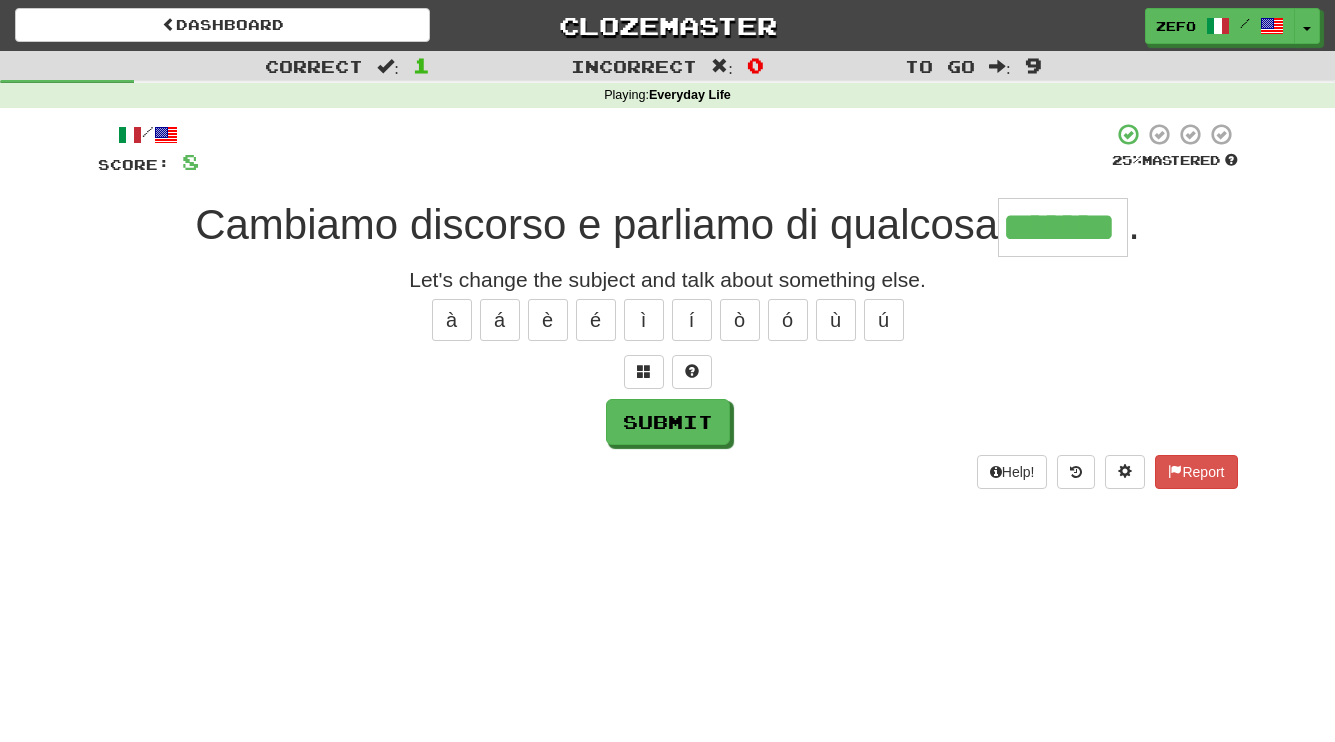type on "*******" 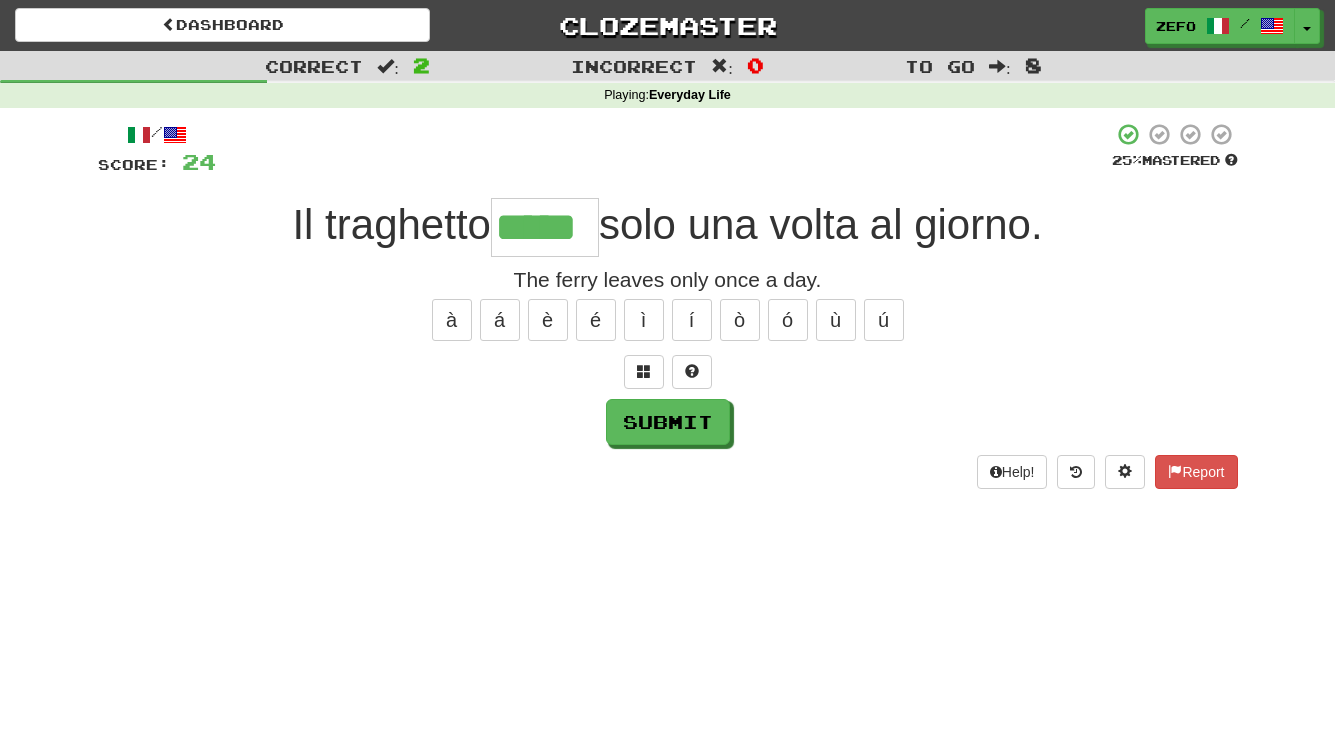 type on "*****" 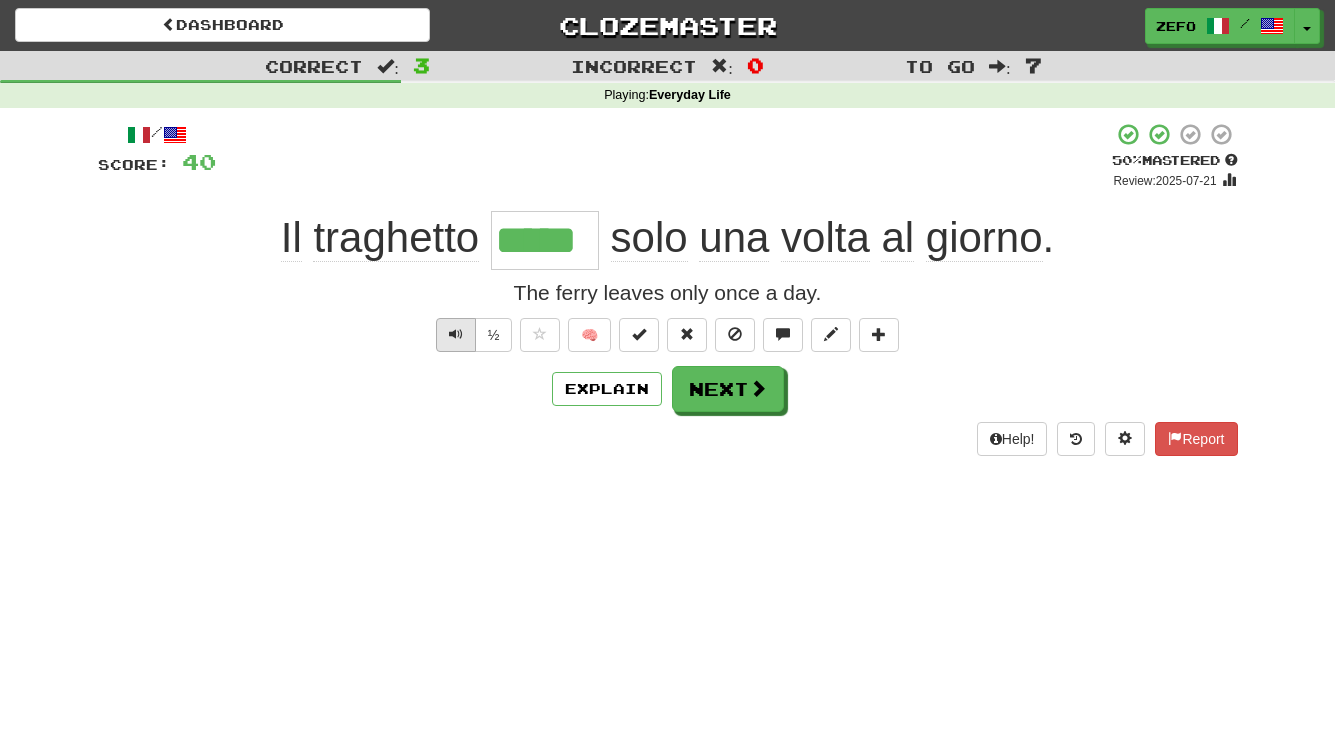click at bounding box center [456, 335] 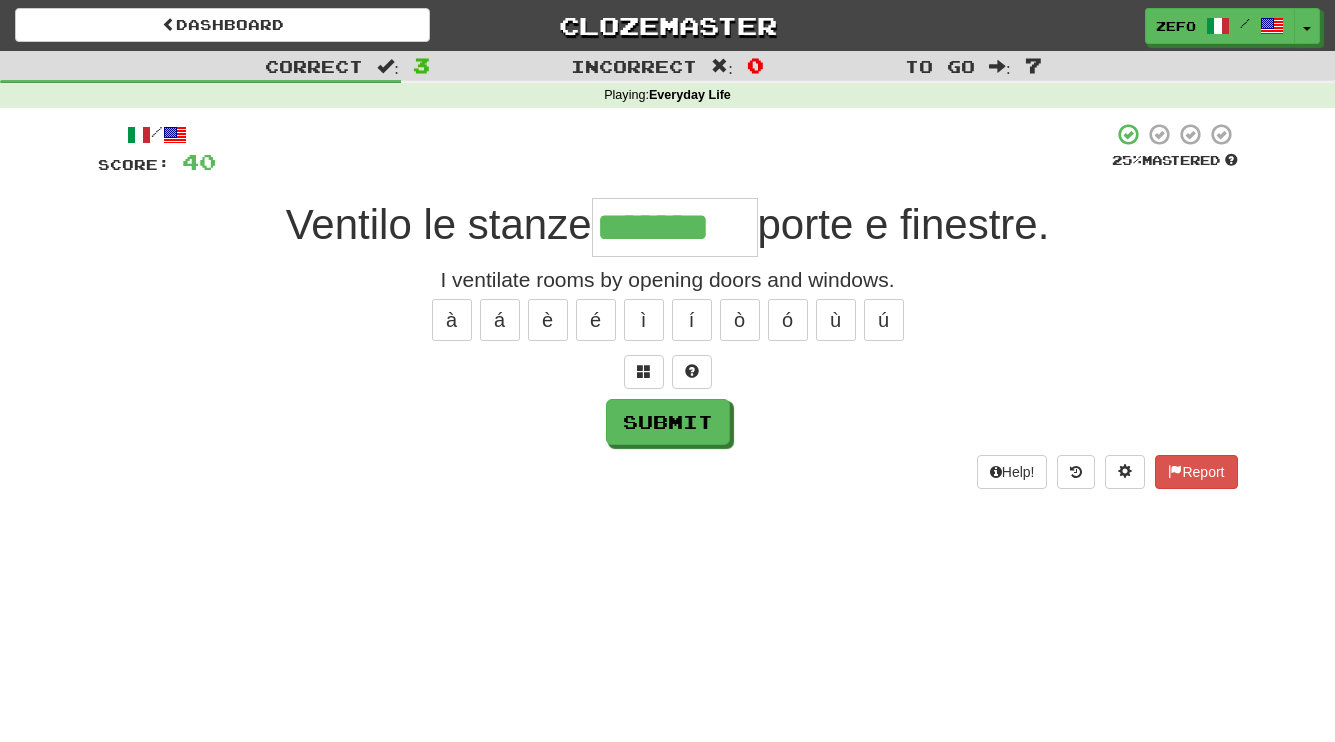 type on "*******" 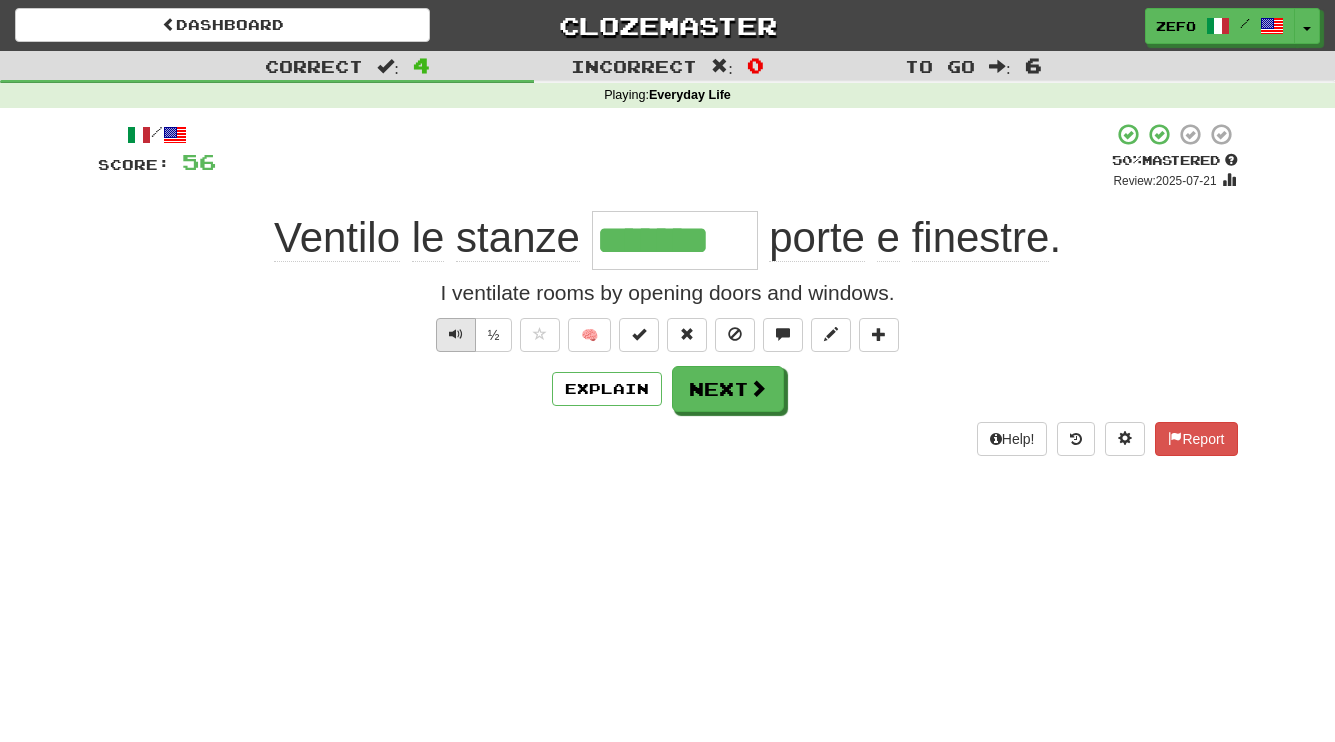 click at bounding box center (456, 334) 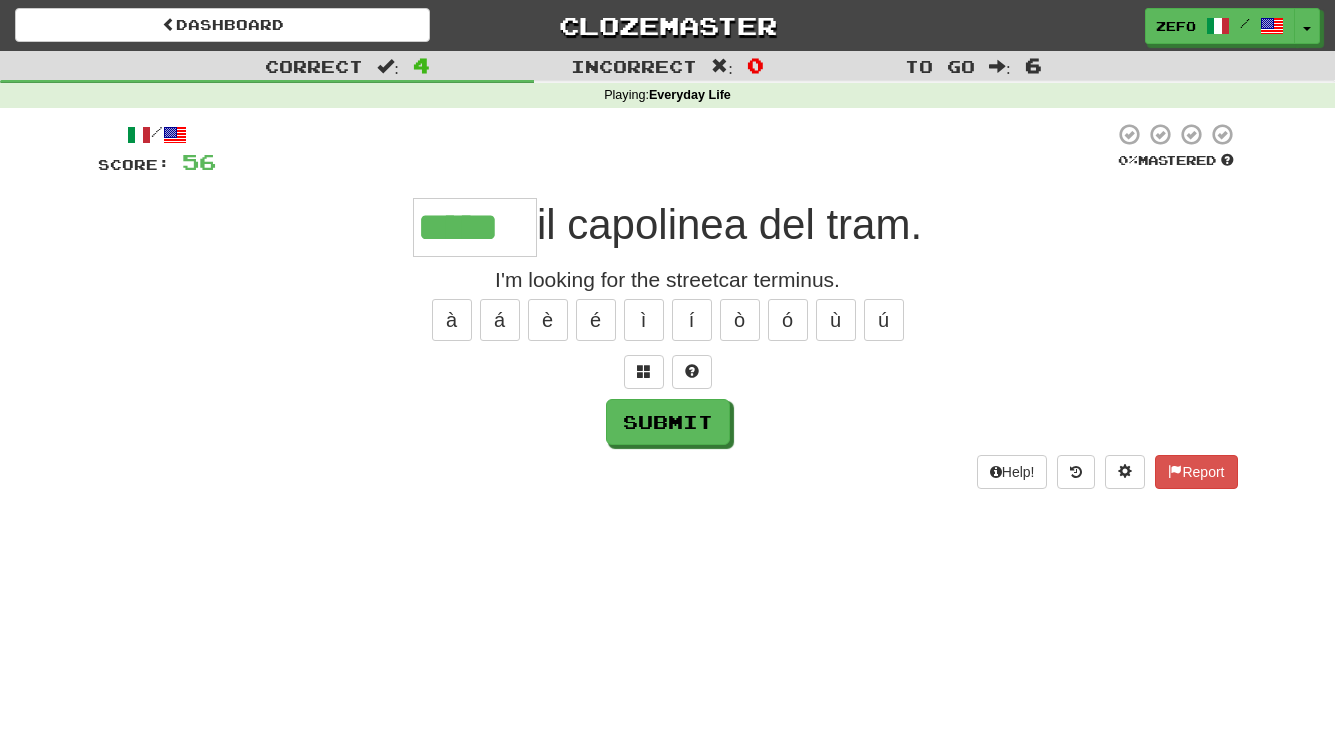 type on "*****" 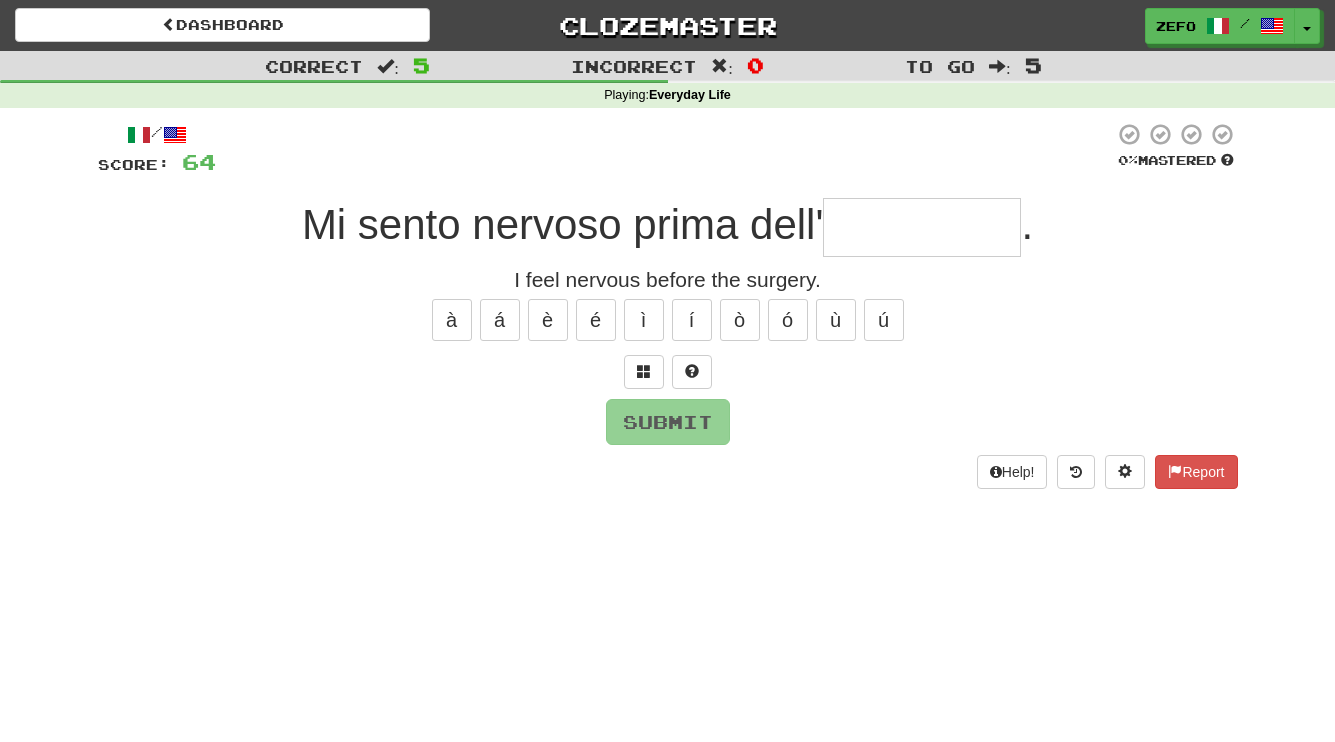 type on "*" 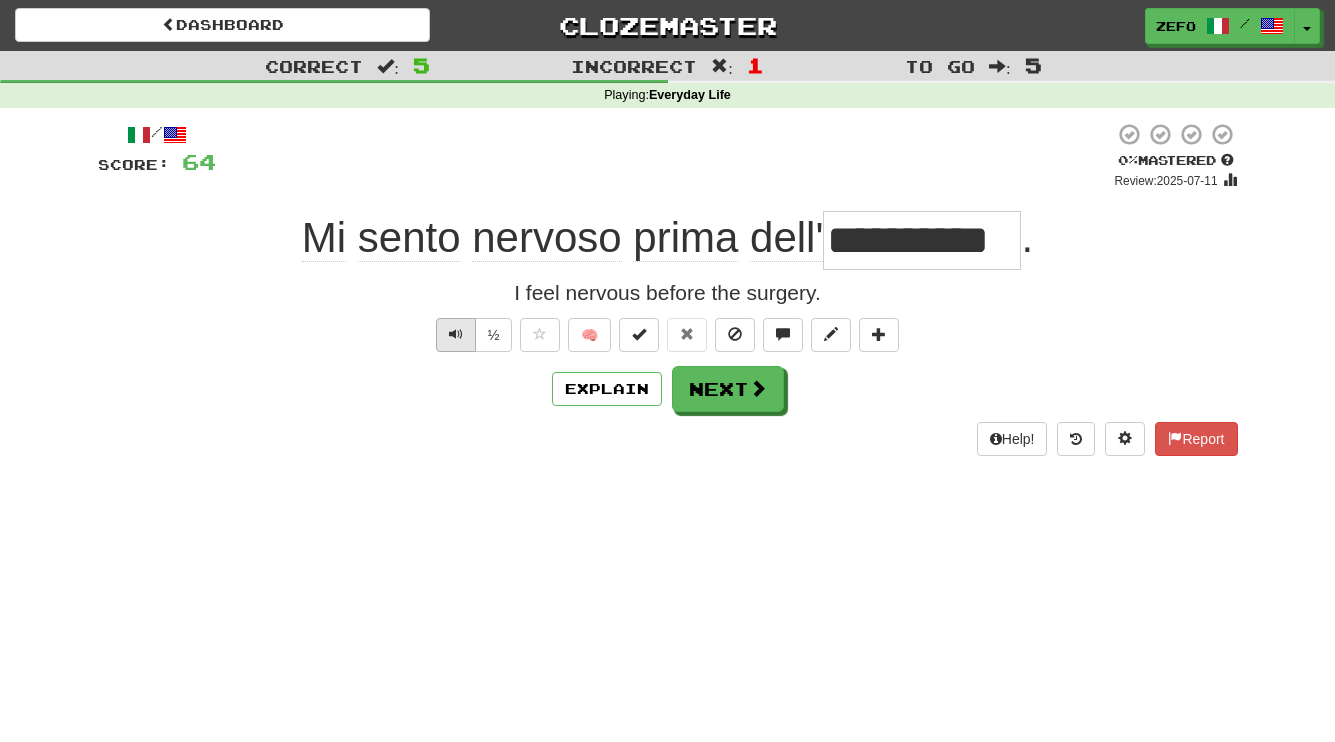 click at bounding box center [456, 335] 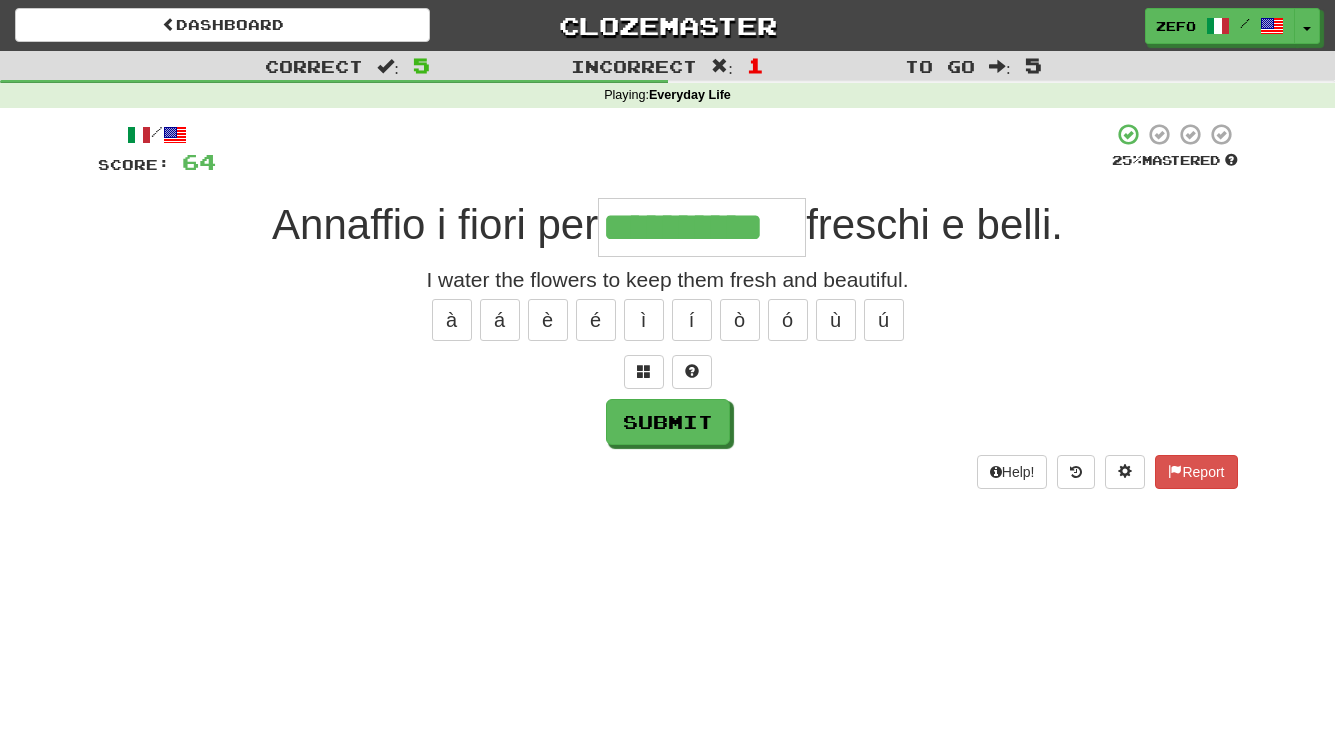 type on "**********" 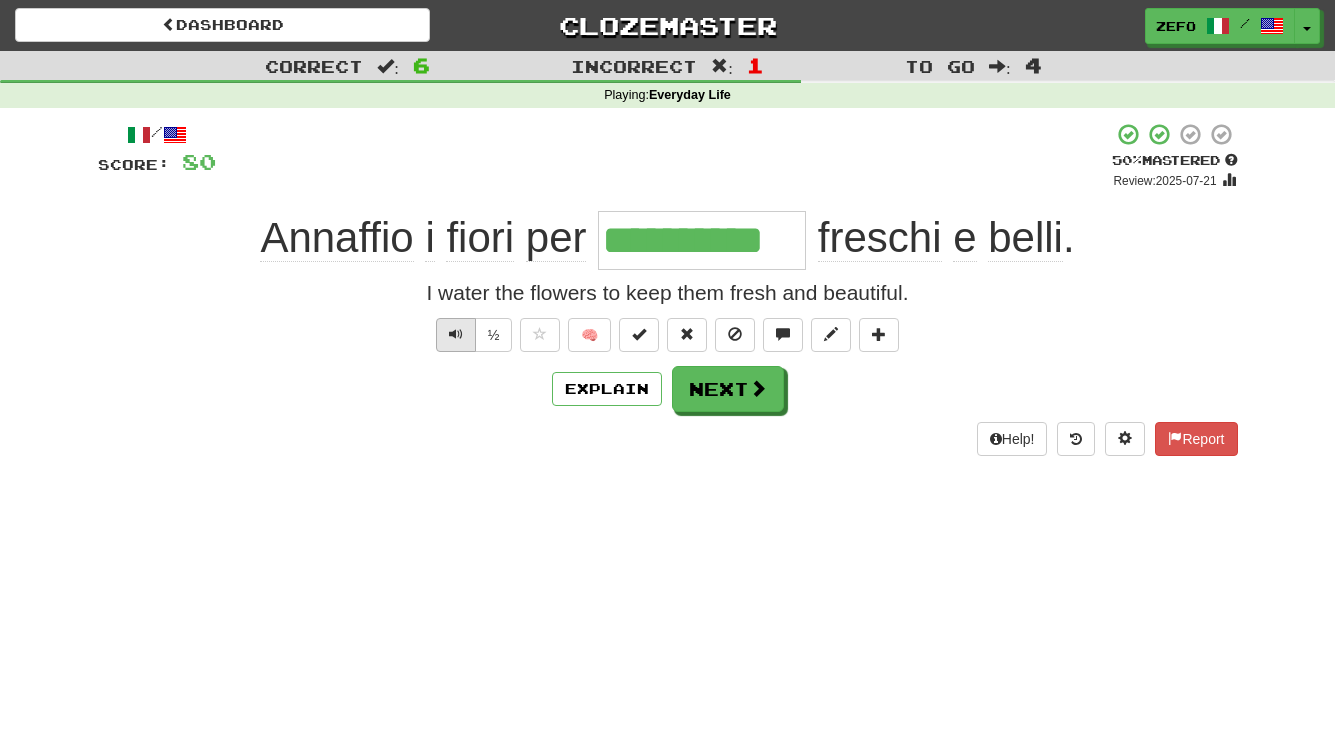 click at bounding box center [456, 335] 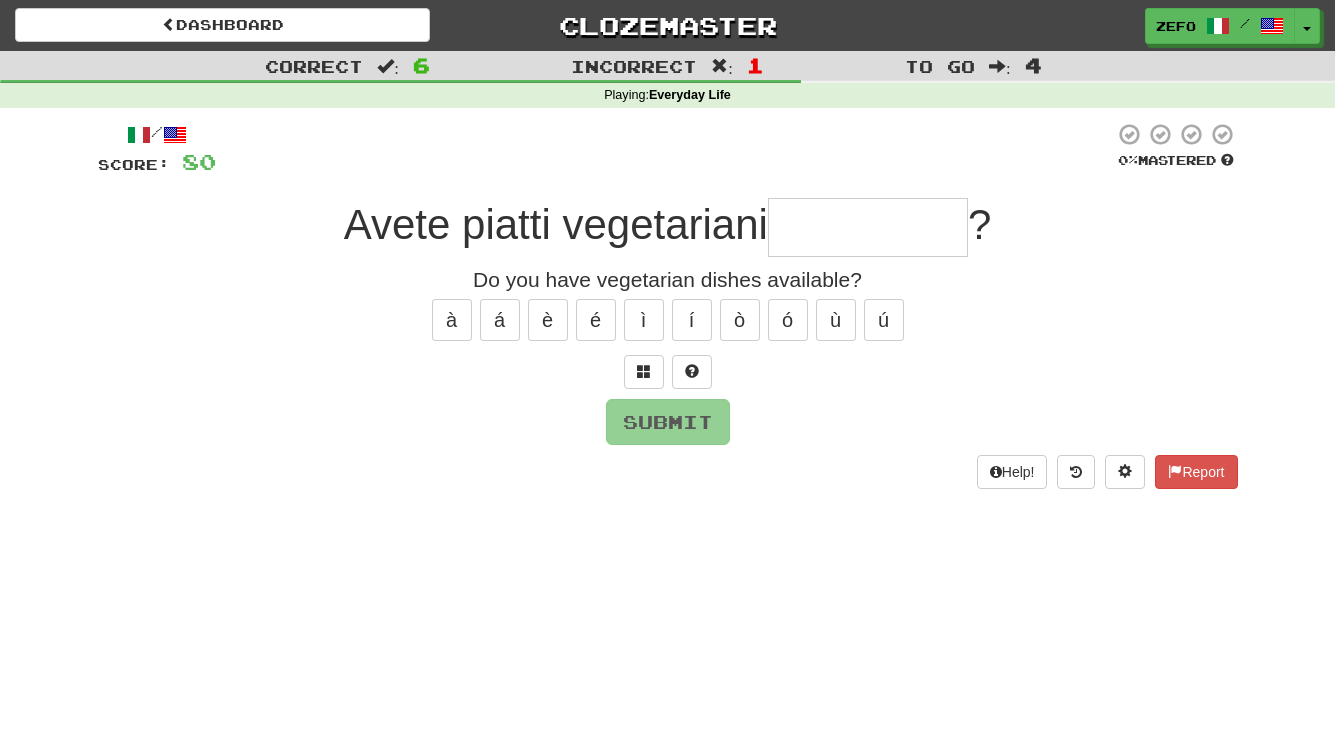 type on "*" 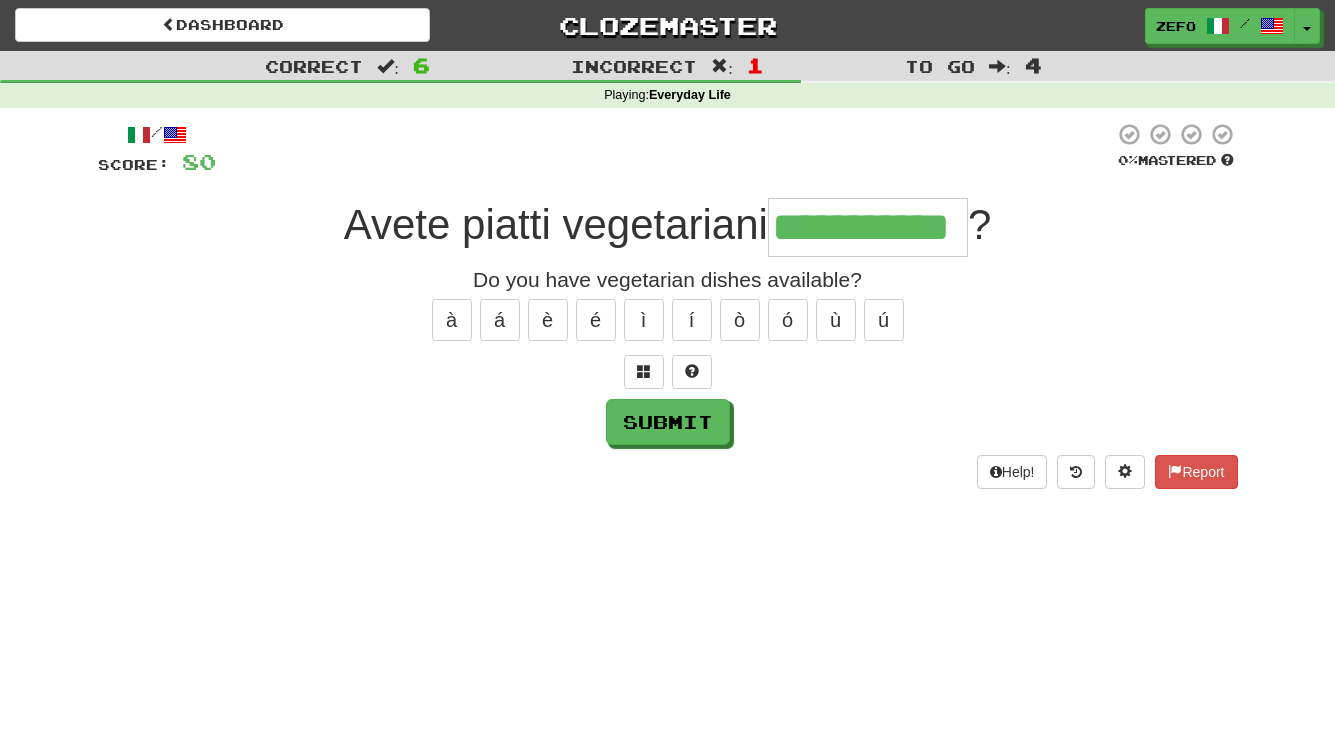 type on "**********" 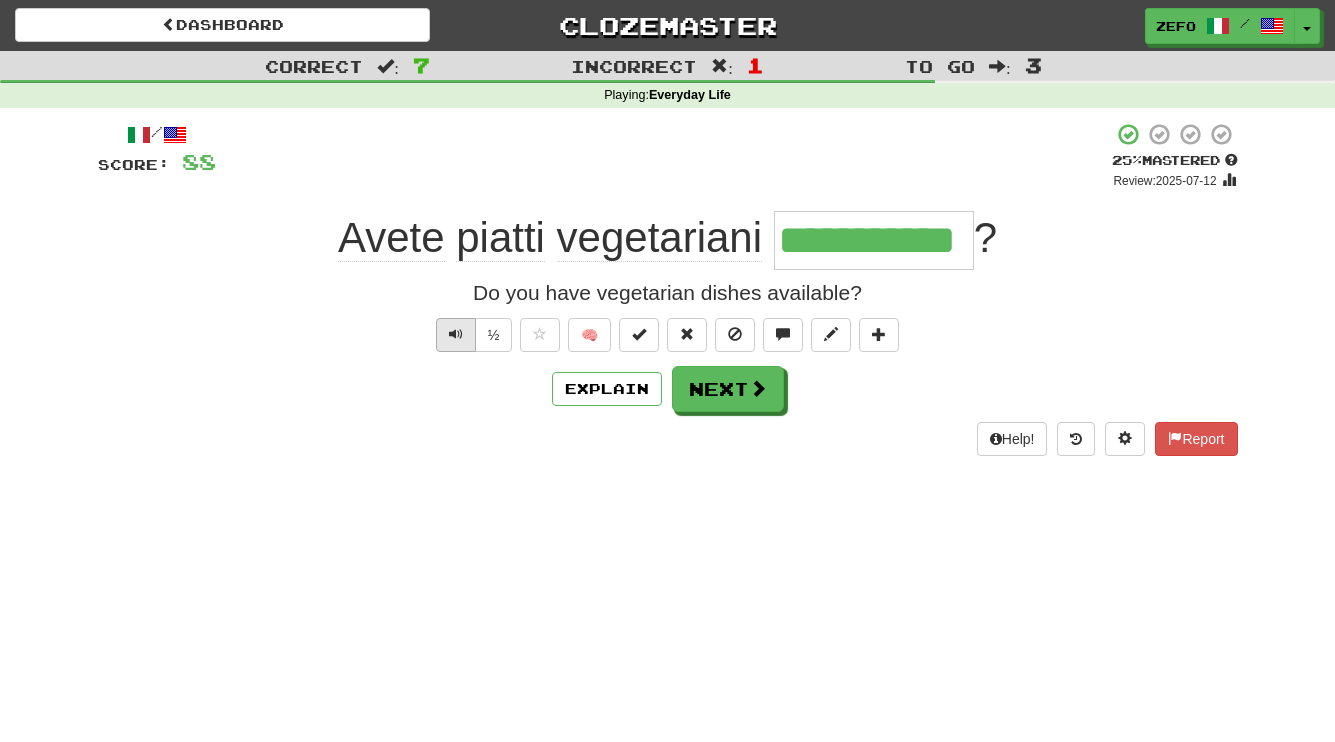 click at bounding box center [456, 334] 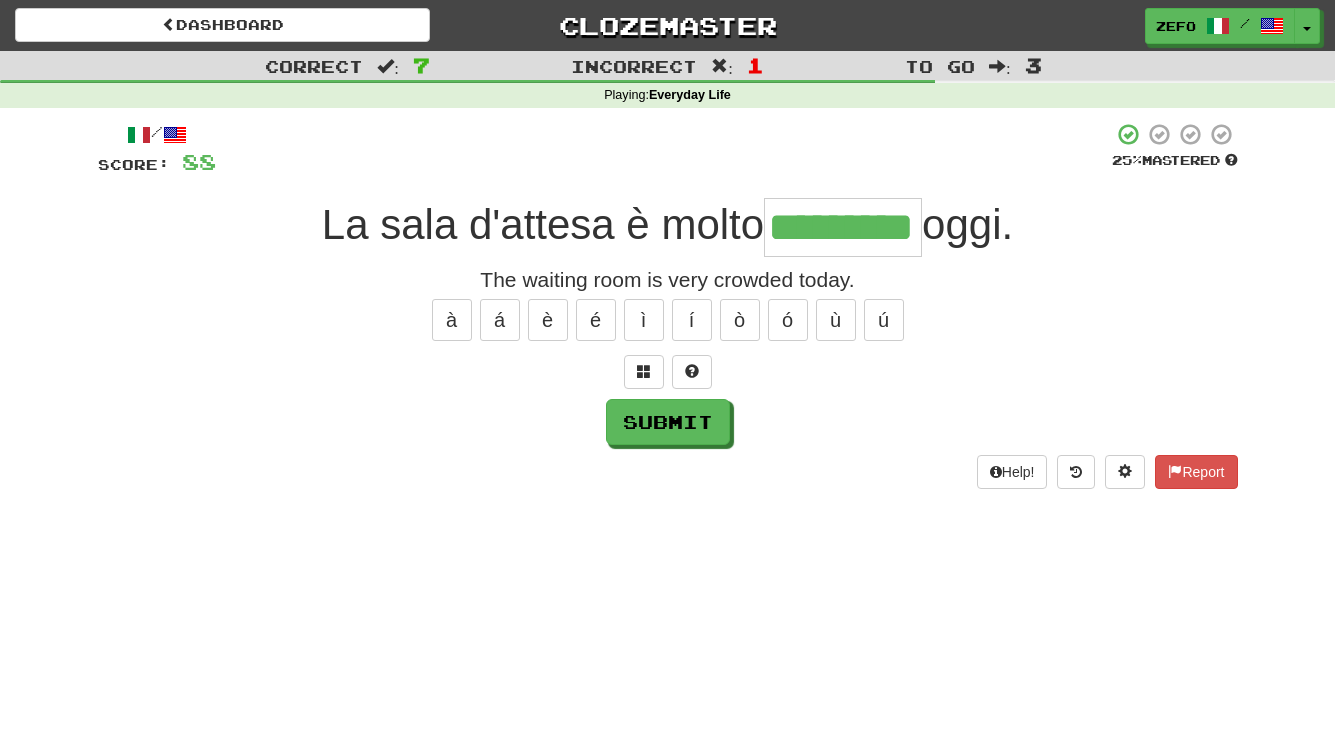 type on "*********" 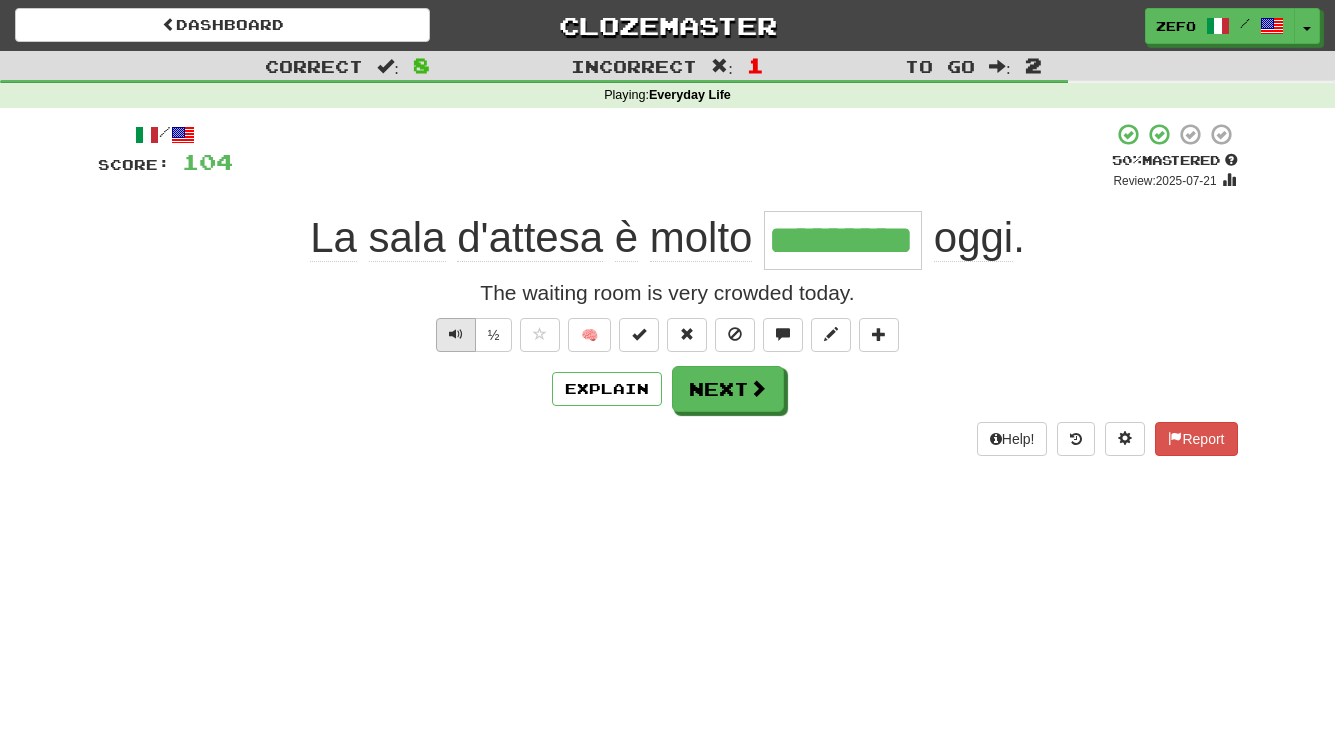 click at bounding box center (456, 334) 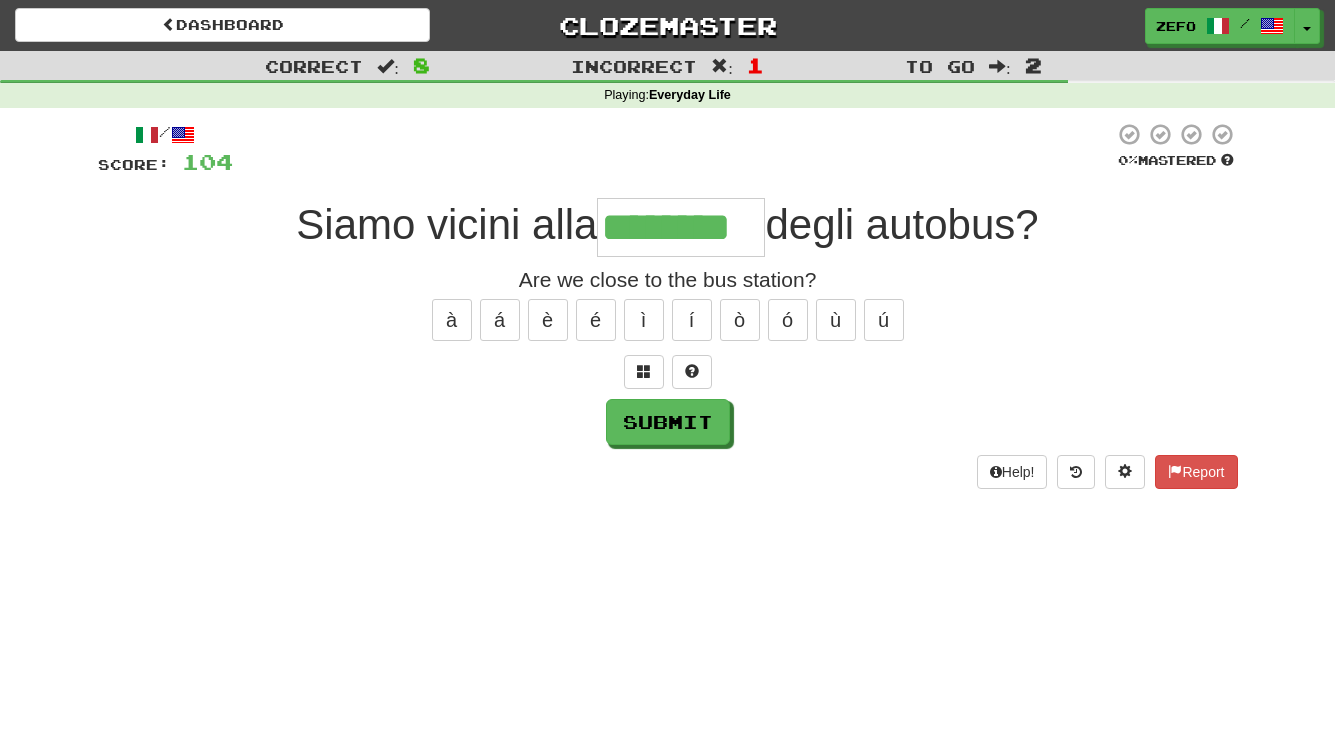 type on "********" 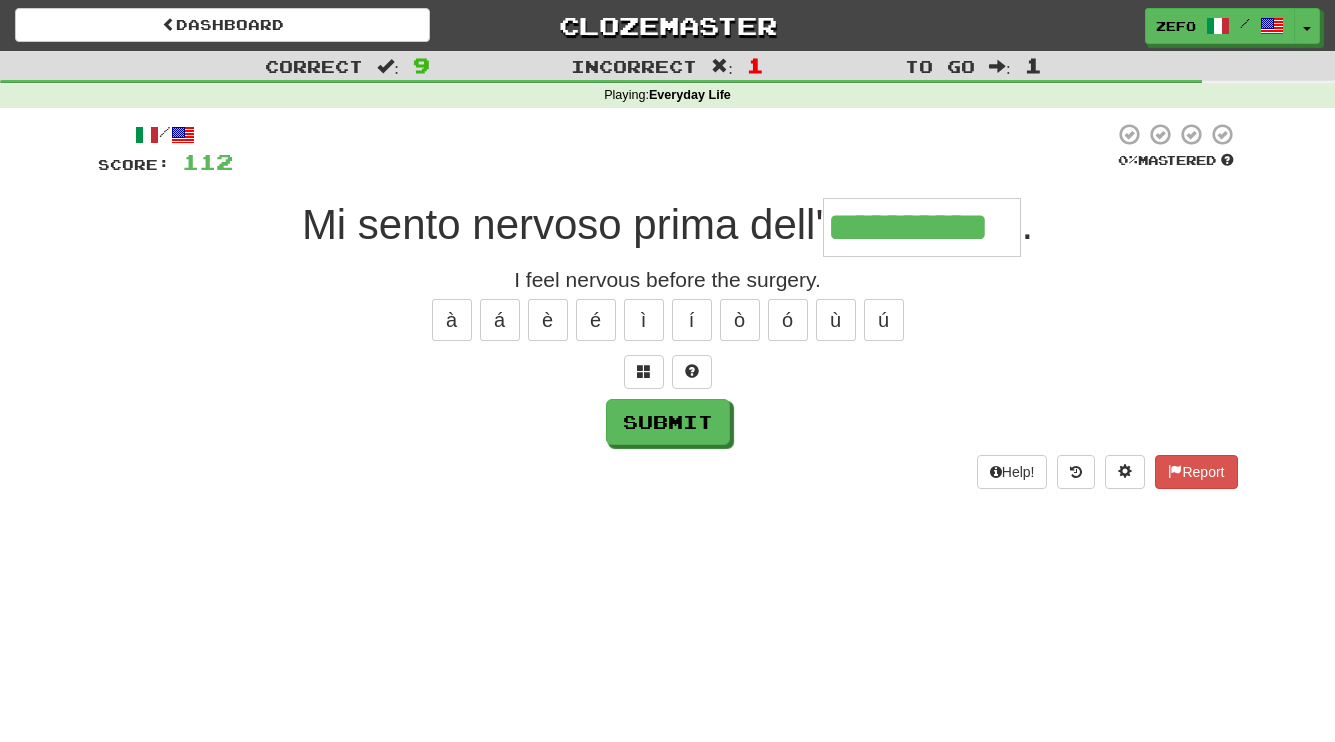 type on "**********" 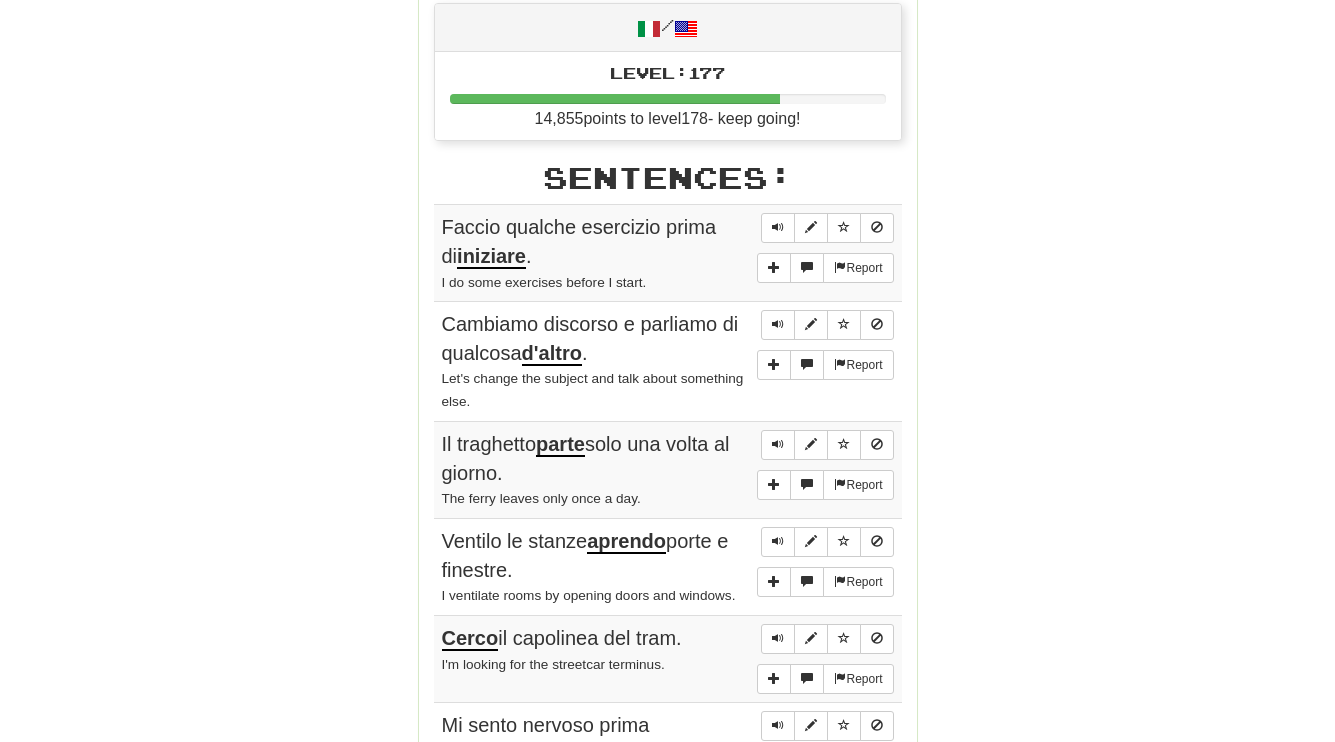 scroll, scrollTop: 811, scrollLeft: 0, axis: vertical 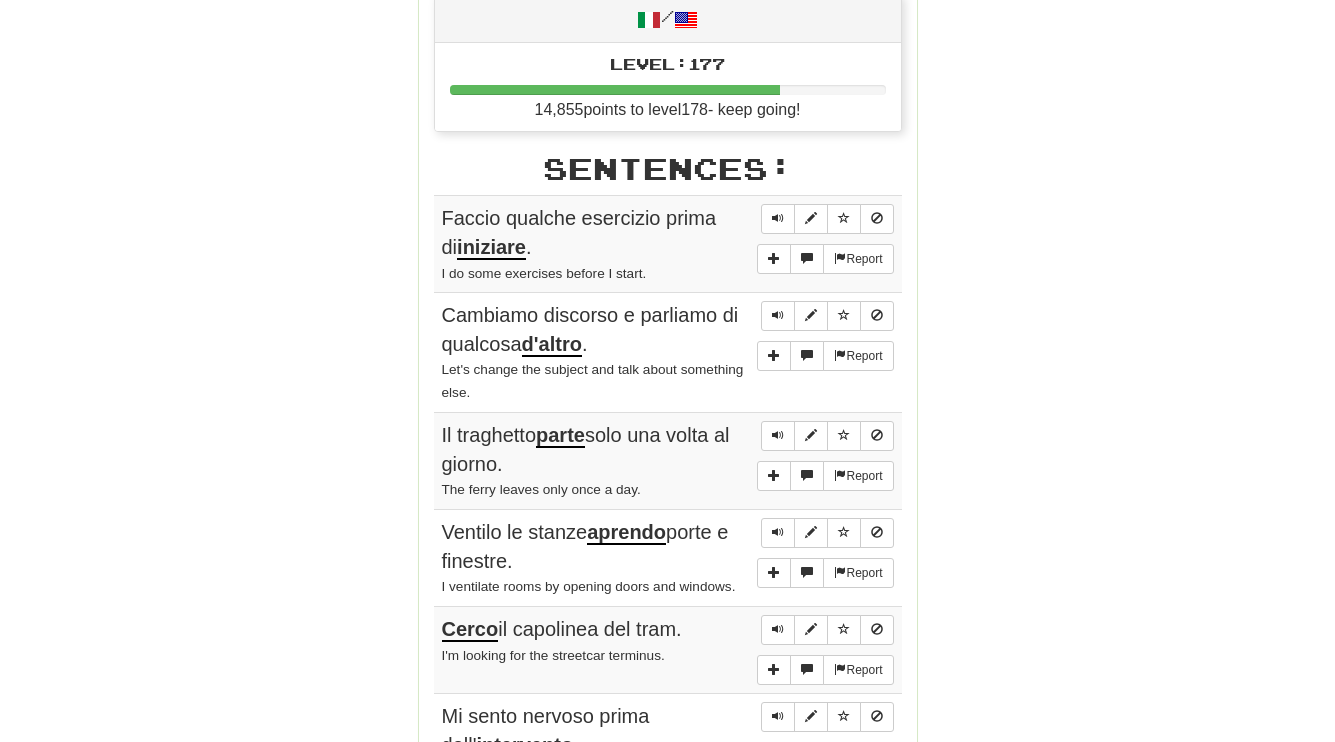 drag, startPoint x: 443, startPoint y: 409, endPoint x: 523, endPoint y: 436, distance: 84.4334 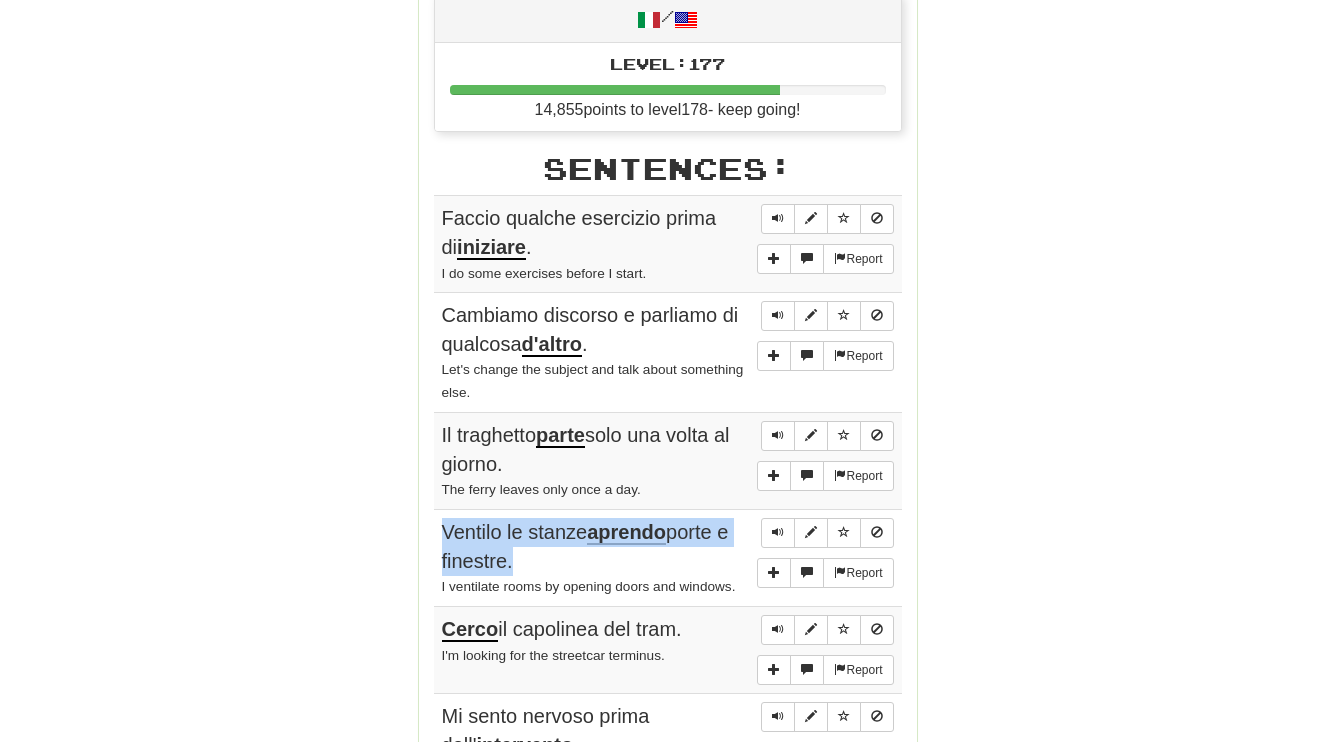 drag, startPoint x: 451, startPoint y: 506, endPoint x: 509, endPoint y: 527, distance: 61.68468 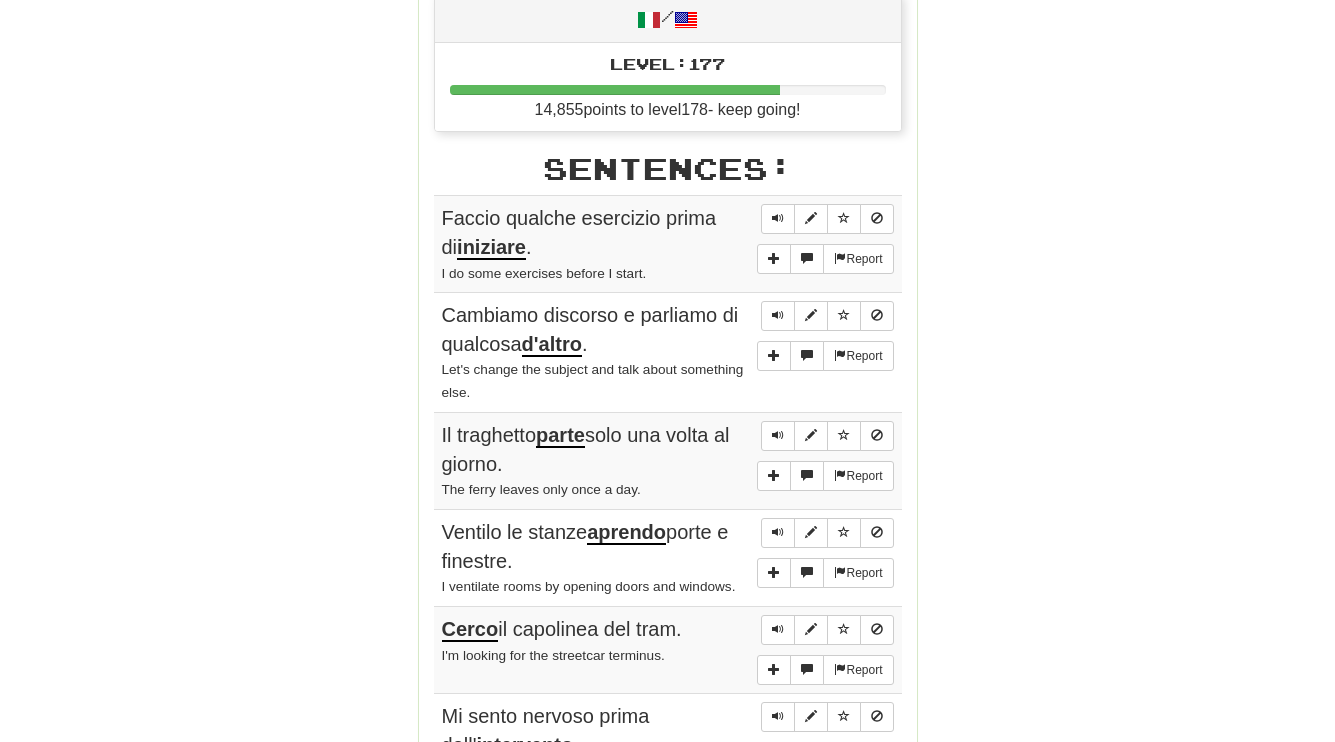 click on "Correct   :   10 Incorrect   :   1 To go   :   0 Playing :  Everyday Life Round Complete!  Dashboard Continue  Round Results Stats: Score:   + 120 Time:   2 : 47 New:   5 Review:   5 Correct:   10 Incorrect:   1 Progress: Everyday Life Playing:  97  /  1,174 + 5 7.836% 8.262% Mastered:  0  /  1,174 0% Ready for Review:  9  /  Level:  177 14,855  points to level  178  - keep going! Sentences:  Report Faccio qualche esercizio prima di  iniziare . I do some exercises before I start.  Report Cambiamo discorso e parliamo di qualcosa  d'altro . Let's change the subject and talk about something else.  Report Il traghetto  parte  solo una volta al giorno. The ferry leaves only once a day.  Report Ventilo le stanze  aprendo  porte e finestre. I ventilate rooms by opening doors and windows.  Report Cerco  il capolinea del tram. I'm looking for the streetcar terminus.  Report Mi sento nervoso prima dell' intervento . I feel nervous before the surgery.  Report Annaffio i fiori per  mantenerli  freschi e belli.  Report ?" at bounding box center [667, 264] 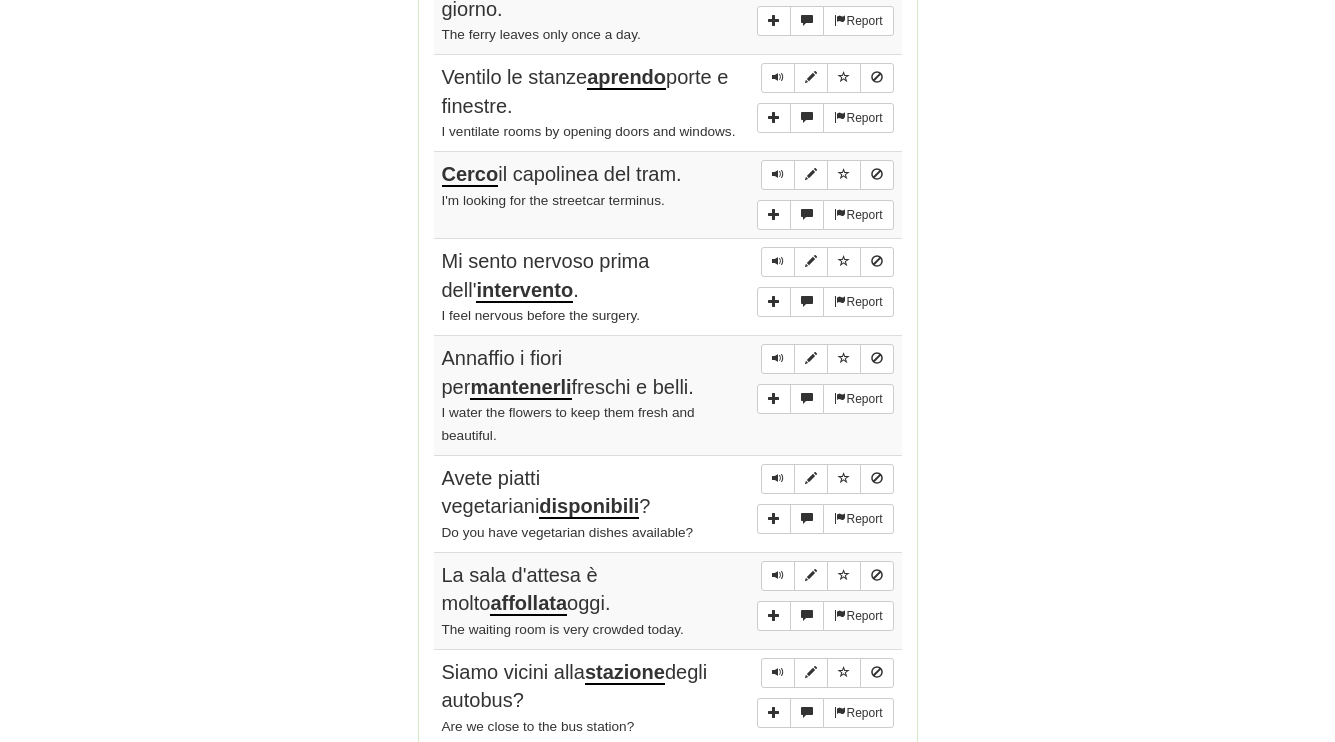 scroll, scrollTop: 1271, scrollLeft: 0, axis: vertical 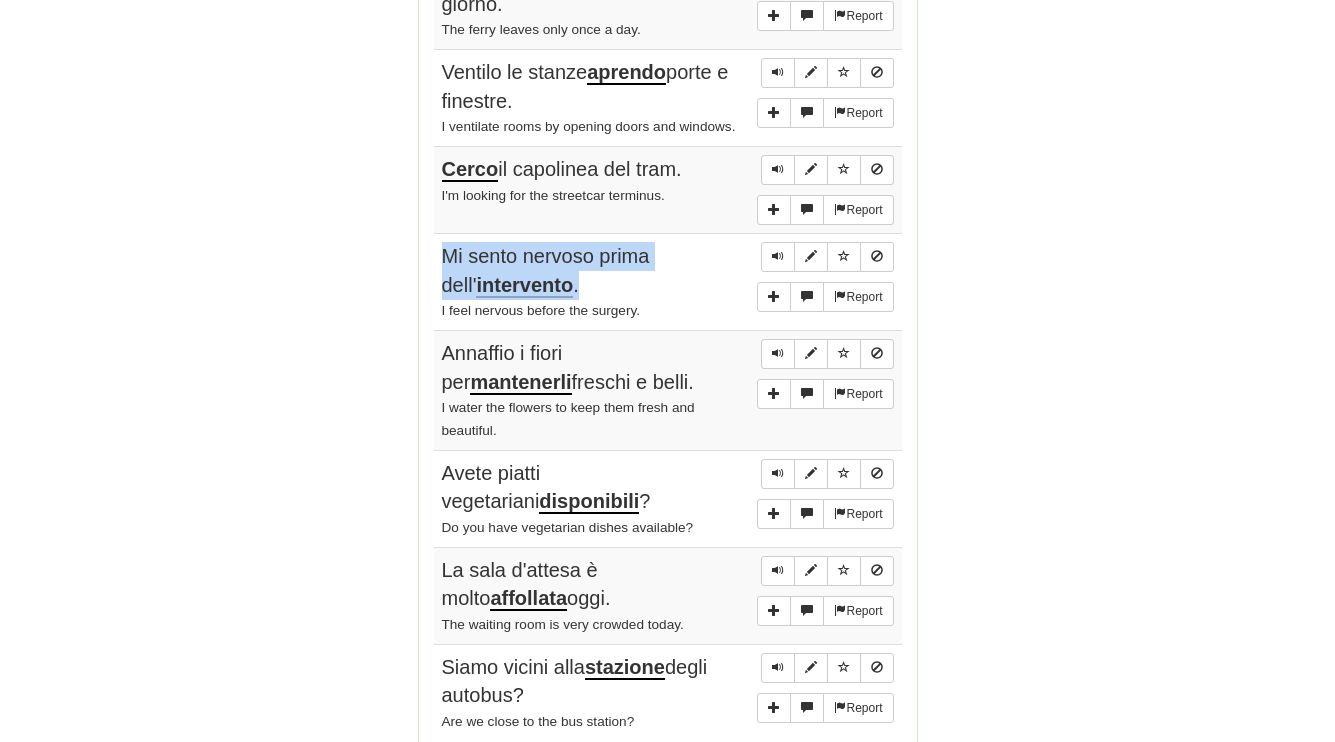 drag, startPoint x: 443, startPoint y: 253, endPoint x: 645, endPoint y: 295, distance: 206.32014 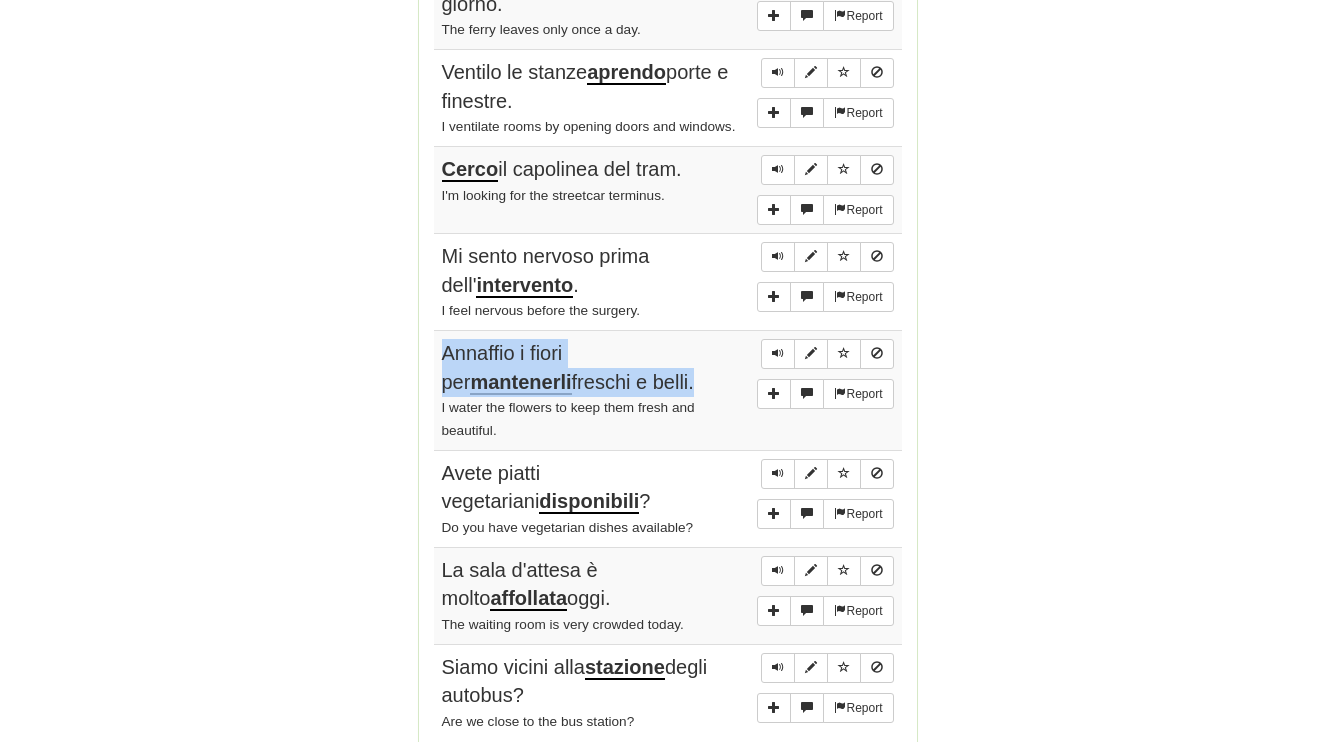 drag, startPoint x: 445, startPoint y: 351, endPoint x: 557, endPoint y: 383, distance: 116.48176 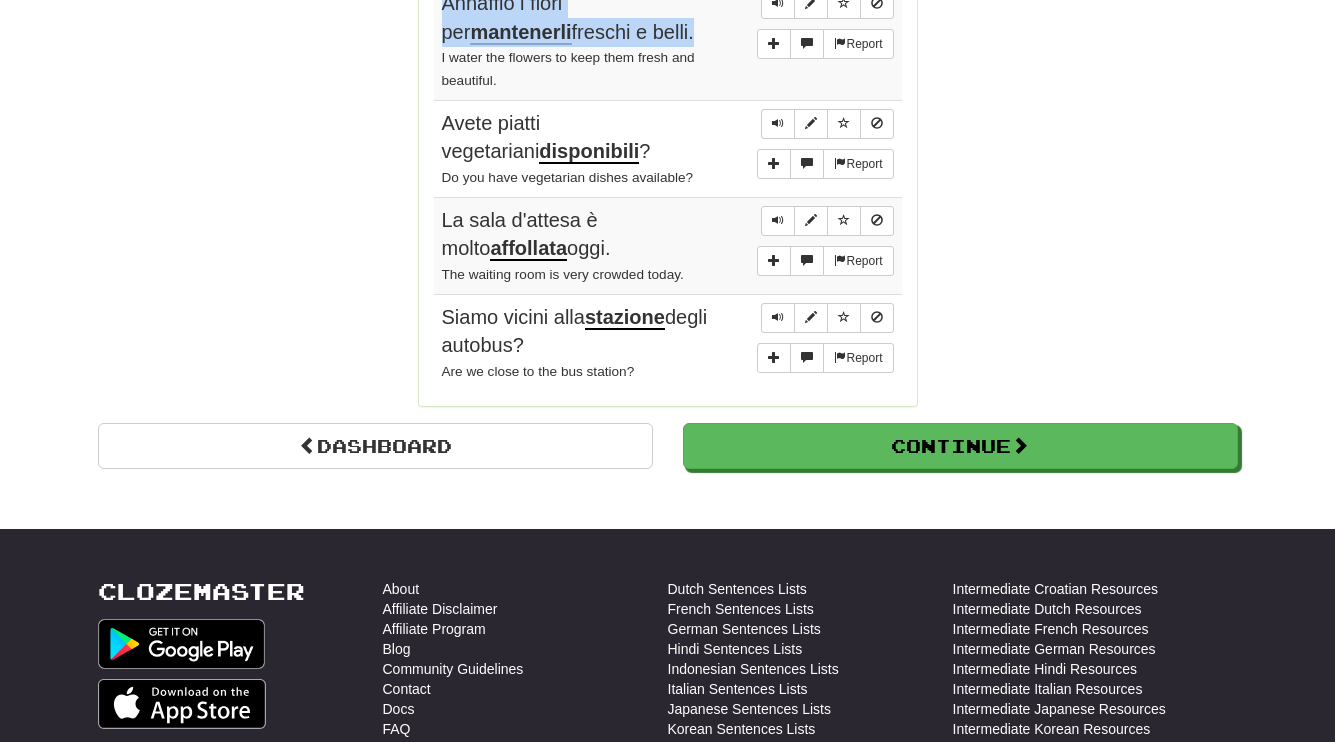scroll, scrollTop: 1626, scrollLeft: 0, axis: vertical 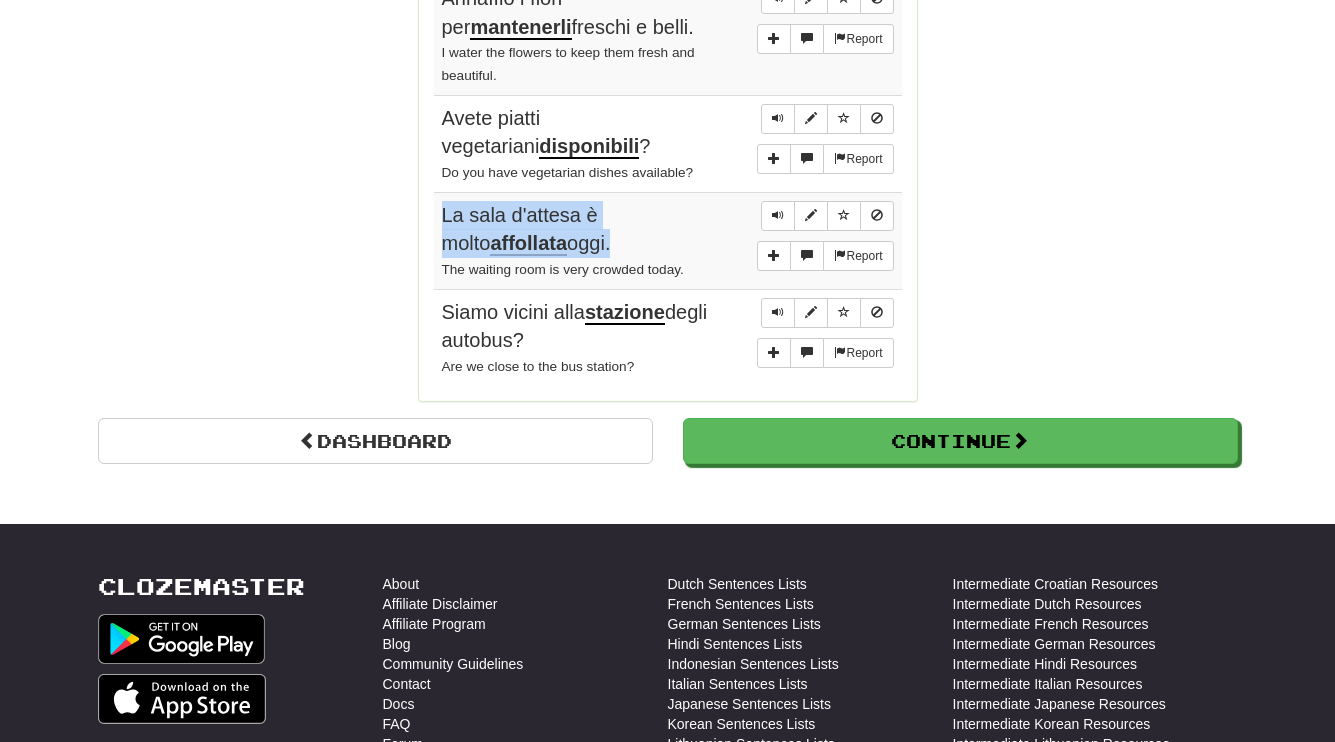 drag, startPoint x: 444, startPoint y: 209, endPoint x: 483, endPoint y: 233, distance: 45.79301 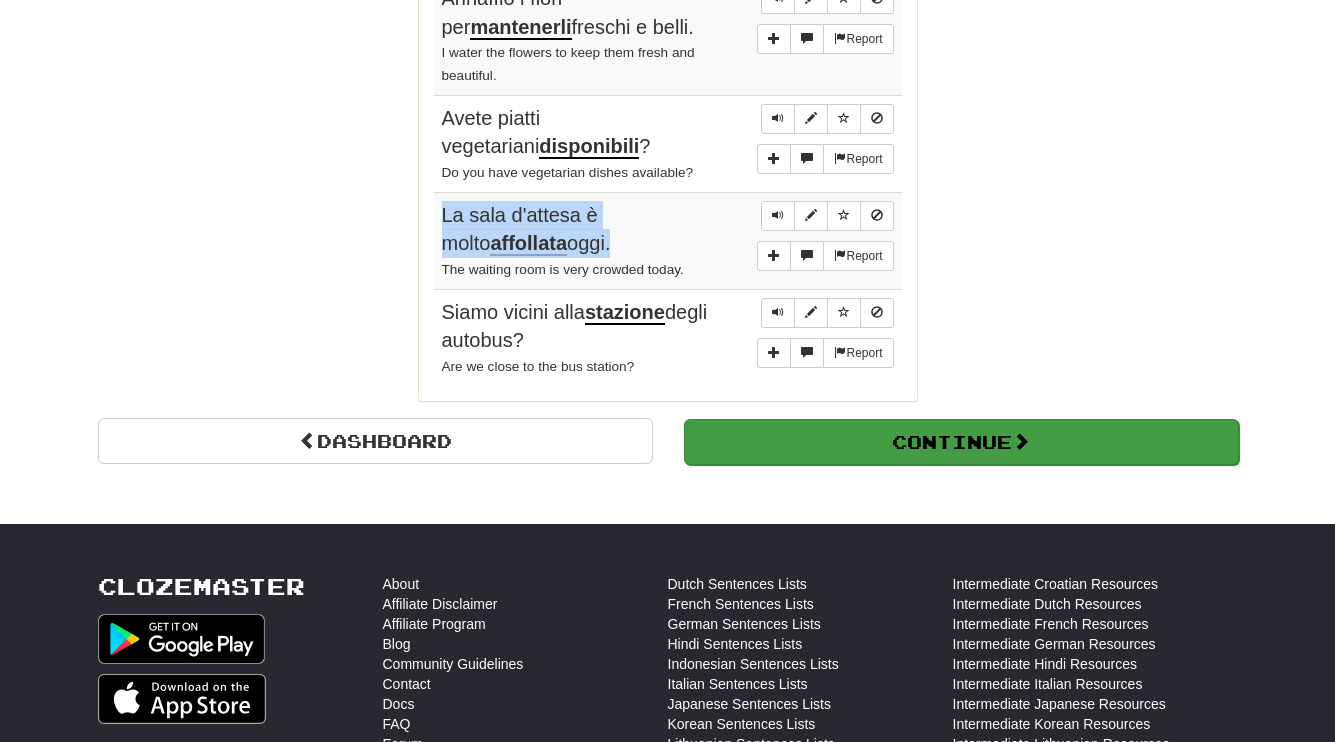 click on "Continue" at bounding box center [961, 442] 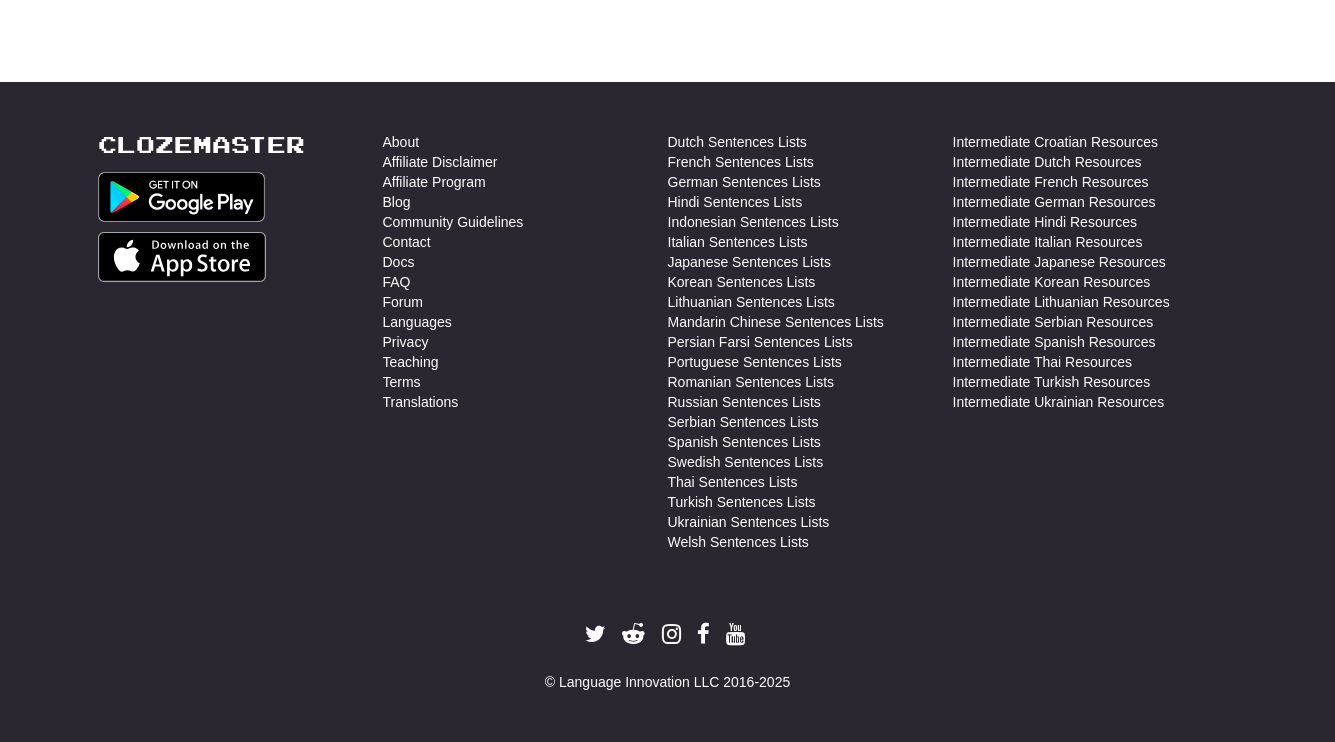 scroll, scrollTop: 0, scrollLeft: 0, axis: both 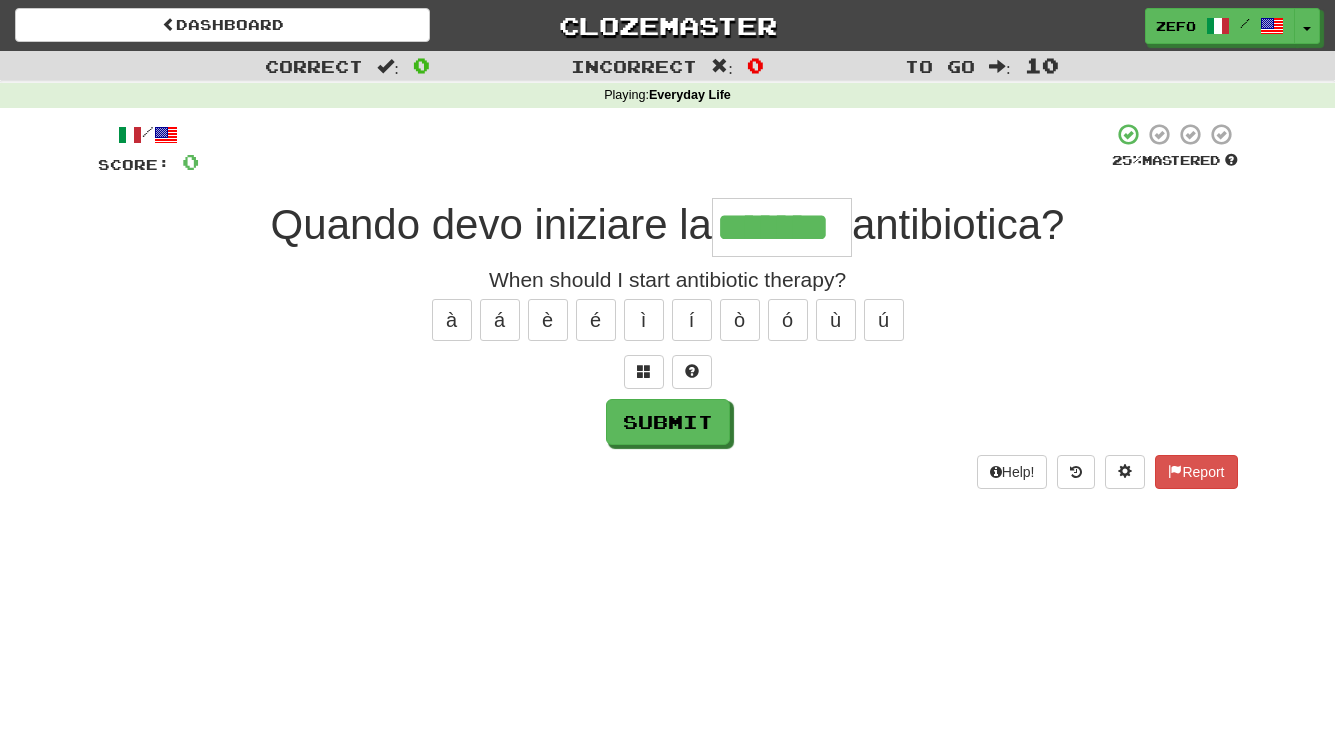 type on "*******" 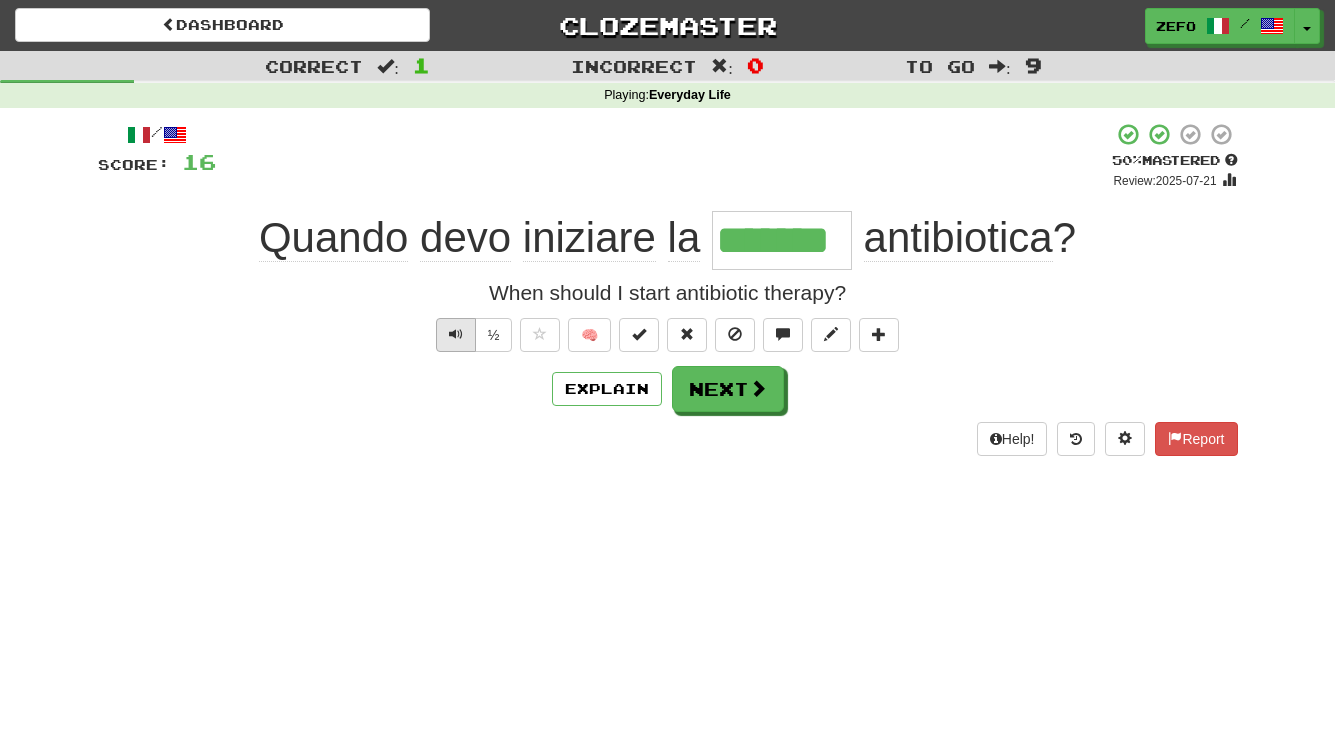 click at bounding box center [456, 335] 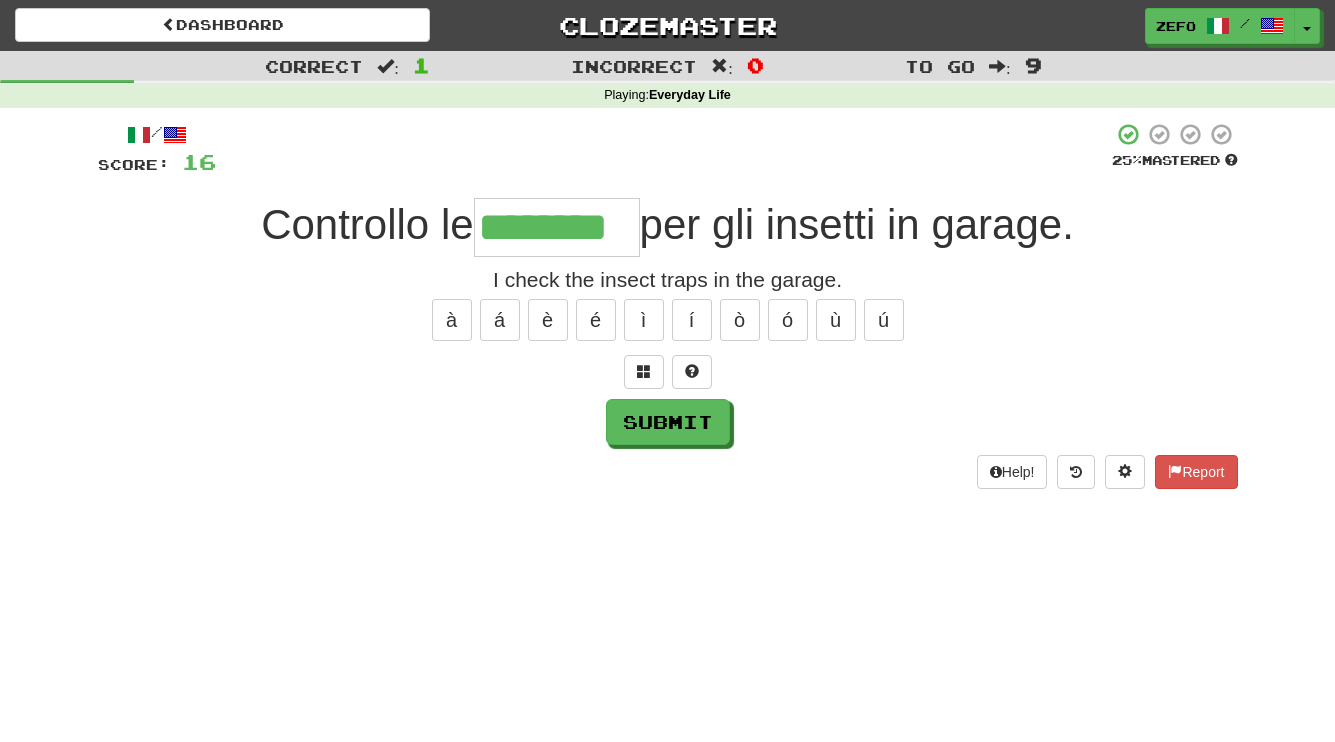 type on "********" 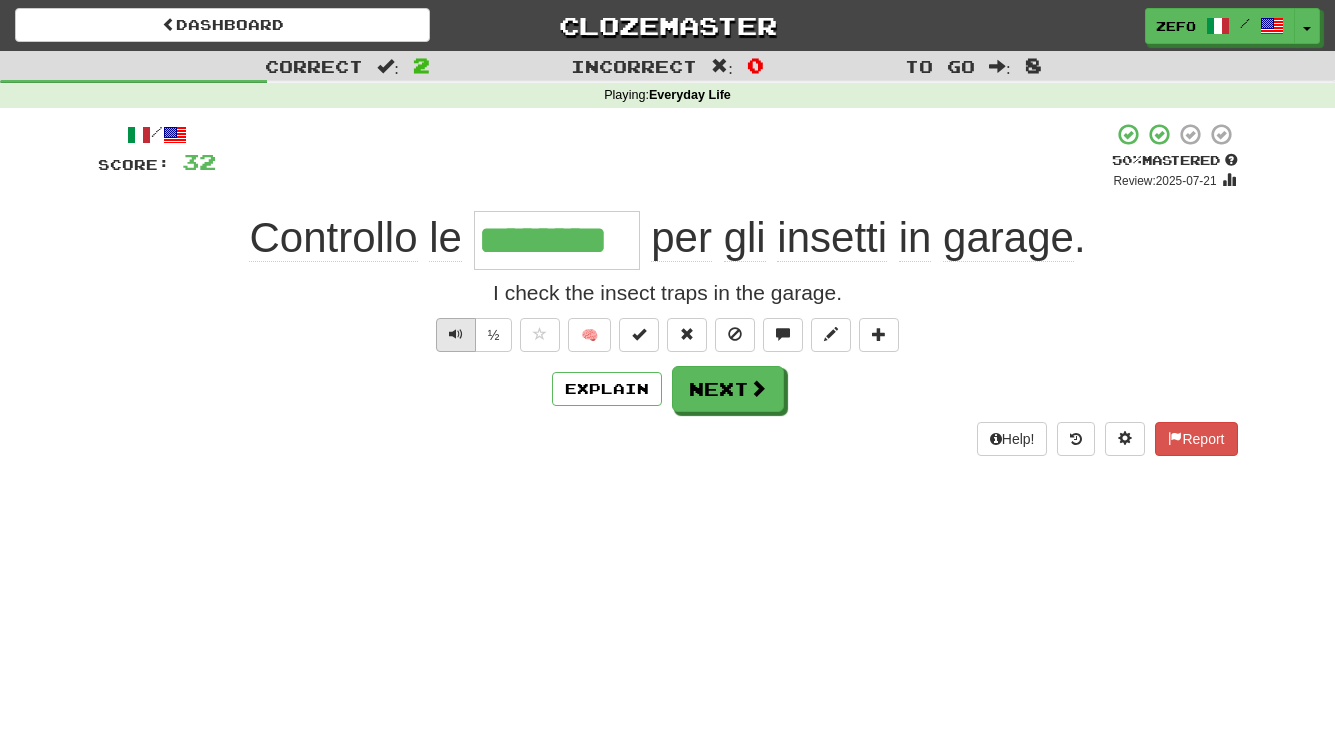 click at bounding box center [456, 335] 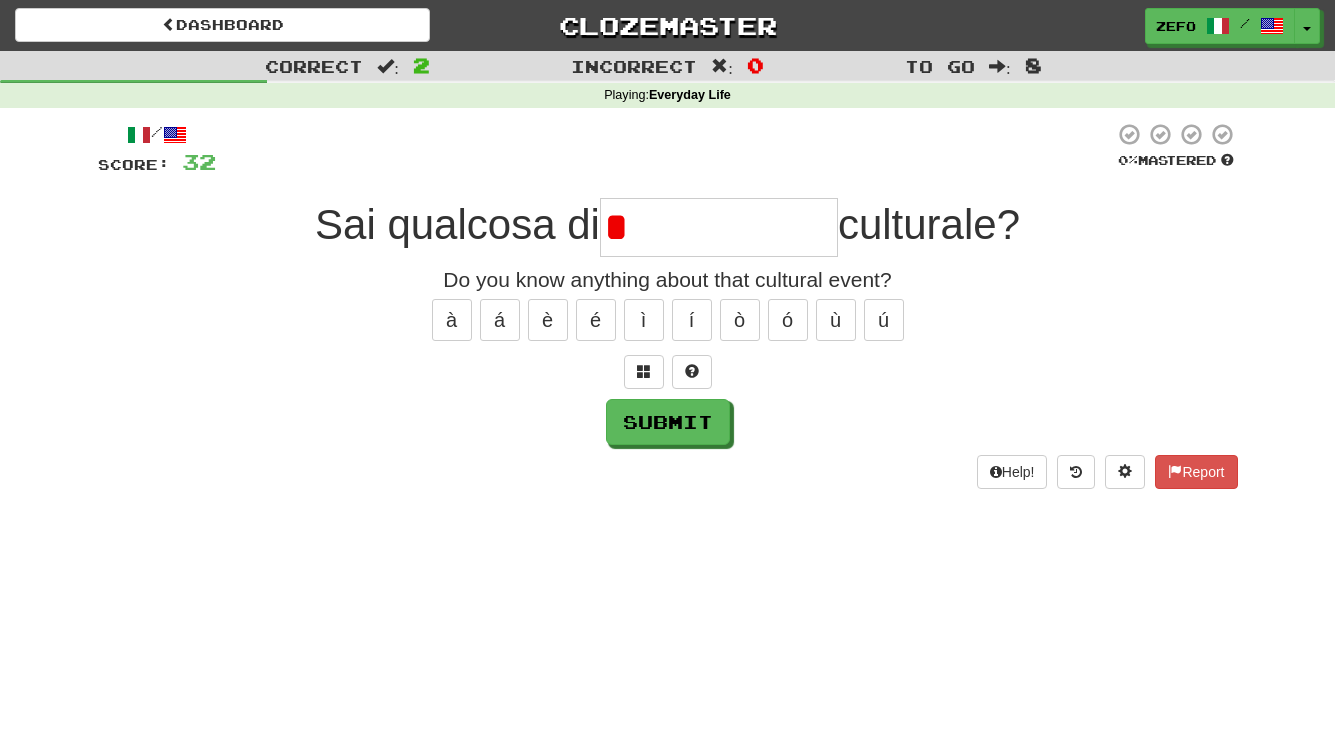 type on "**********" 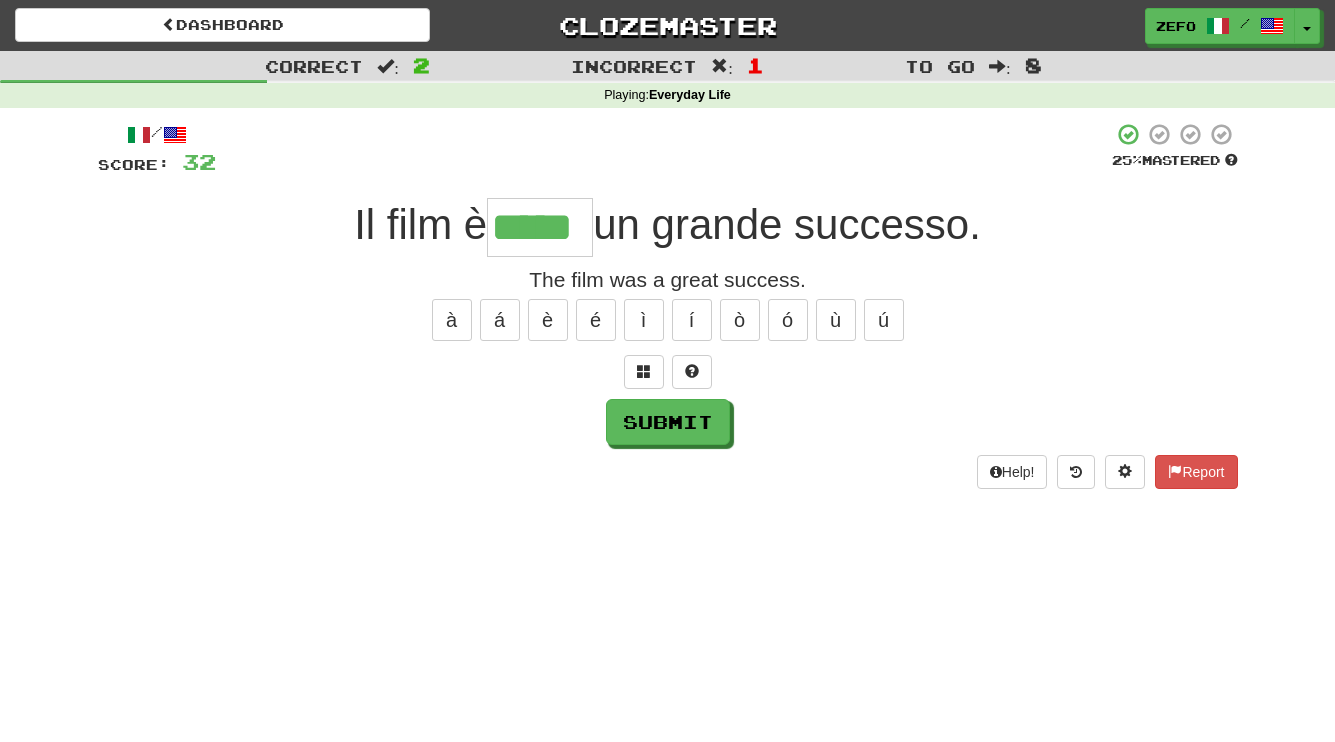 type on "*****" 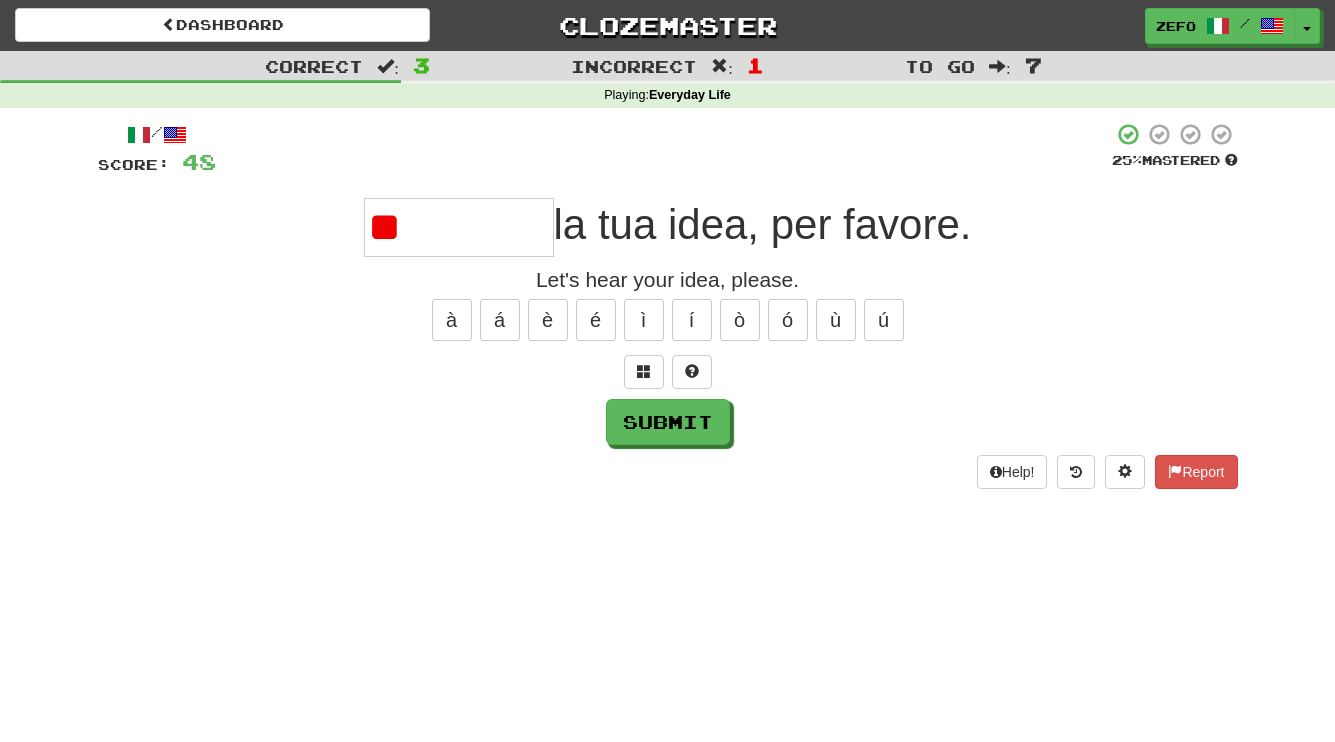 type on "*" 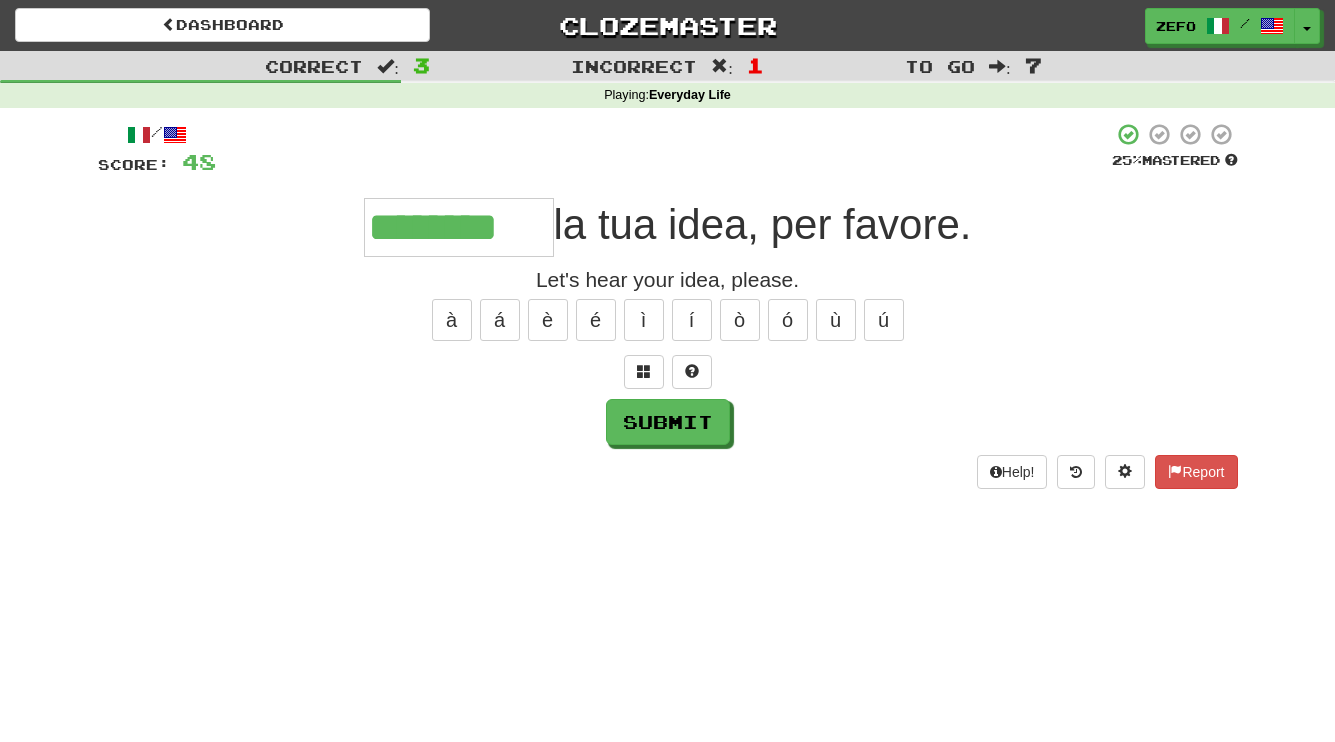 type on "********" 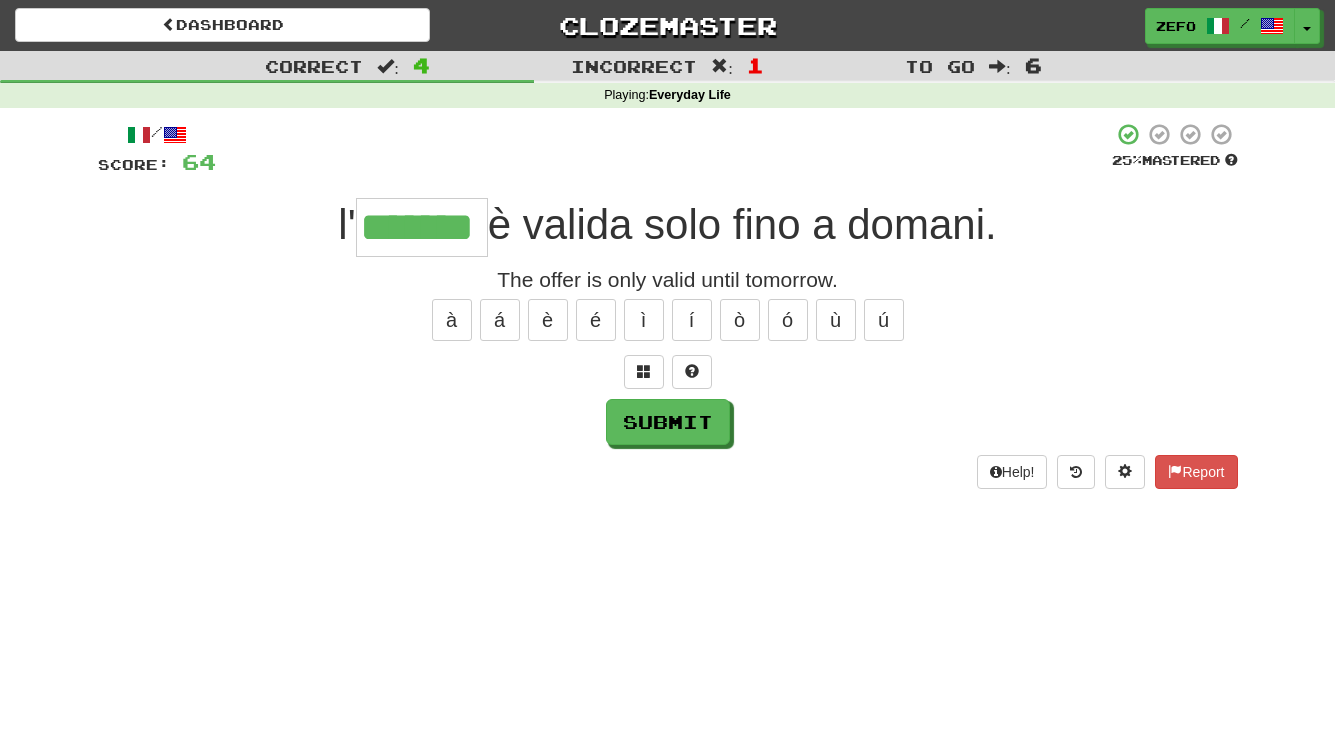 type on "*******" 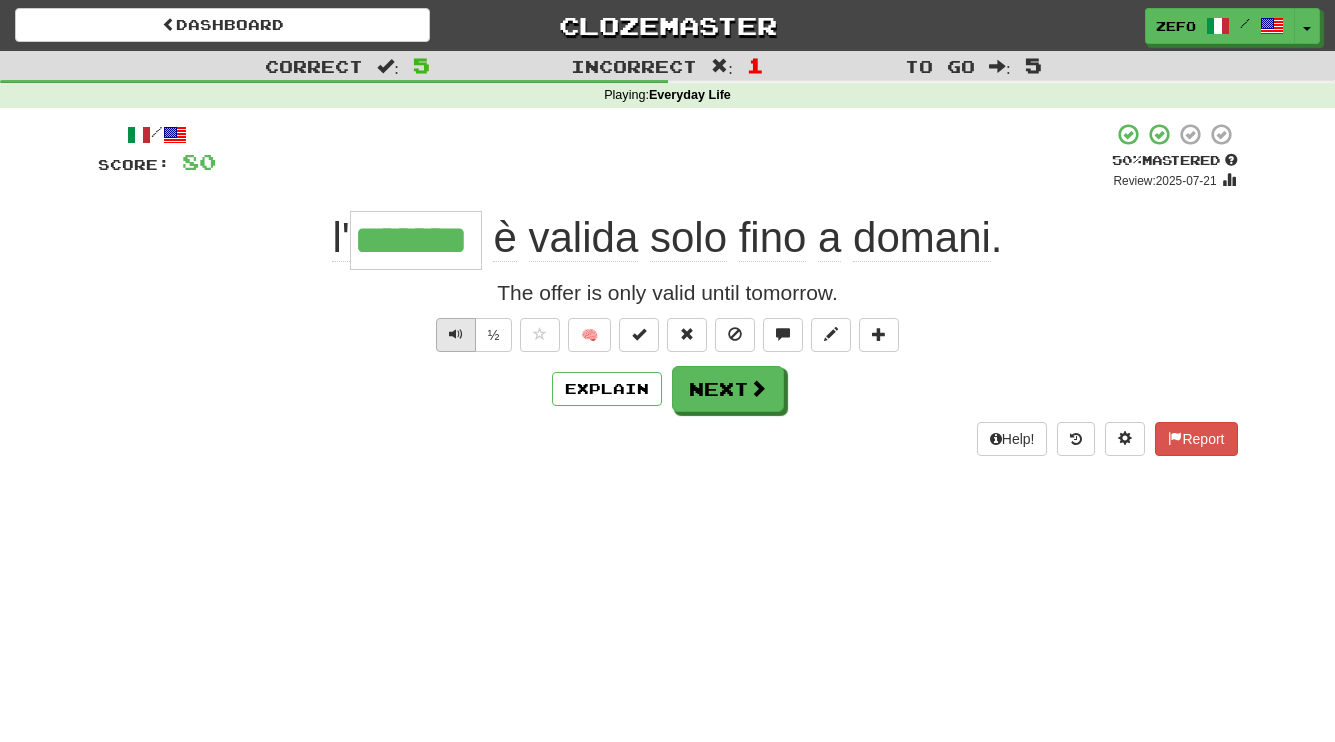 click at bounding box center [456, 335] 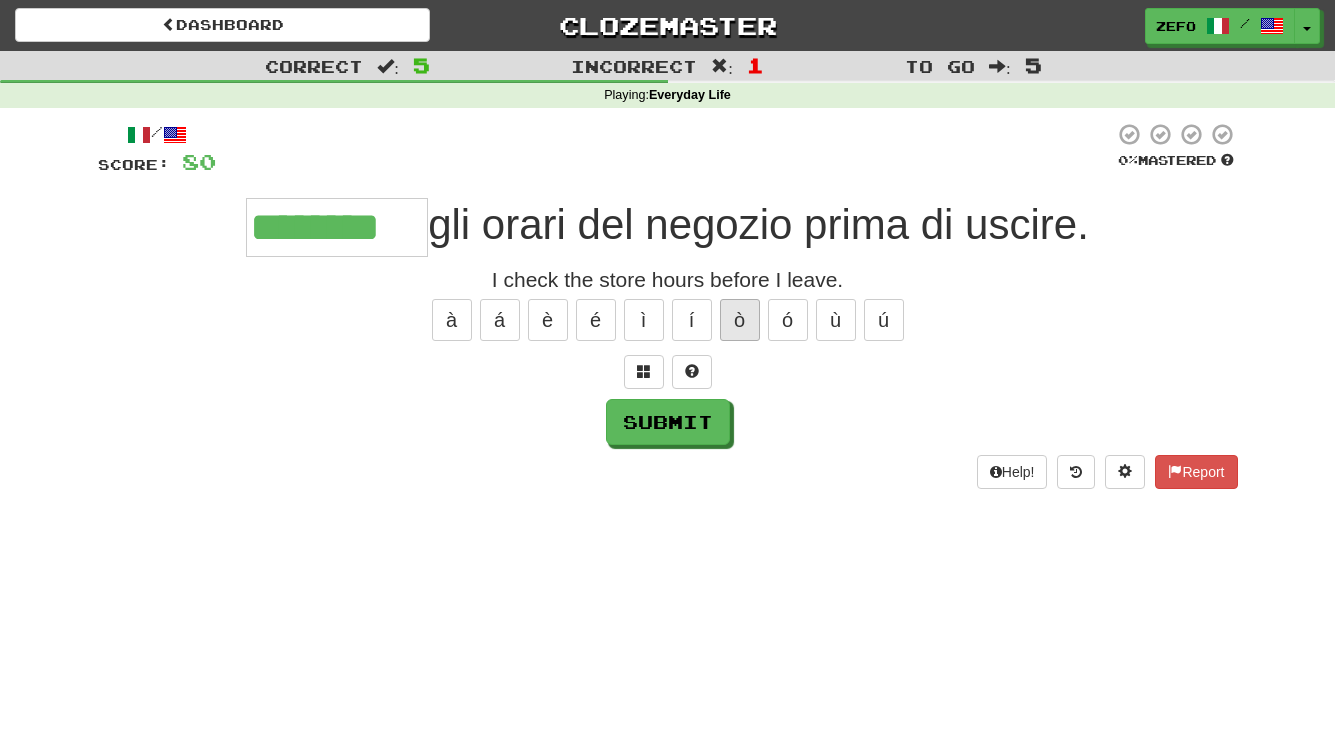 click on "ò" at bounding box center (740, 320) 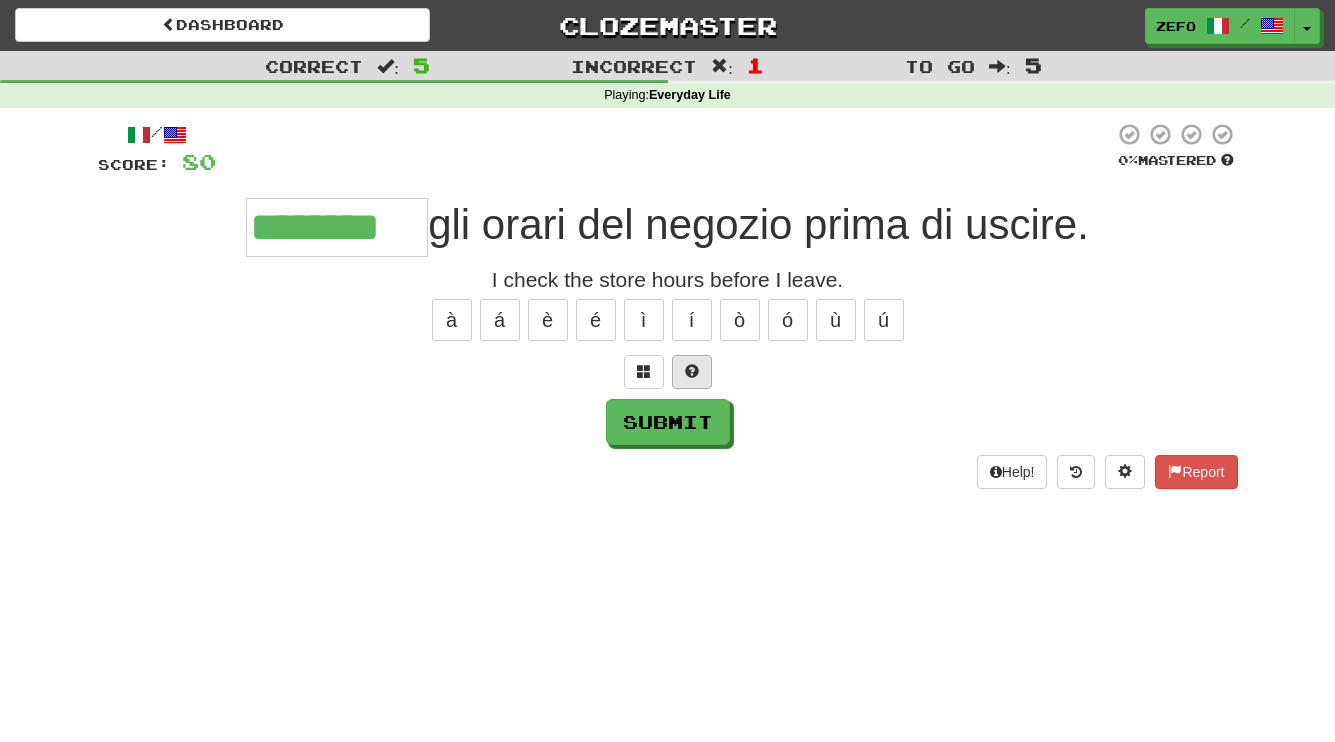 click at bounding box center (692, 371) 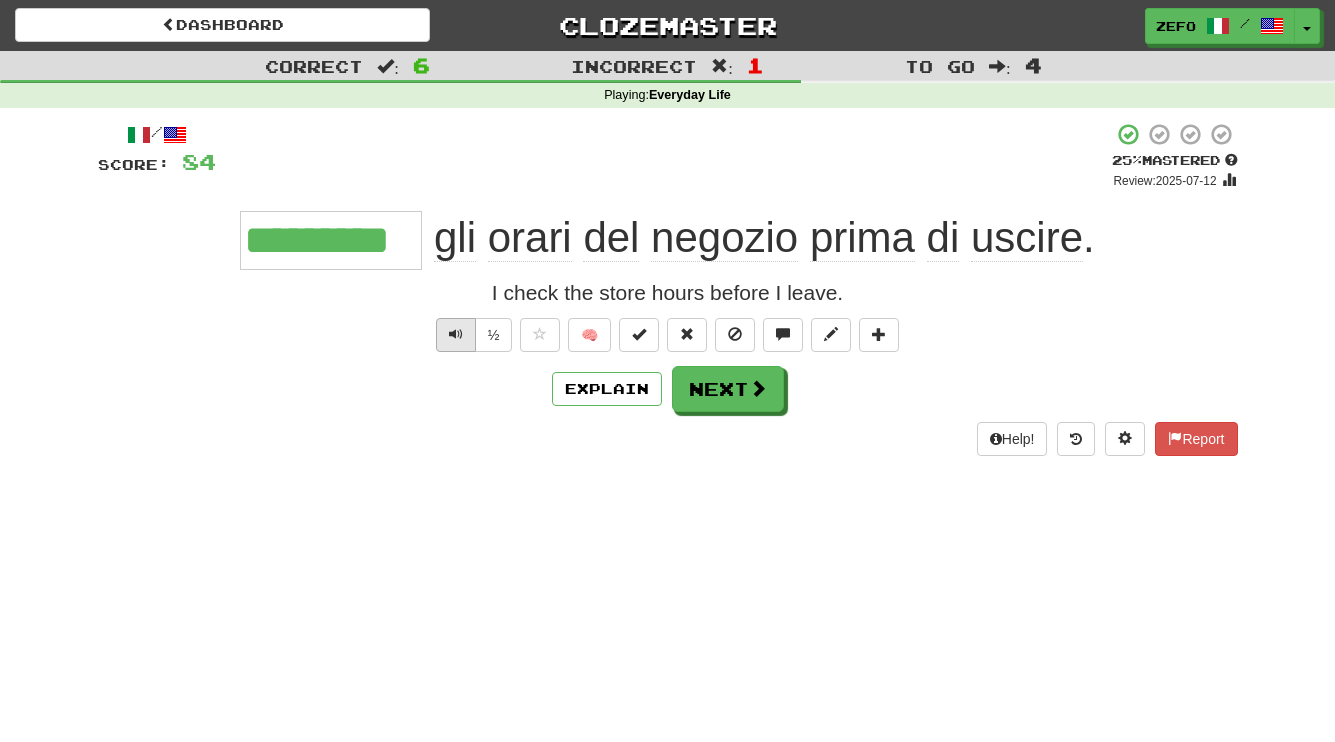 click at bounding box center [456, 334] 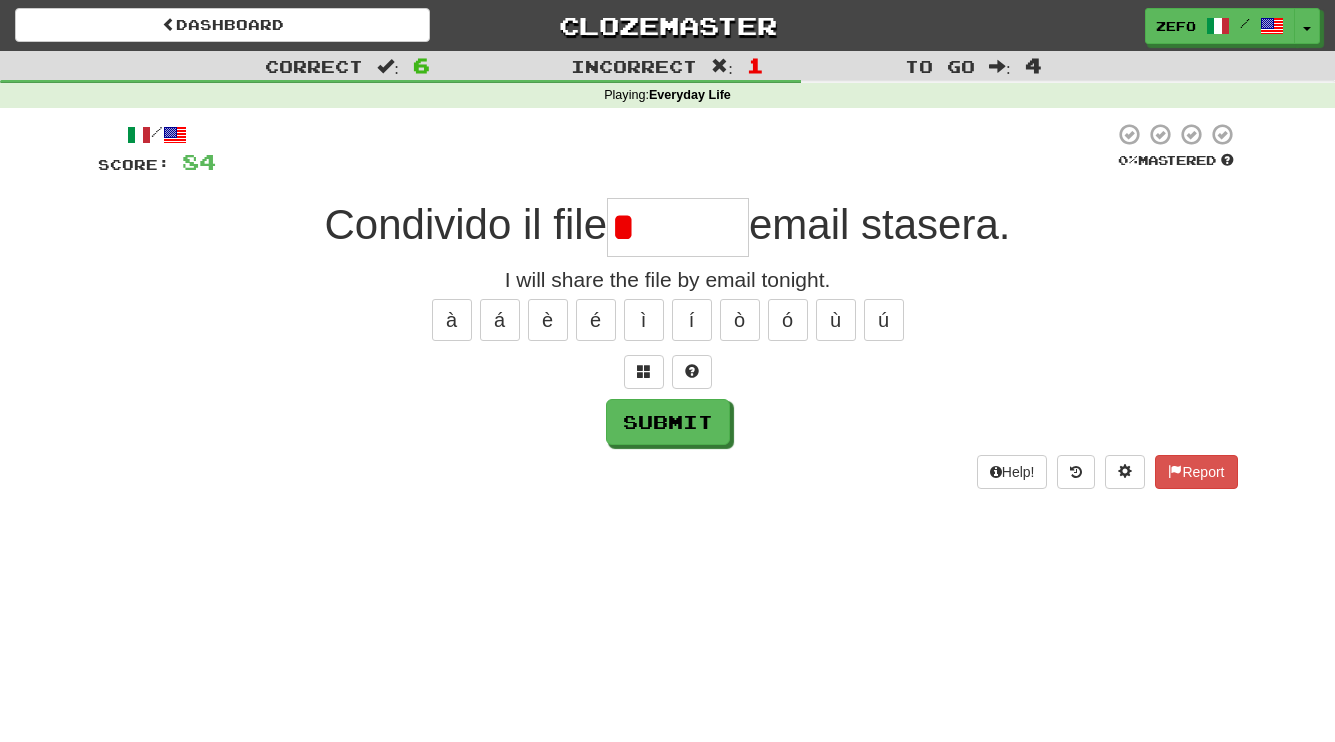 type on "*******" 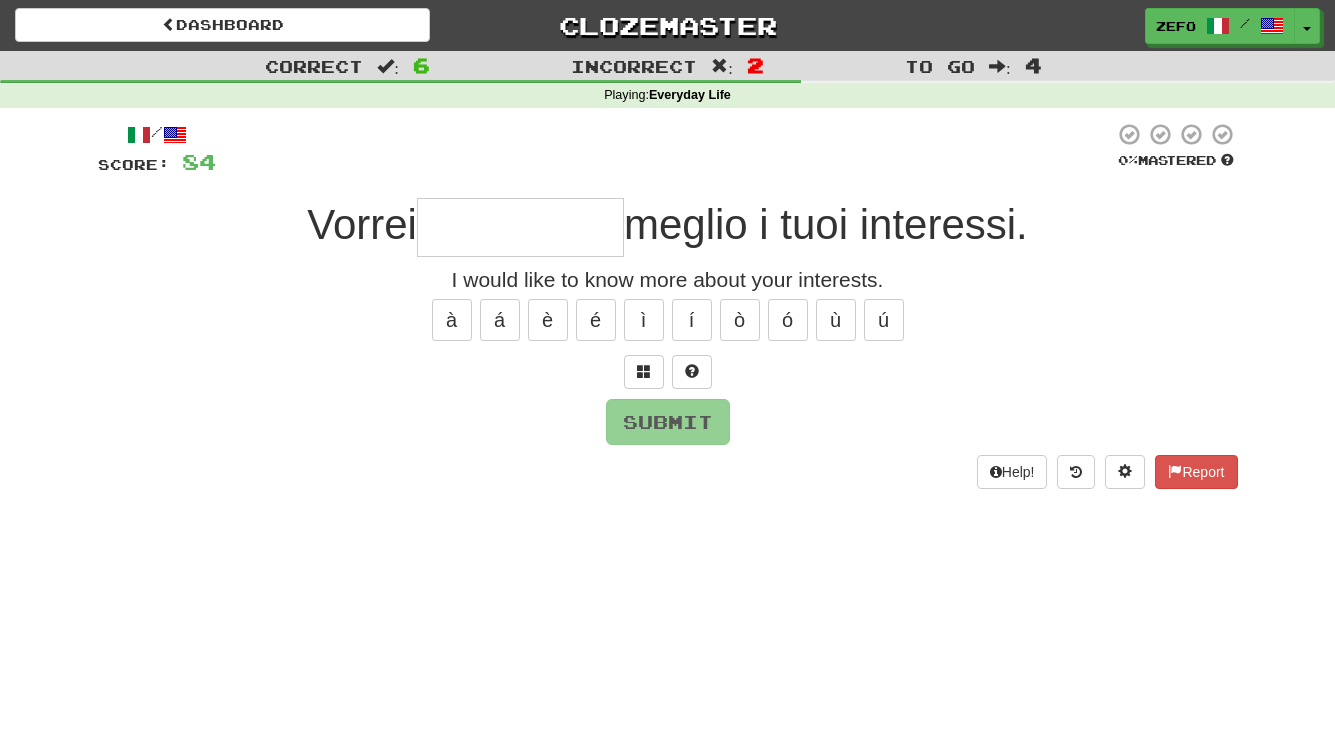 type on "*" 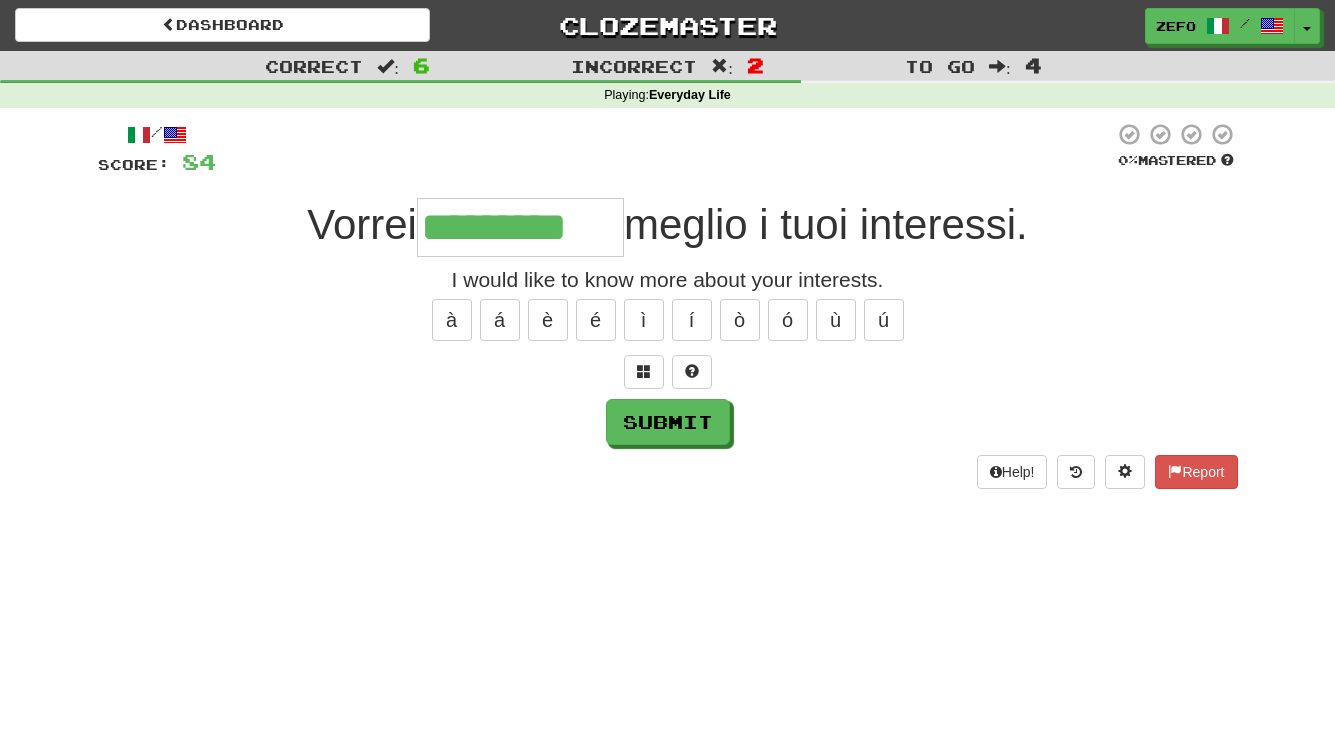 type on "*********" 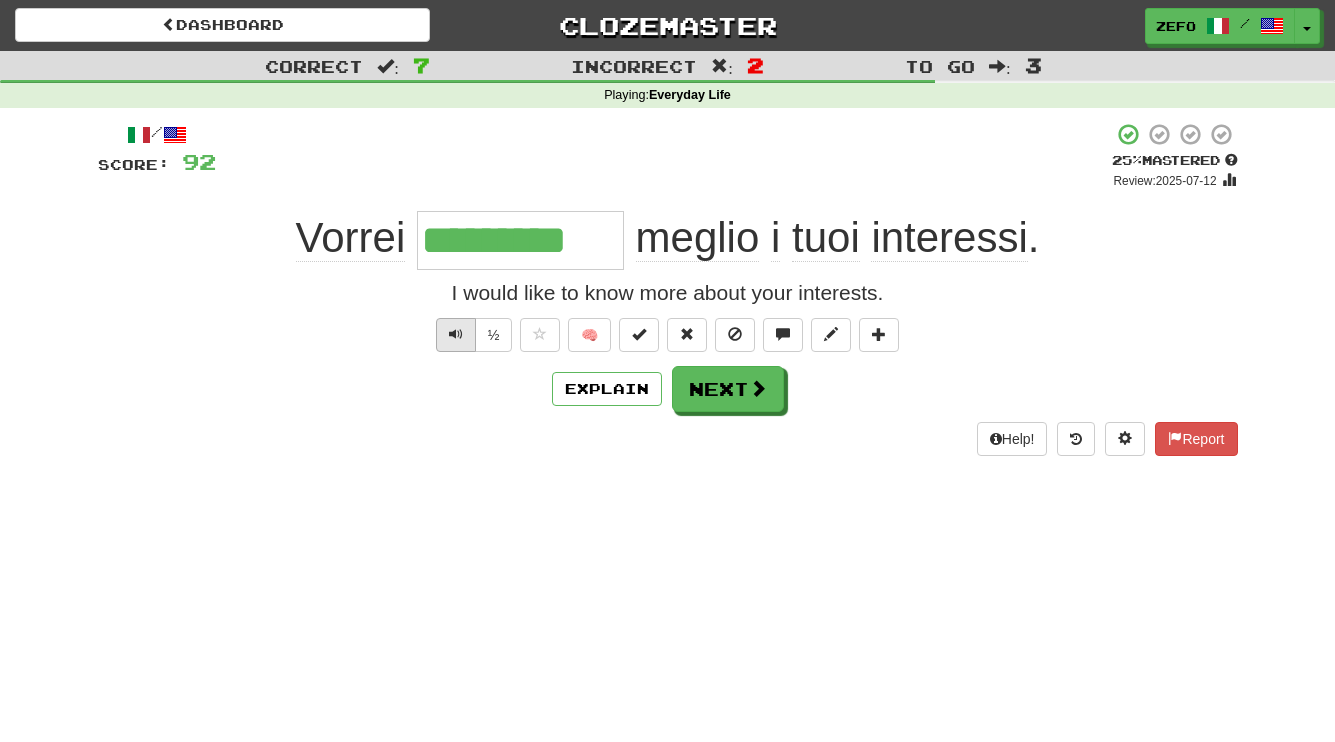 click at bounding box center (456, 335) 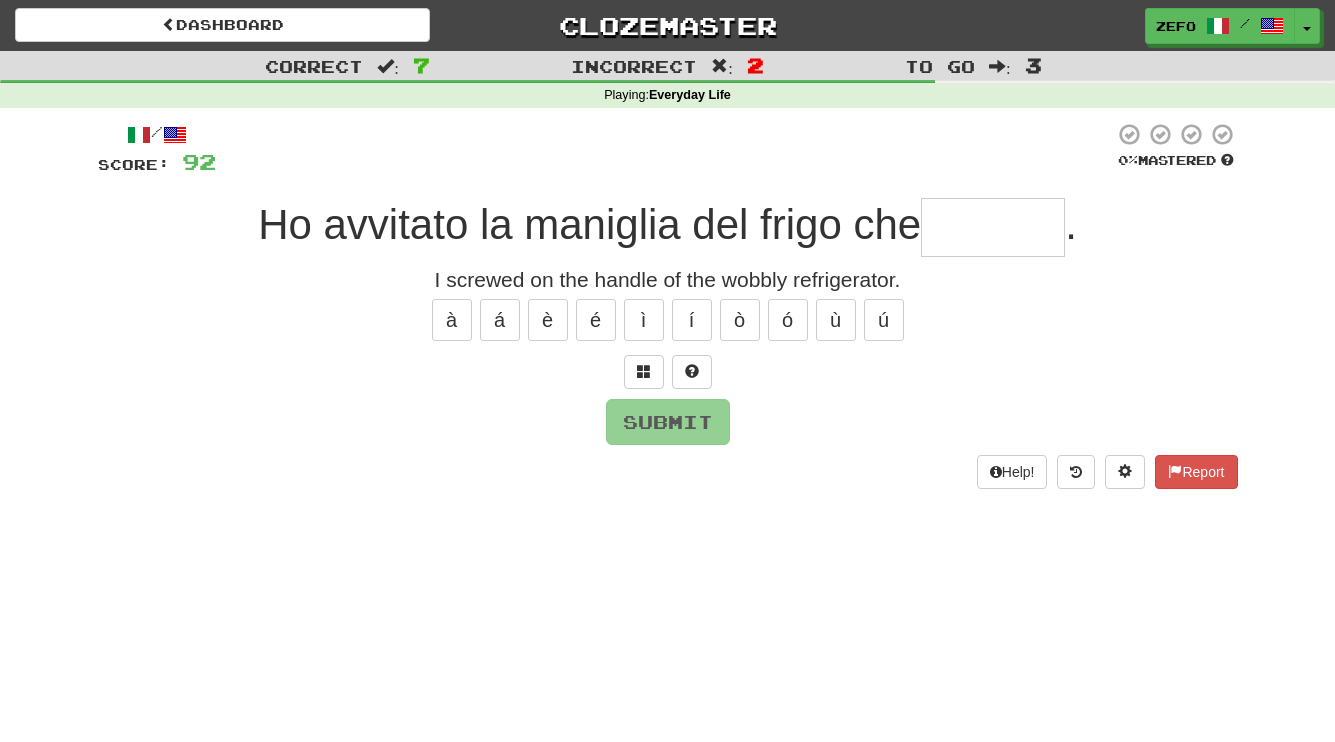 type on "*******" 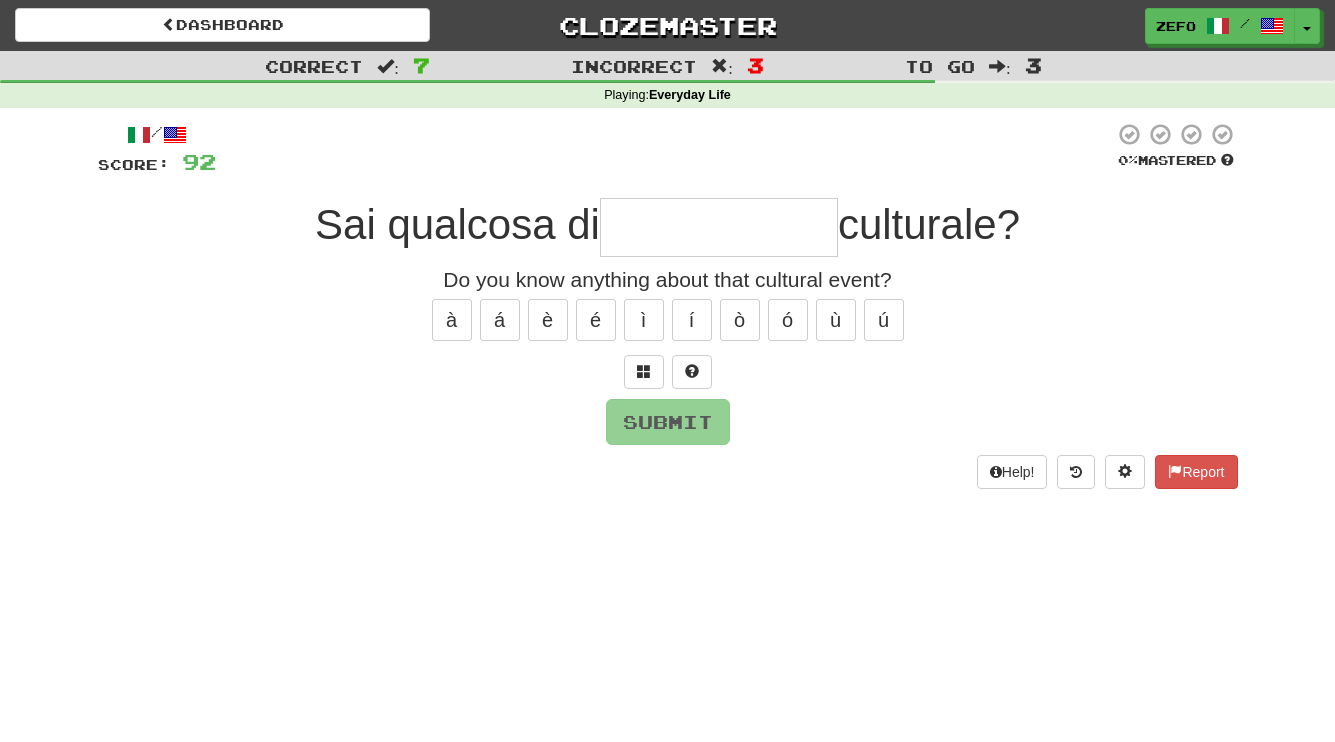 type on "*" 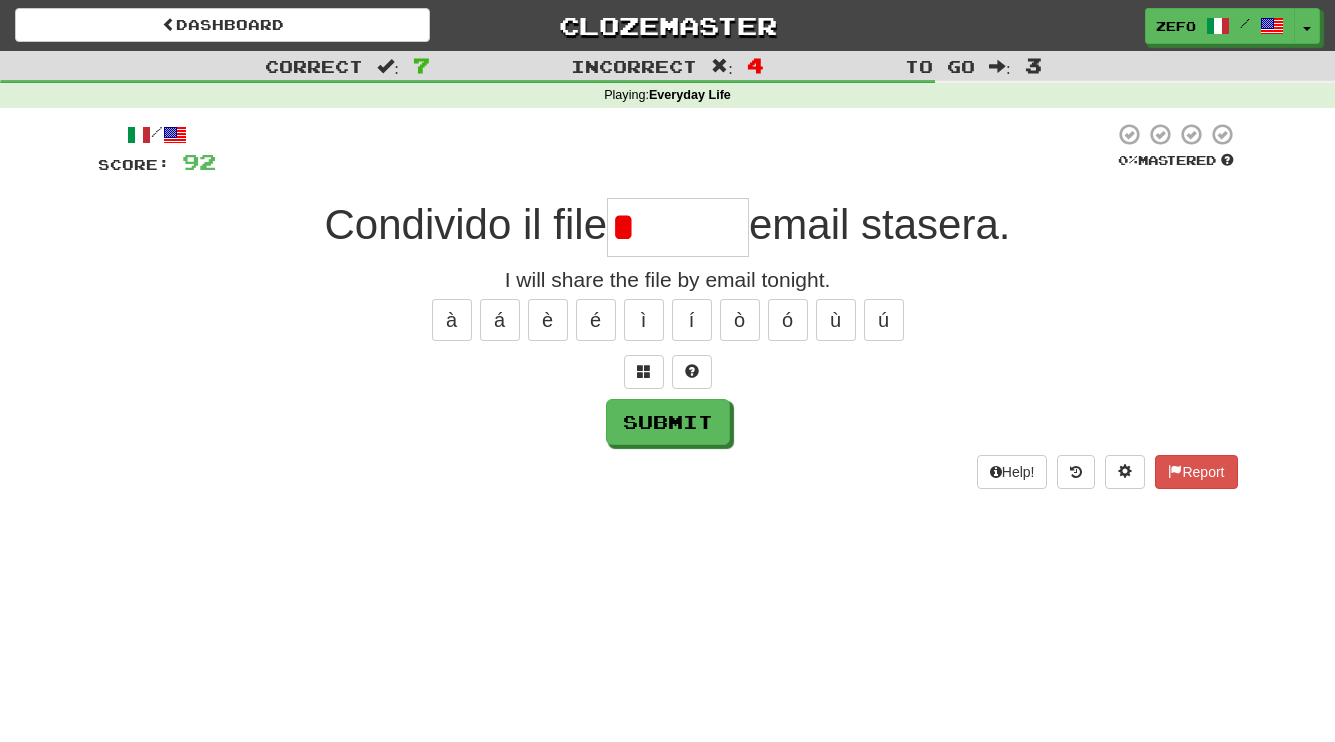type on "*******" 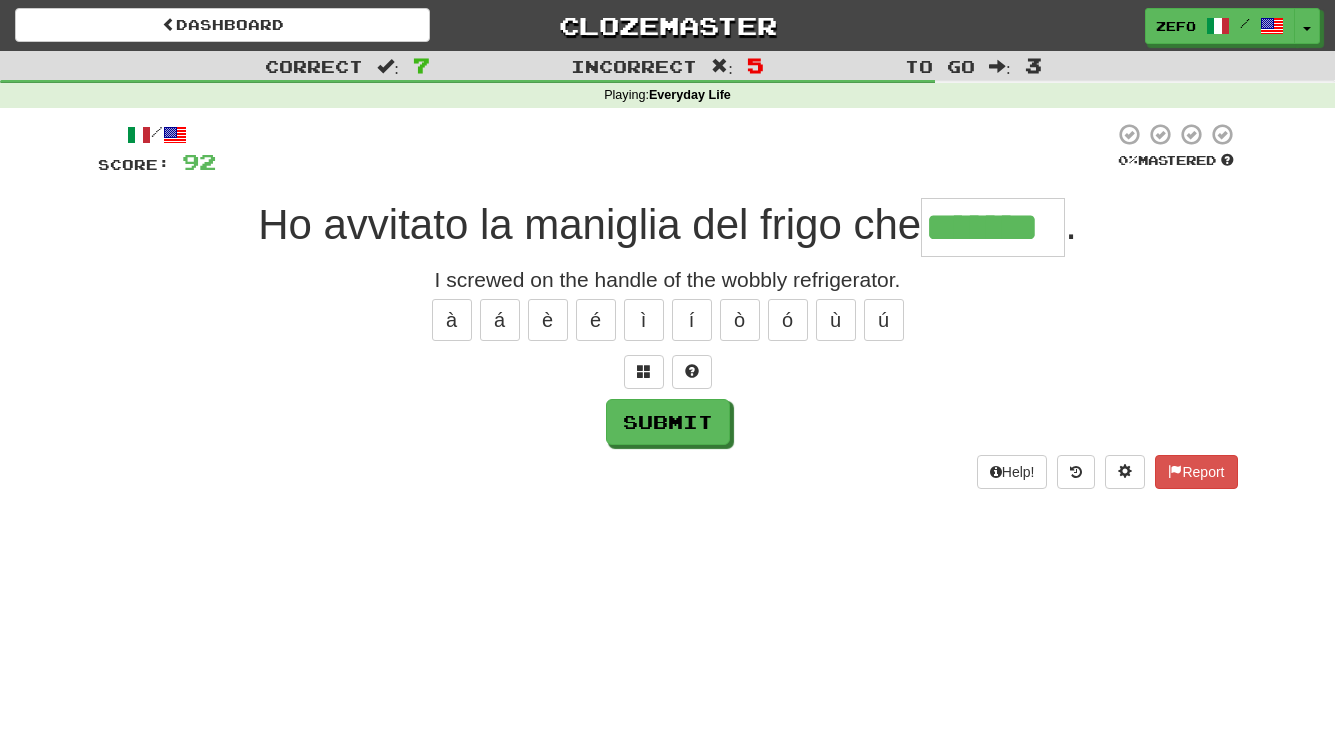 type on "*******" 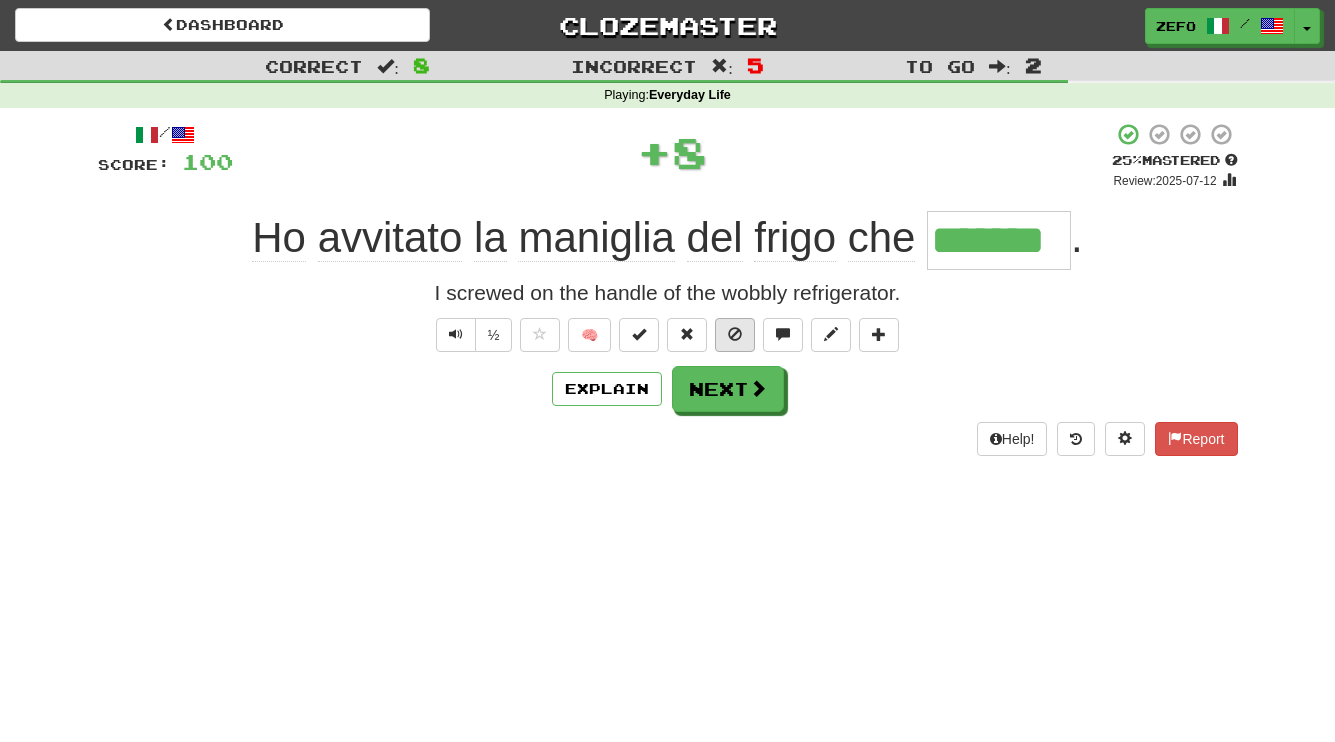 click at bounding box center [735, 334] 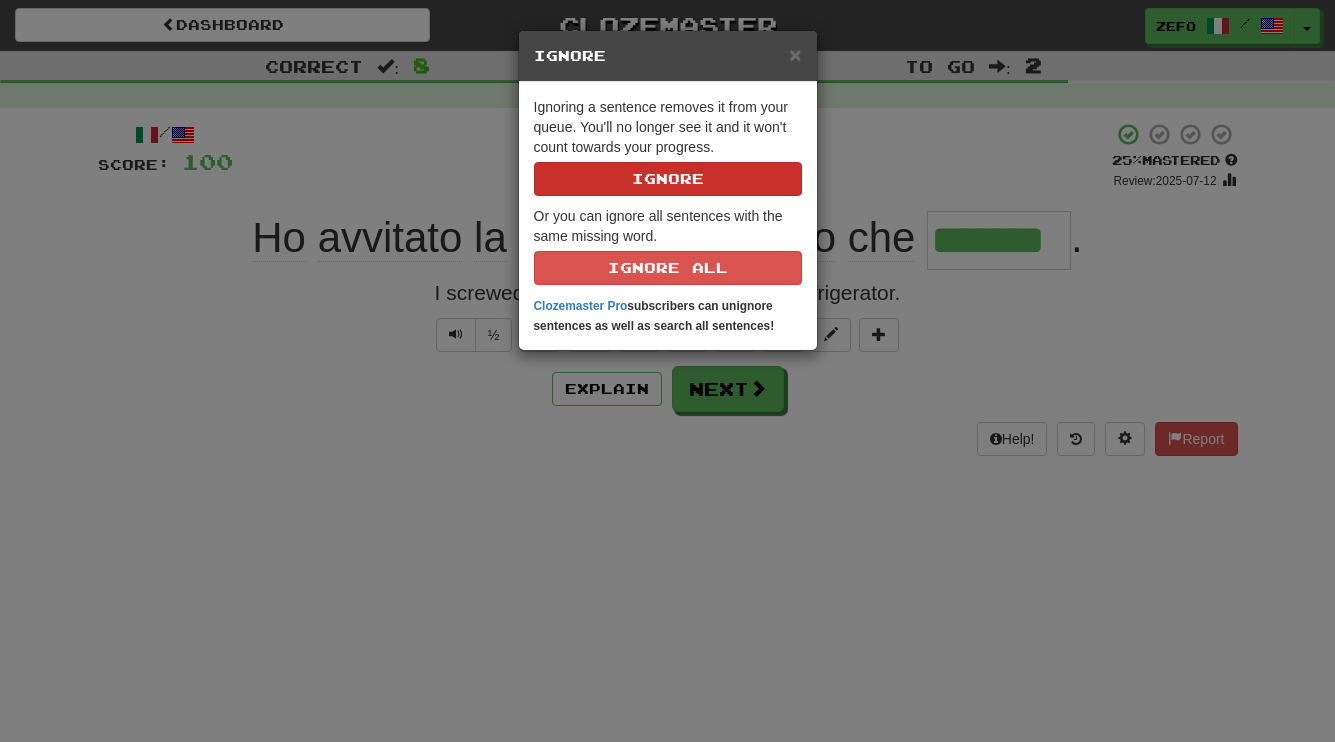 click on "Ignore" at bounding box center (668, 179) 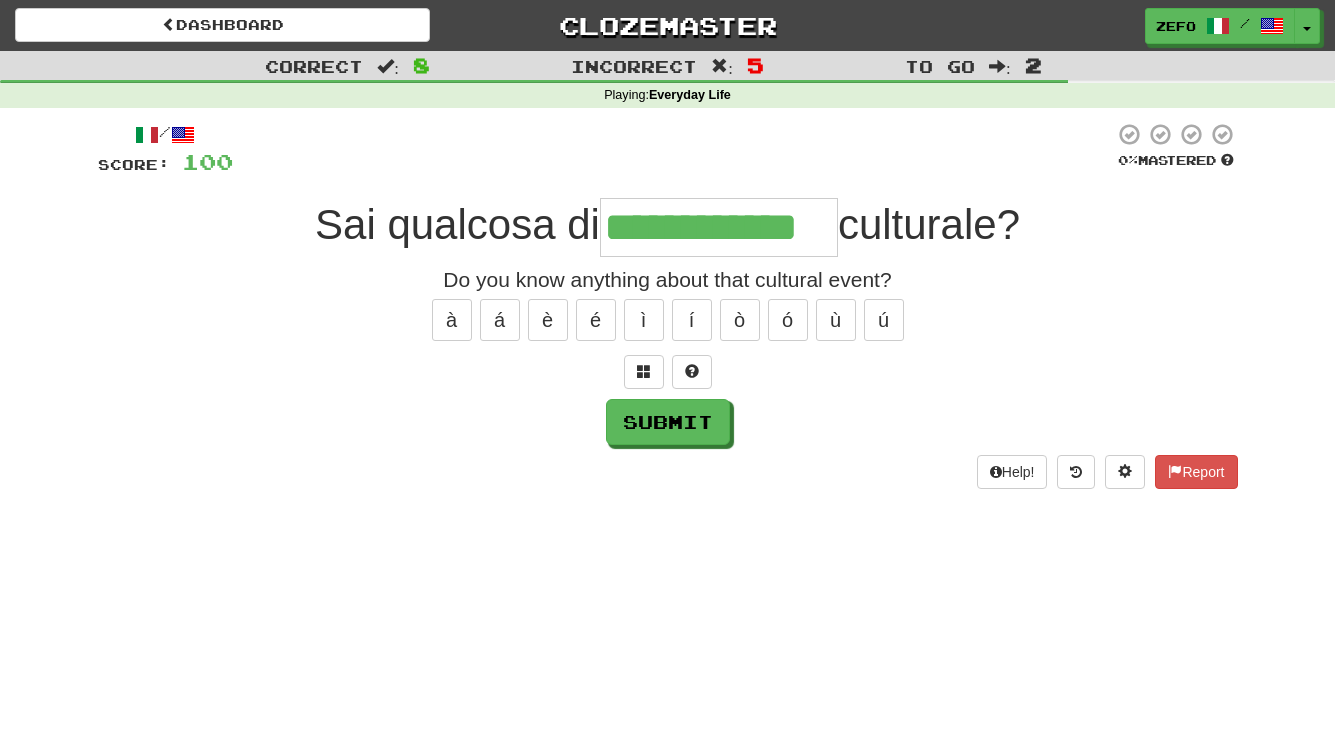 type on "**********" 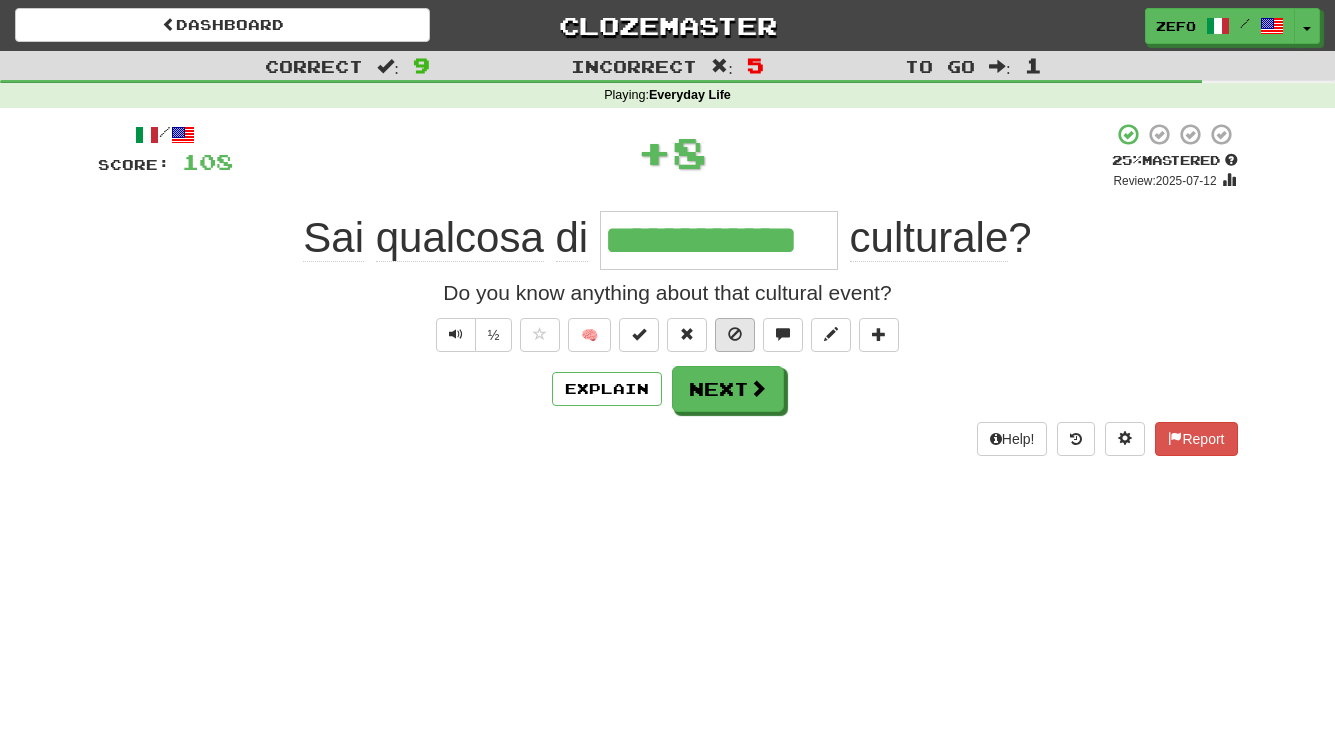 click at bounding box center [735, 334] 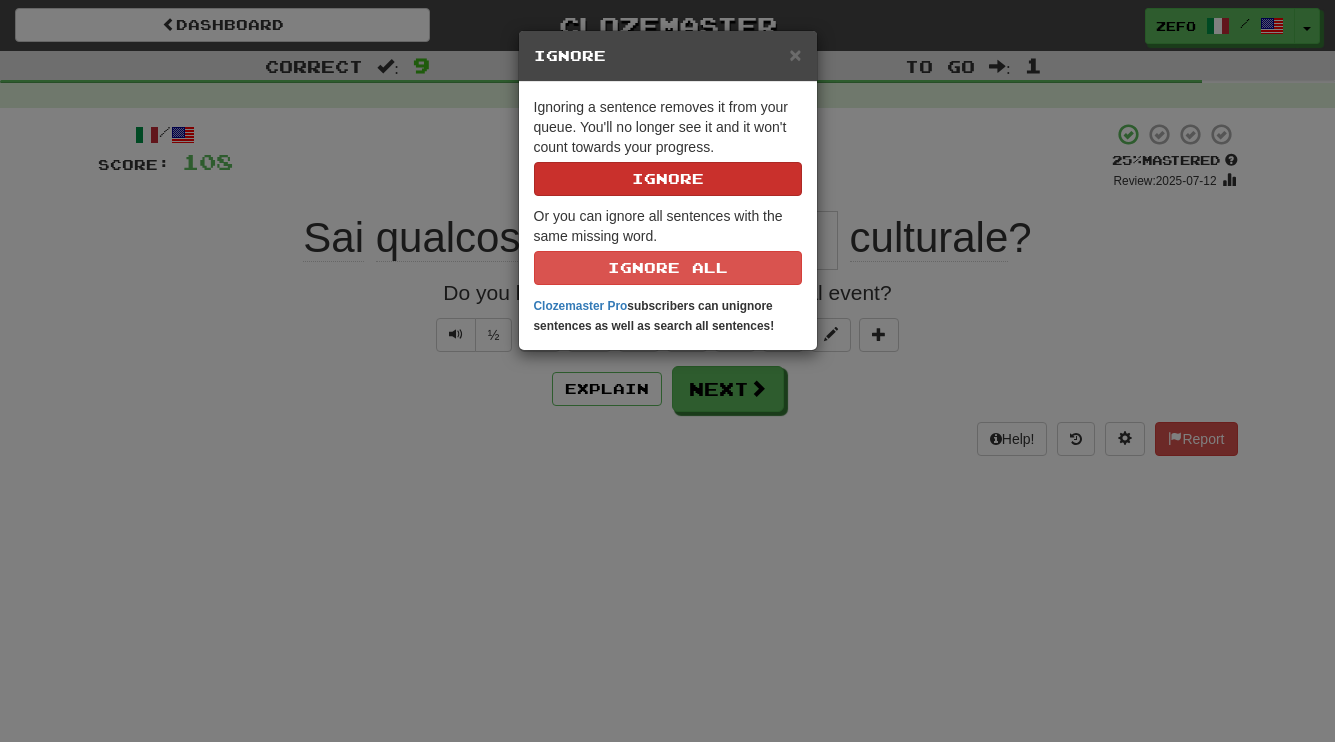 click on "Ignore" at bounding box center (668, 179) 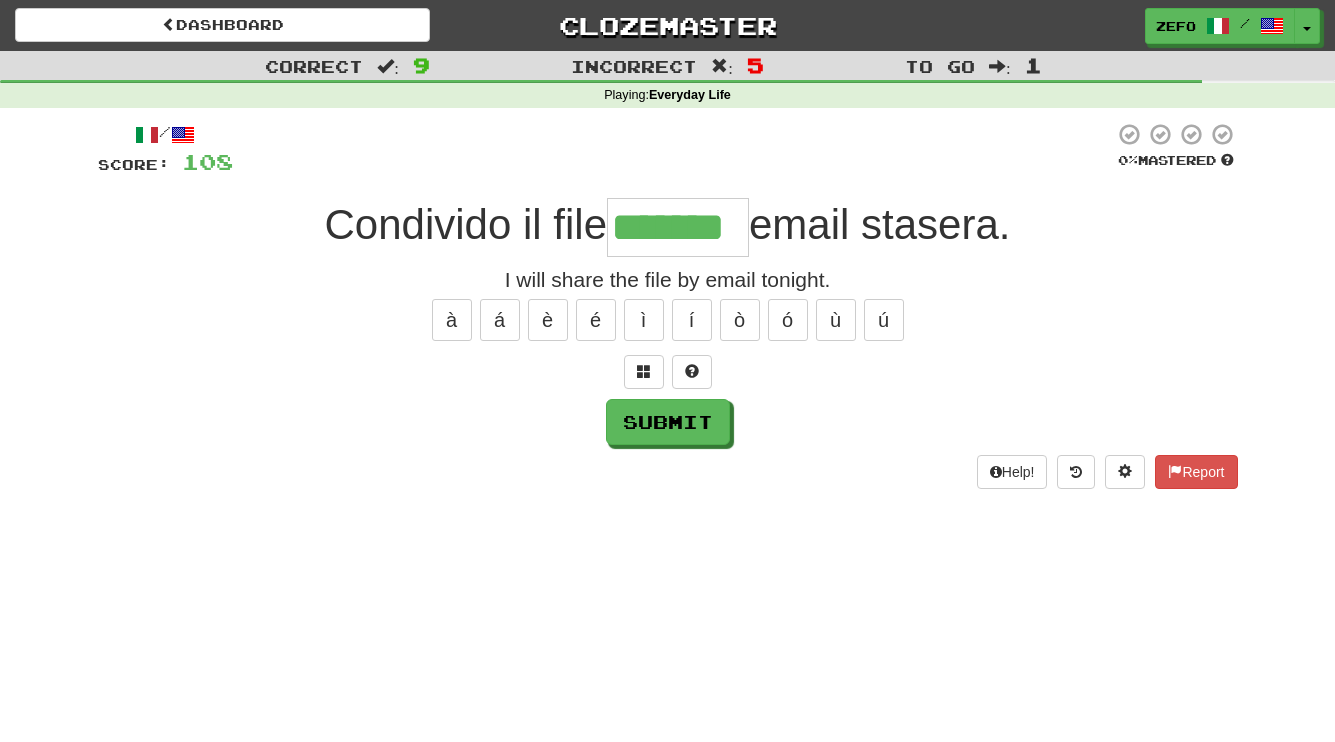 type on "*******" 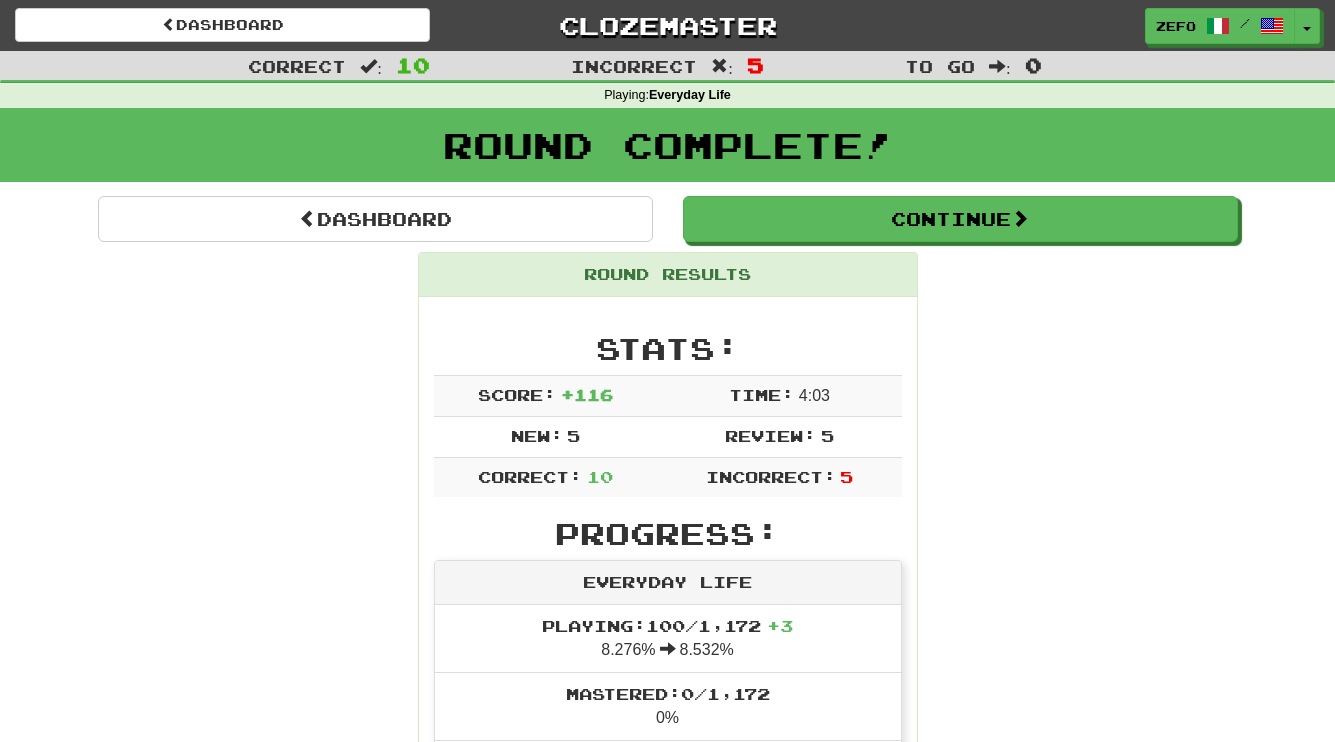 click on "Round Results Stats: Score:   + 116 Time:   4 : 0 3 New:   5 Review:   5 Correct:   10 Incorrect:   5 Progress: Everyday Life Playing:  100  /  1,172 + 3 8.276% 8.532% Mastered:  0  /  1,172 0% Ready for Review:  4  /  Level:  177 14,739  points to level  178  - keep going! Sentences:  Report Quando devo iniziare la  terapia  antibiotica? When should I start antibiotic therapy?  Report Controllo le  trappole  per gli insetti in garage. I check the insect traps in the garage.  Report Sai qualcosa di  quell'evento  culturale? Do you know anything about that cultural event?  Report Il film è  stato  un grande successo. The film was a great success.  Report Sentiamo  la tua idea, per favore. Let's hear your idea, please.  Report l' offerta  è valida solo fino a domani. The offer is only valid until tomorrow.  Report Controllo  gli orari del negozio prima di uscire. I check the store hours before I leave.  Report Condivido il file  tramite  email stasera. I will share the file by email tonight.  Report Vorrei  ." at bounding box center (668, 1120) 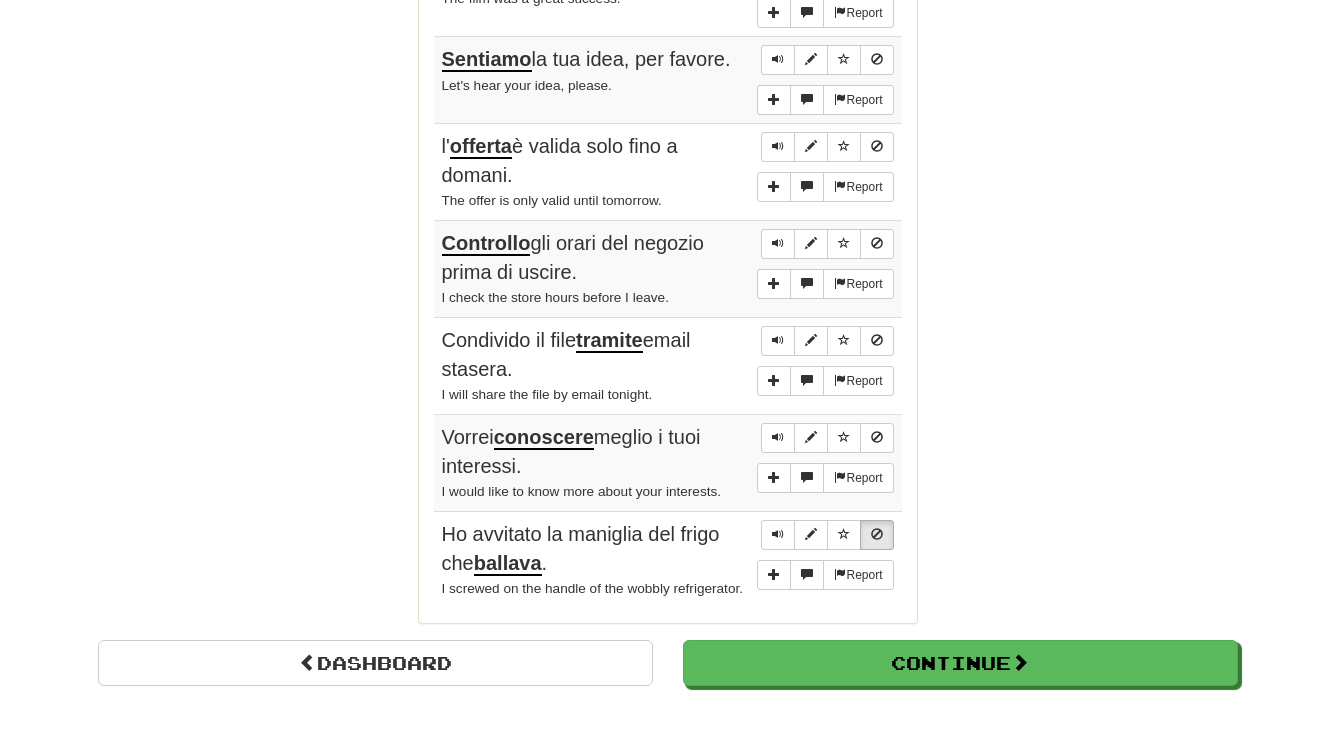 scroll, scrollTop: 1364, scrollLeft: 0, axis: vertical 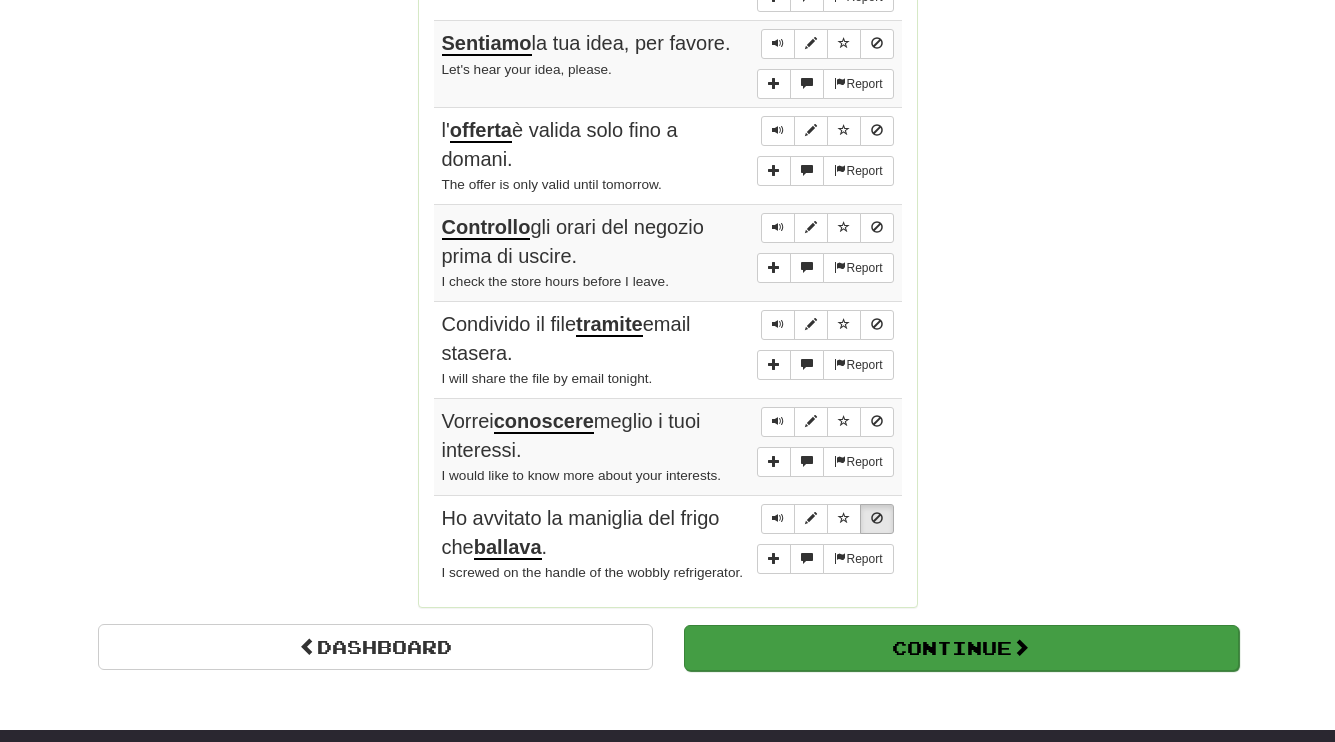 click on "Continue" at bounding box center (961, 648) 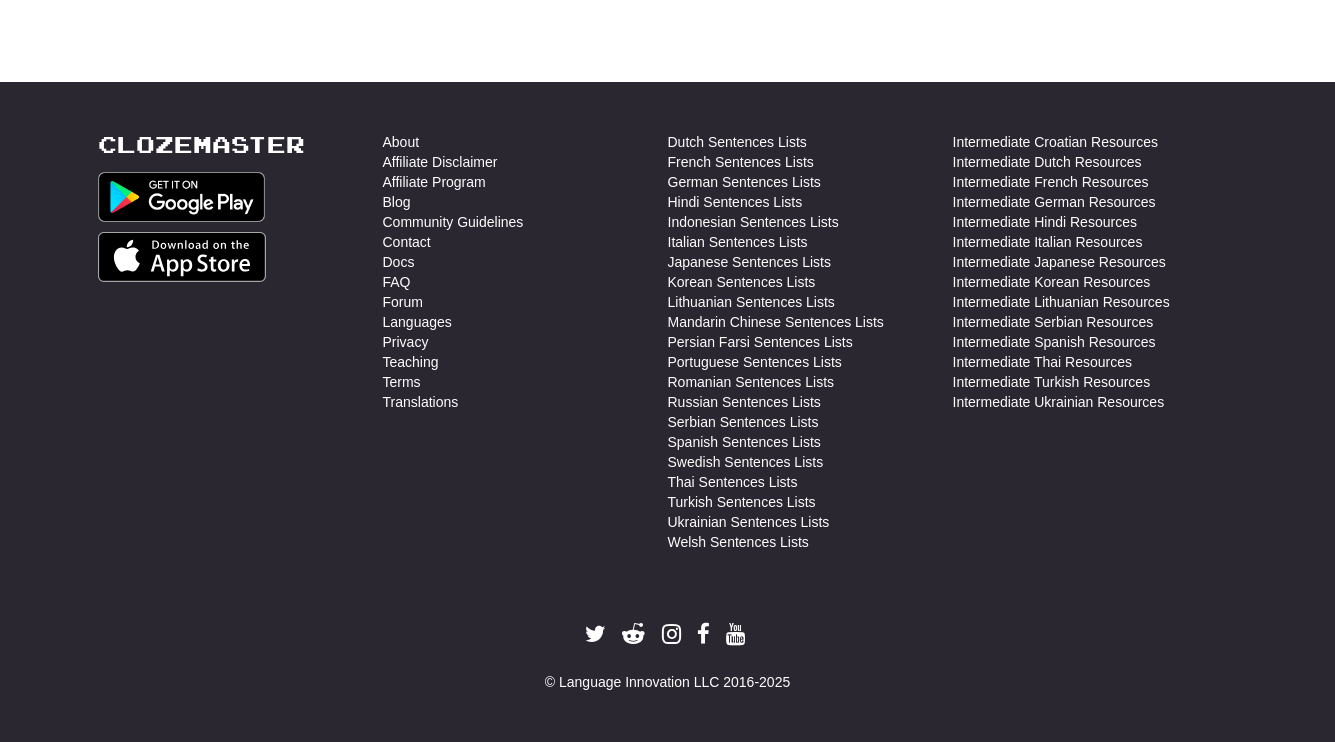 scroll, scrollTop: 710, scrollLeft: 0, axis: vertical 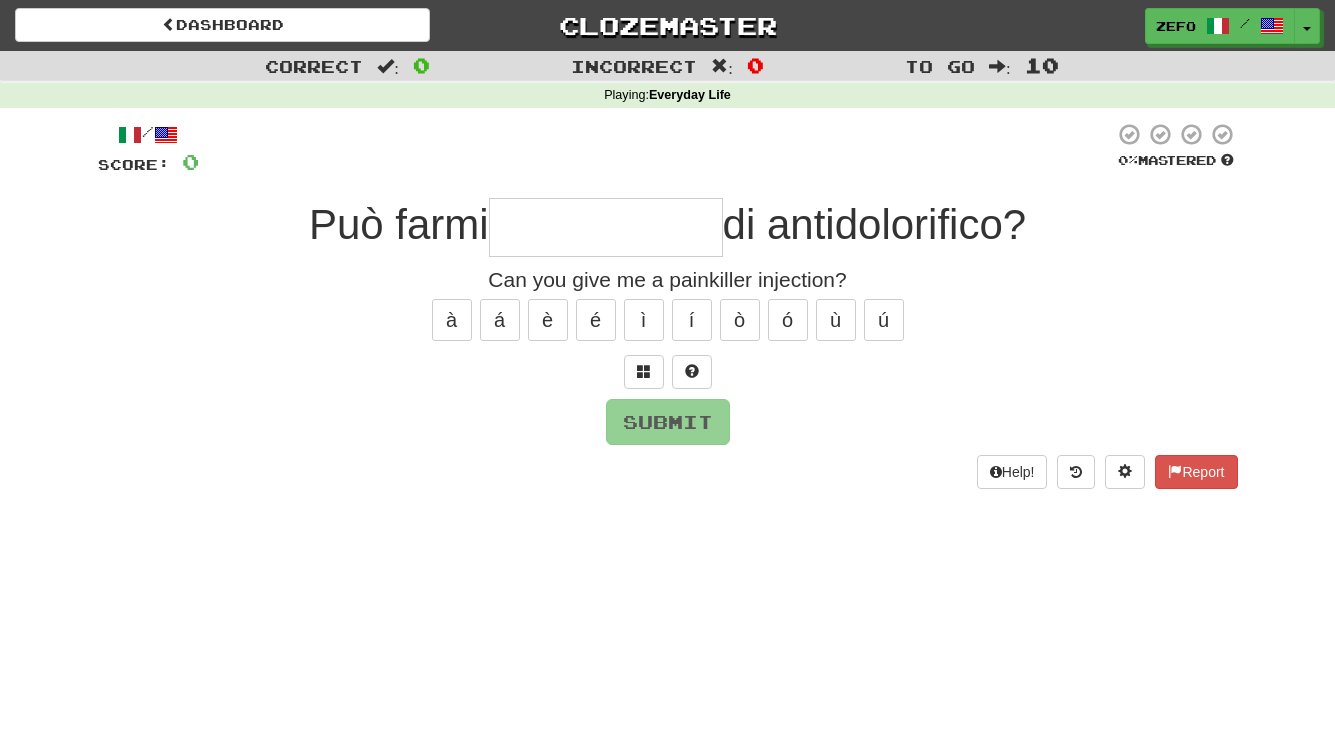 type on "*" 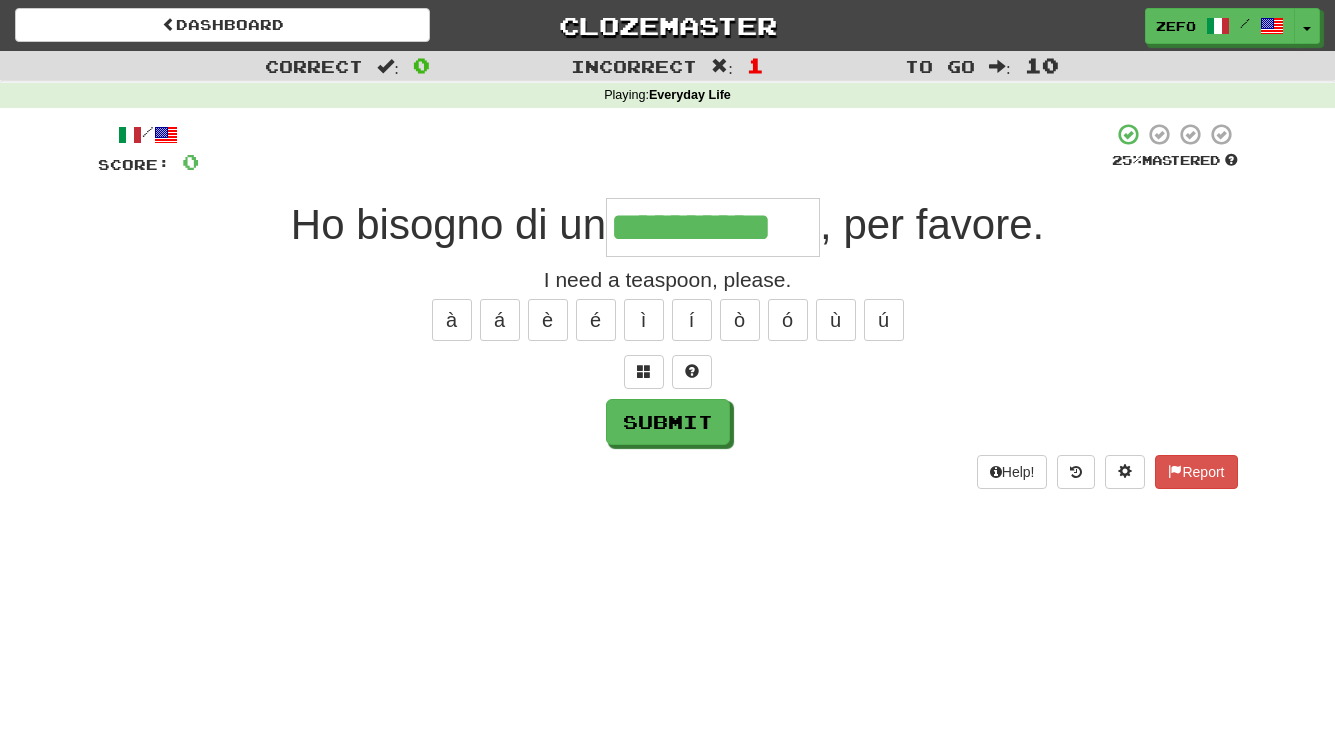 type on "**********" 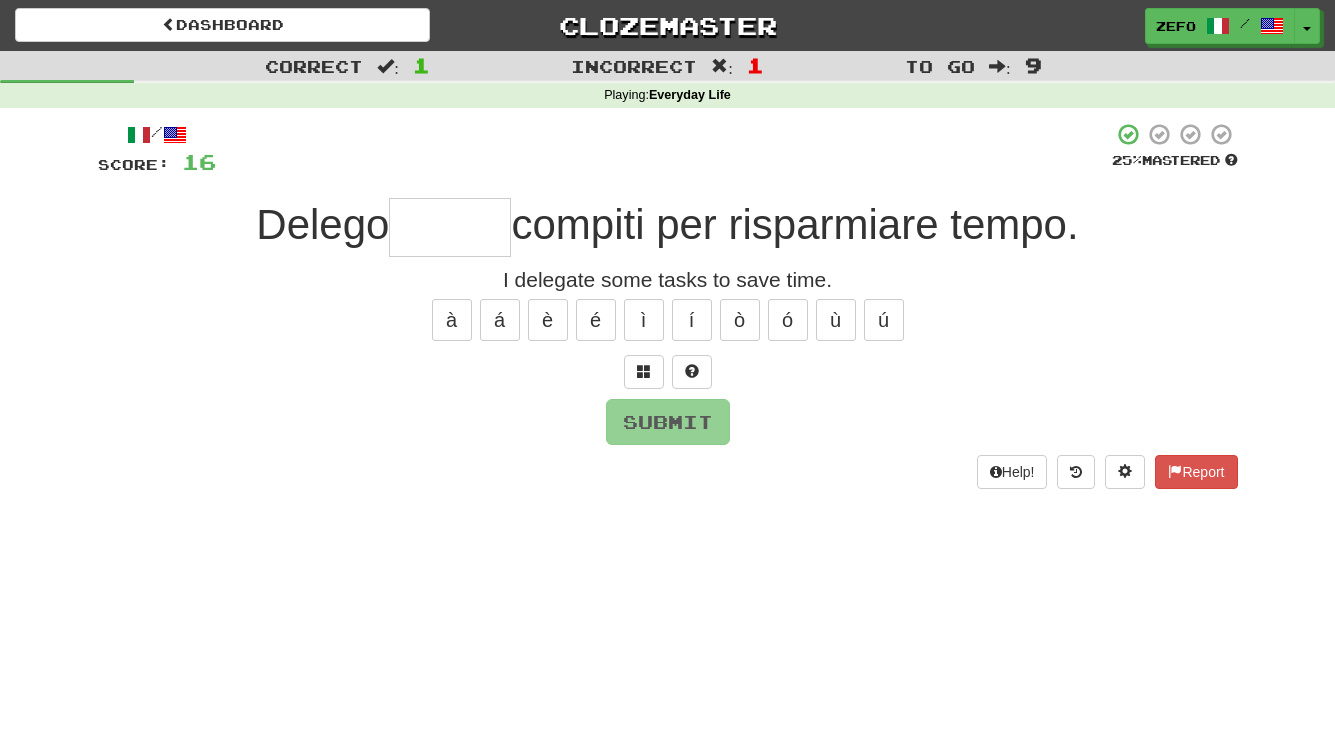type on "*" 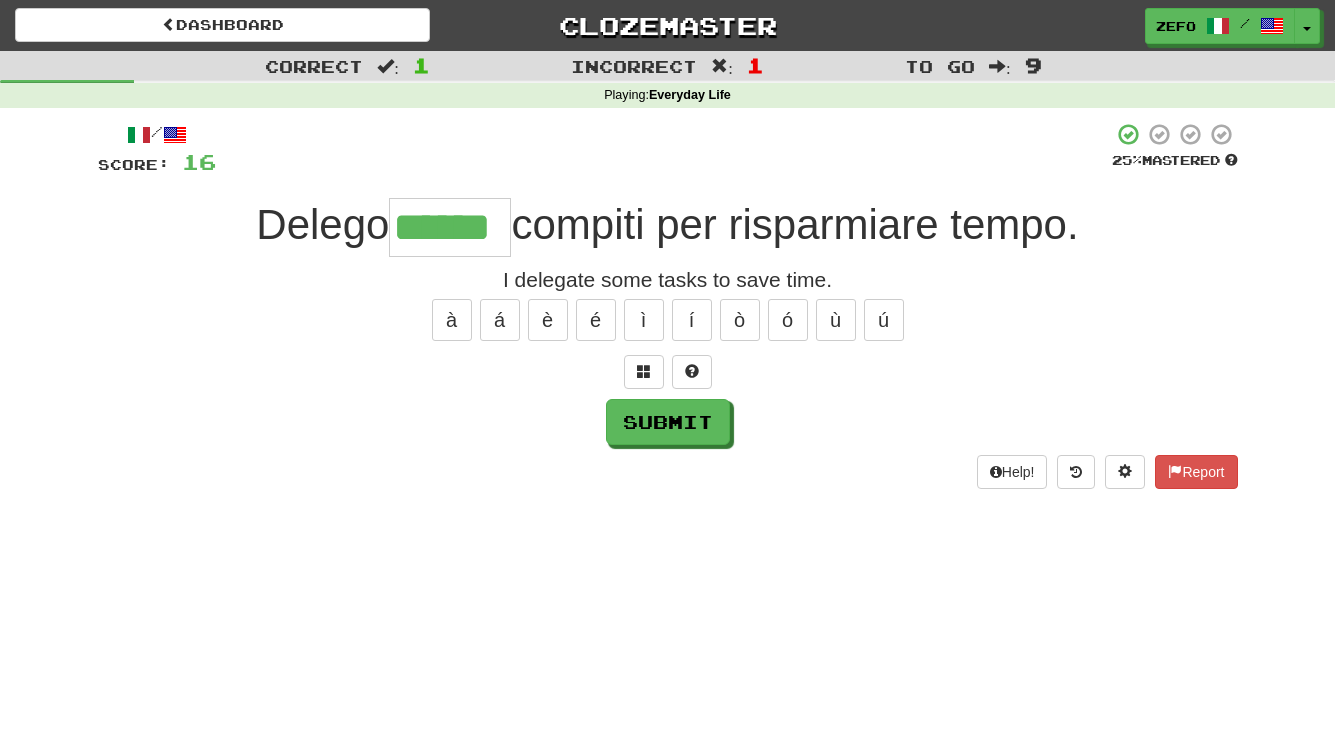 type on "******" 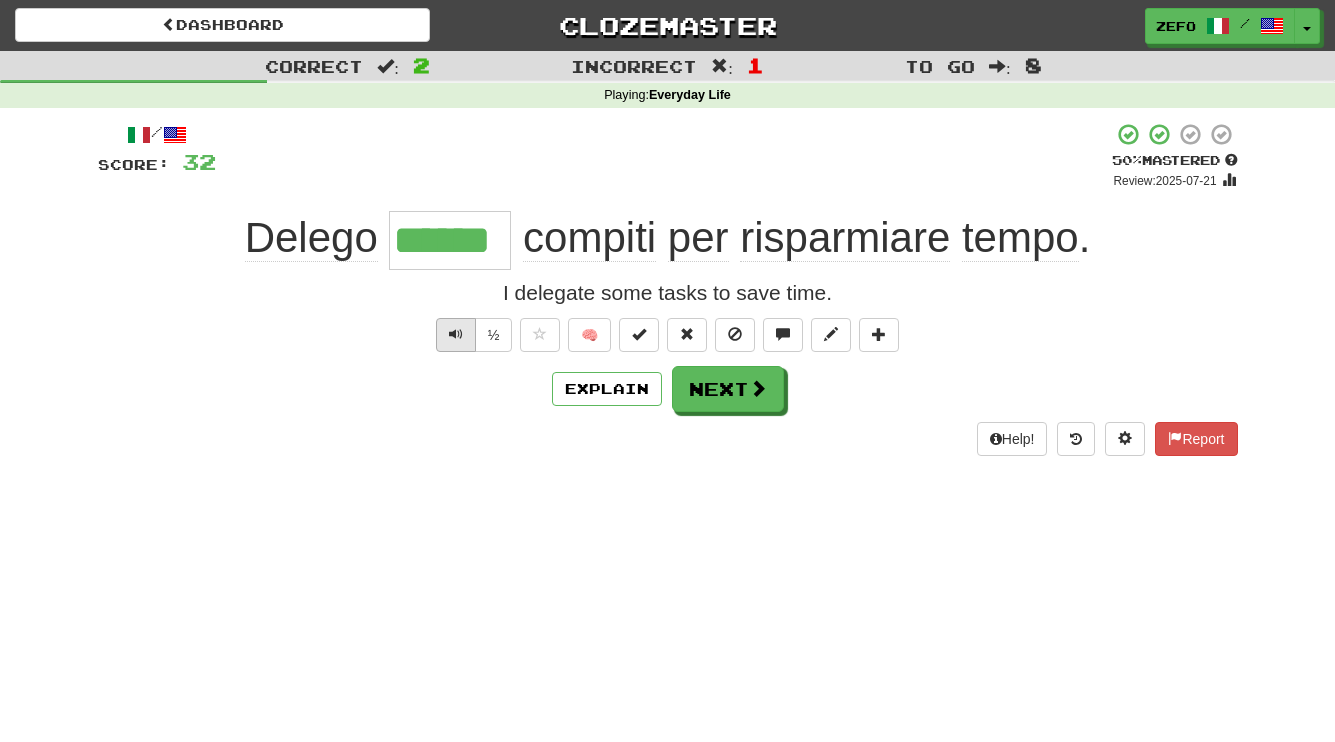 click at bounding box center (456, 335) 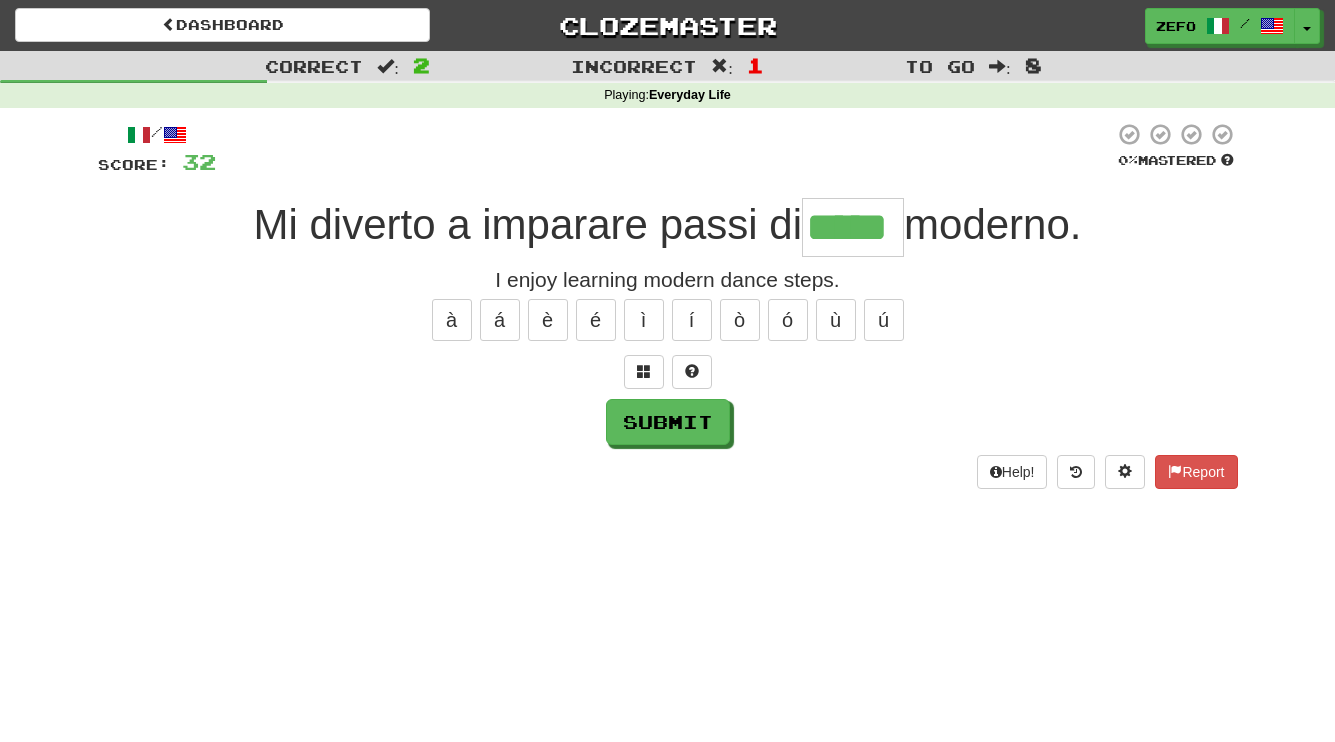 type on "*****" 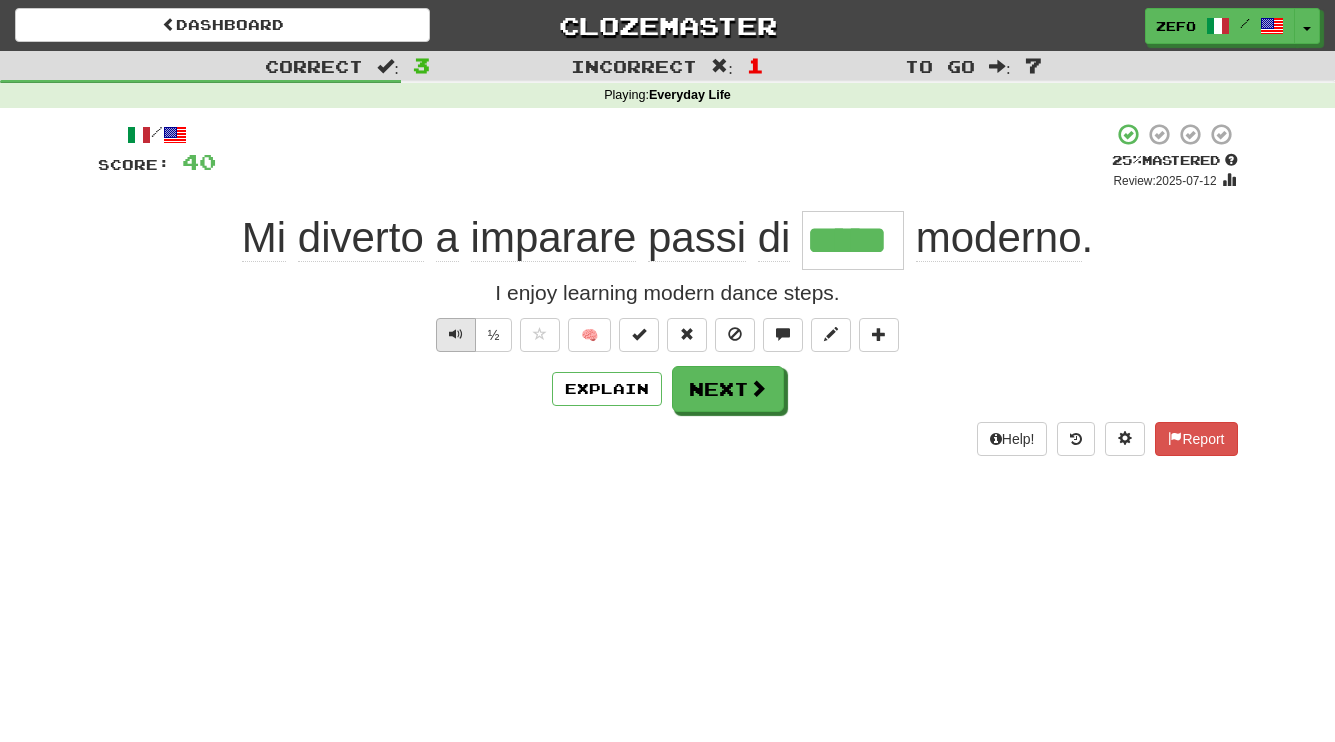 click at bounding box center [456, 334] 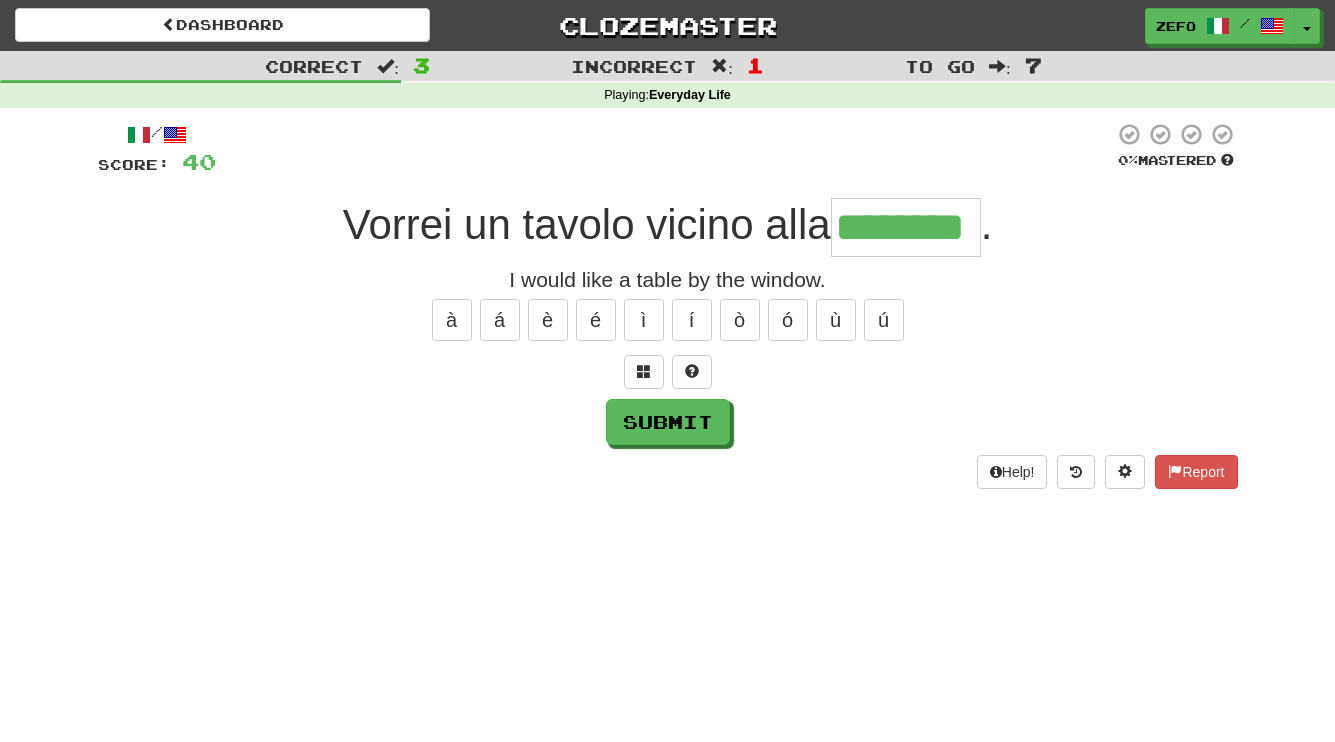 type on "********" 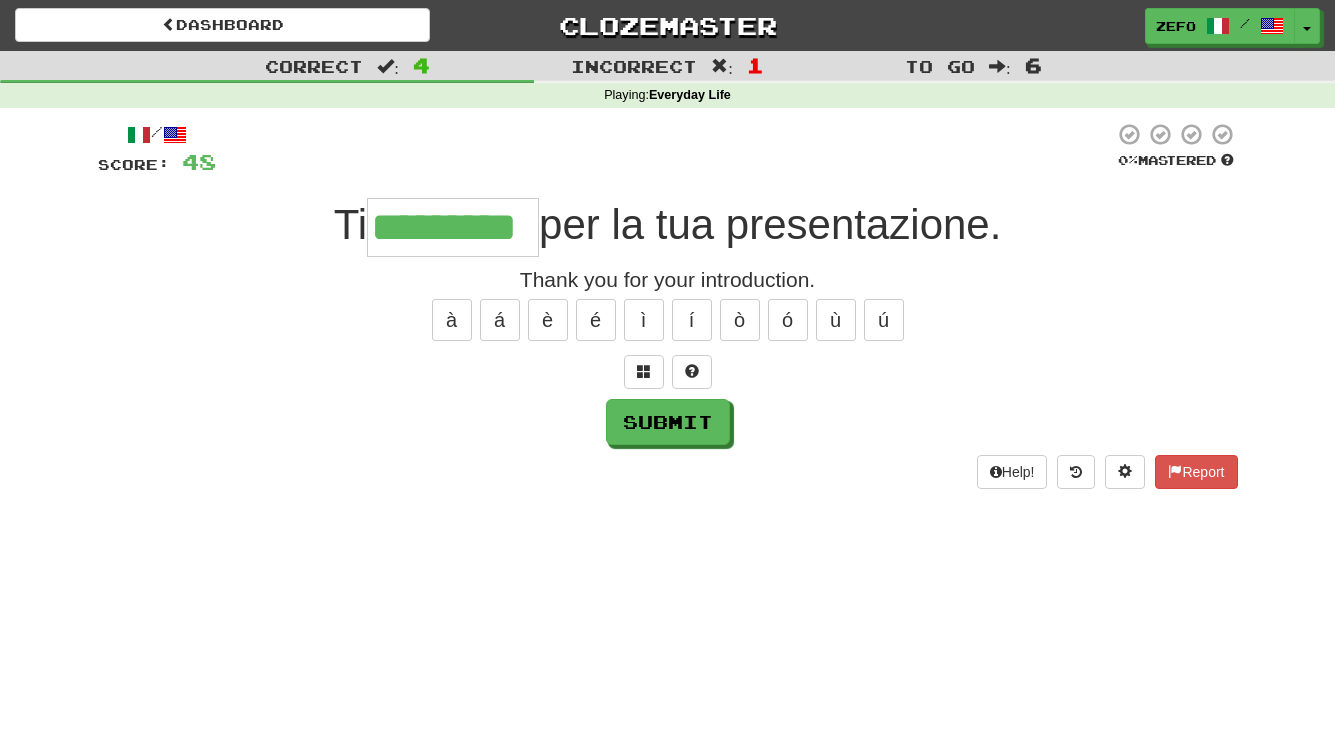 type on "*********" 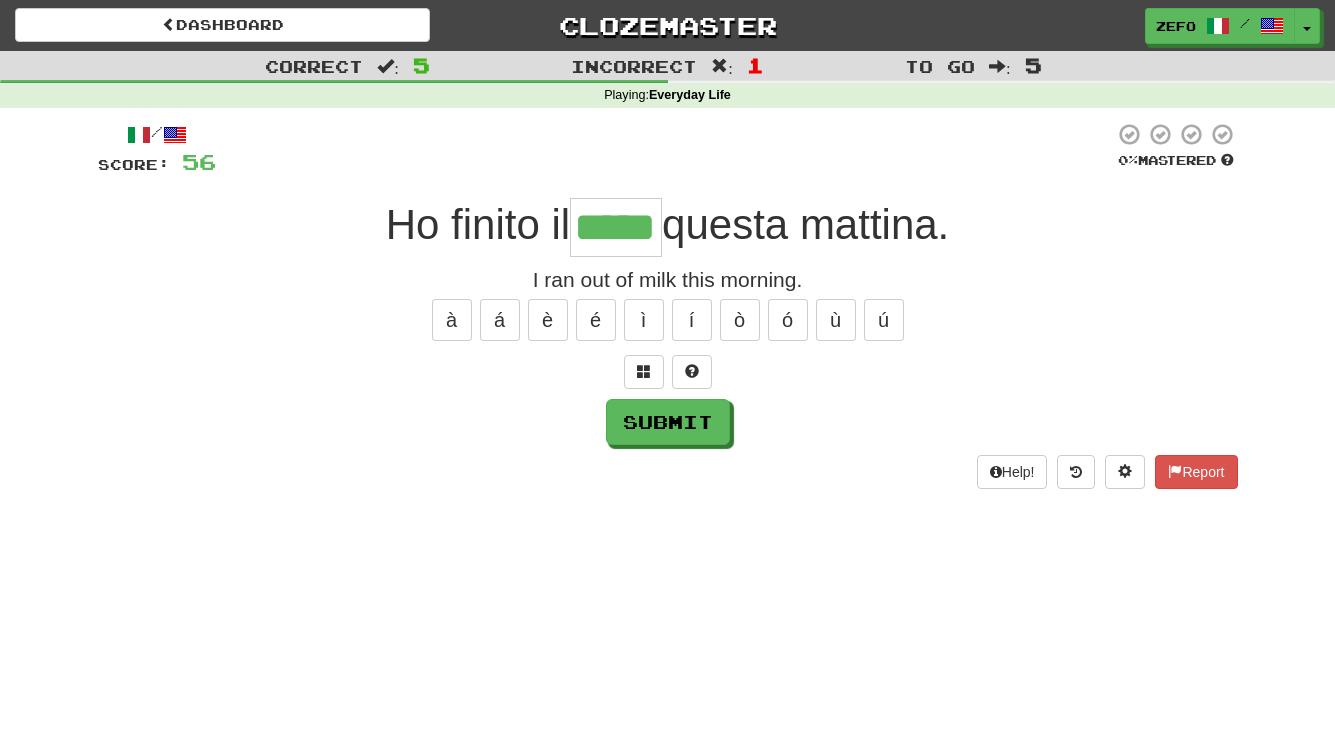 type on "*****" 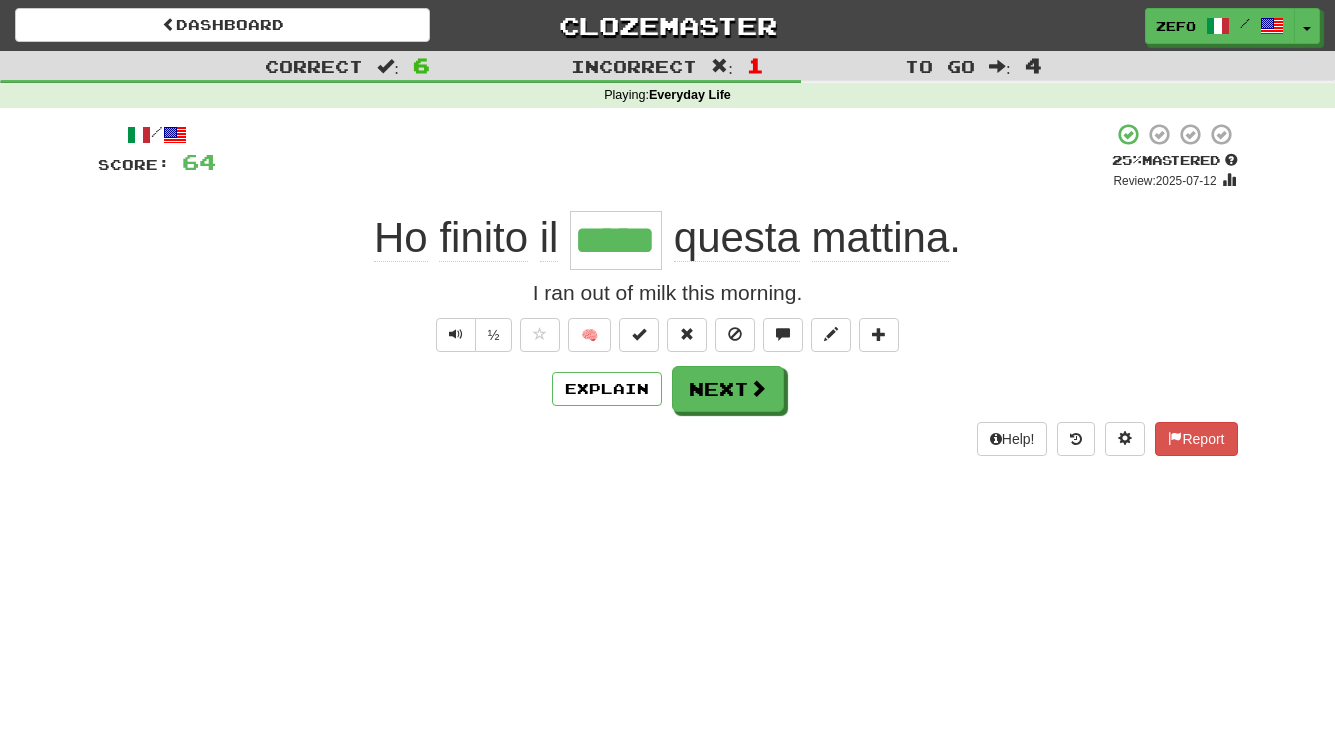 click on "½ 🧠" at bounding box center (668, 335) 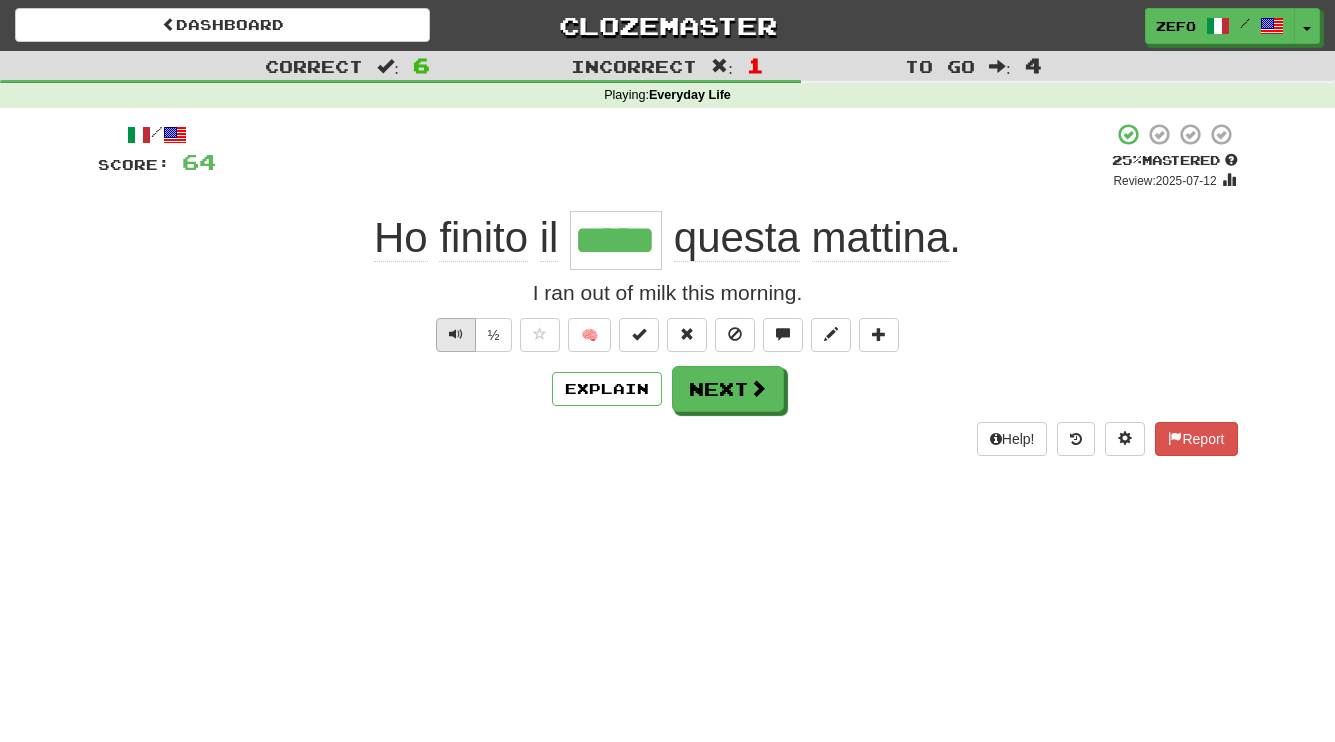 click at bounding box center (456, 334) 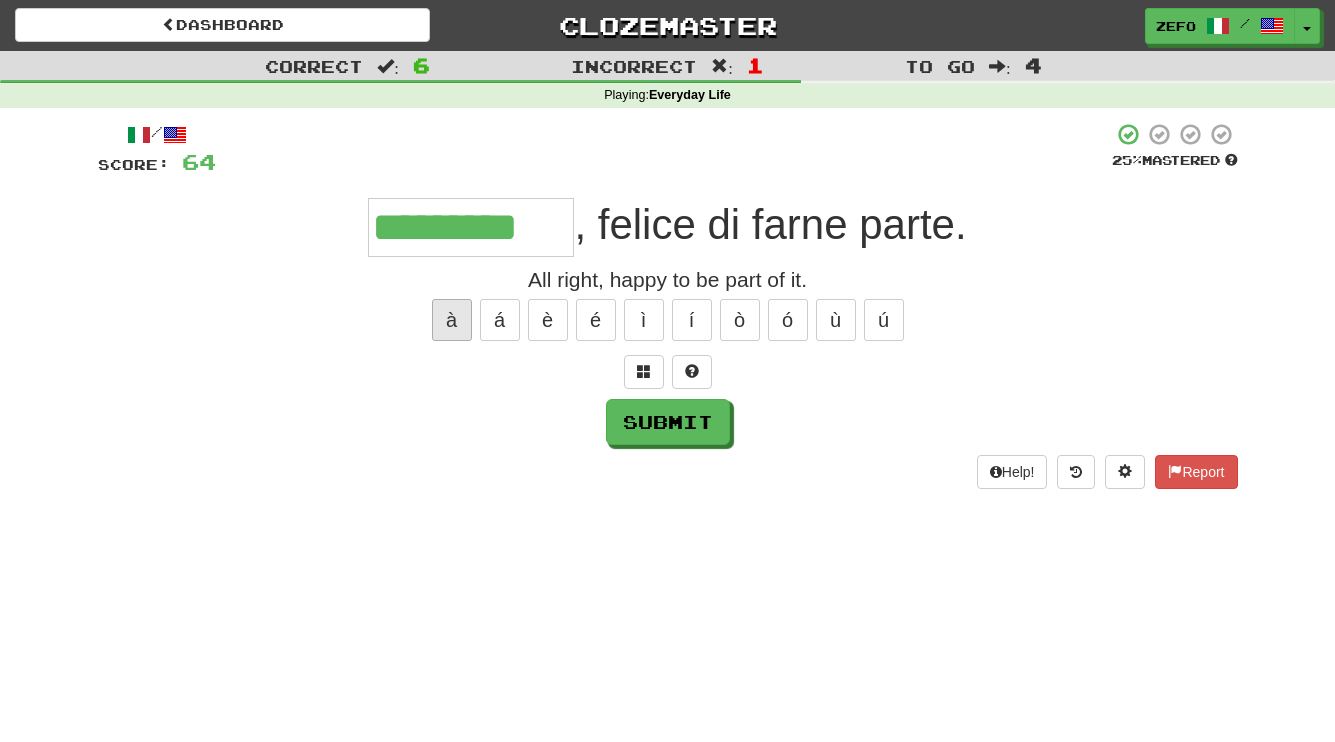 type on "*********" 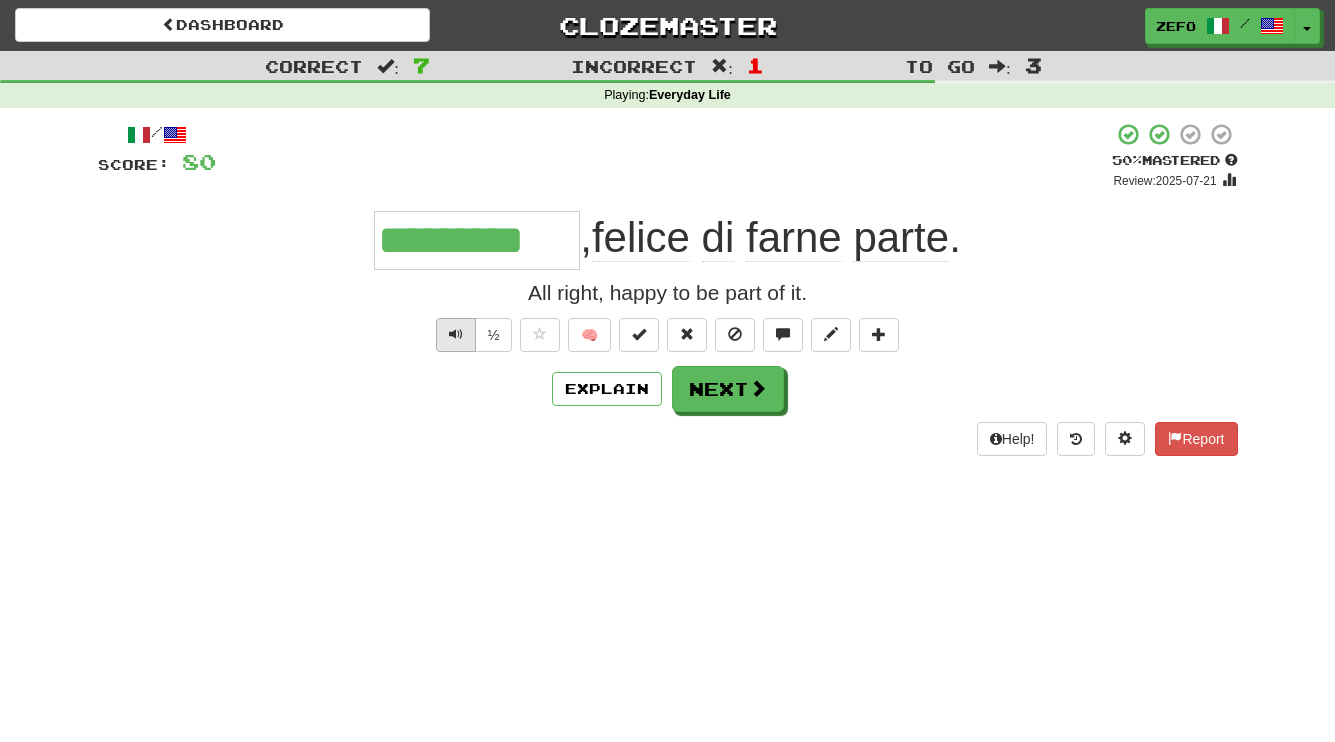 click at bounding box center (456, 334) 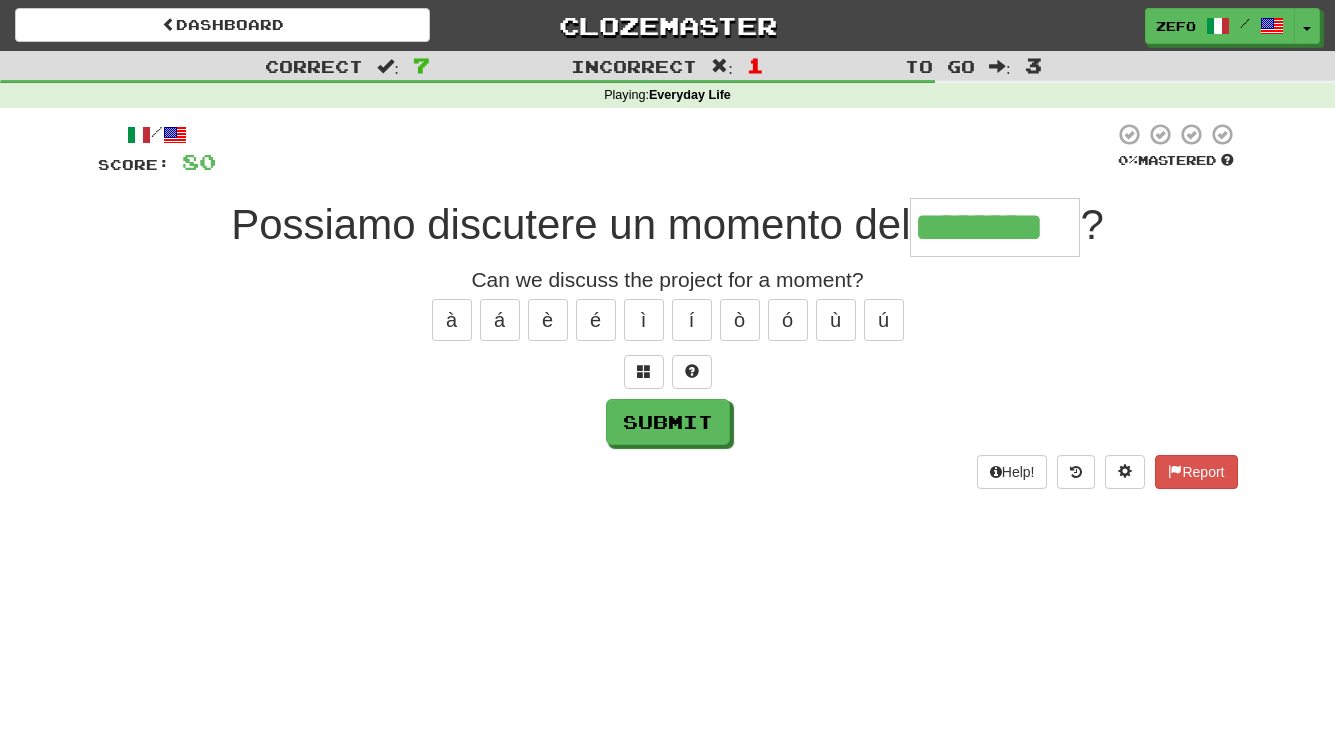 type on "********" 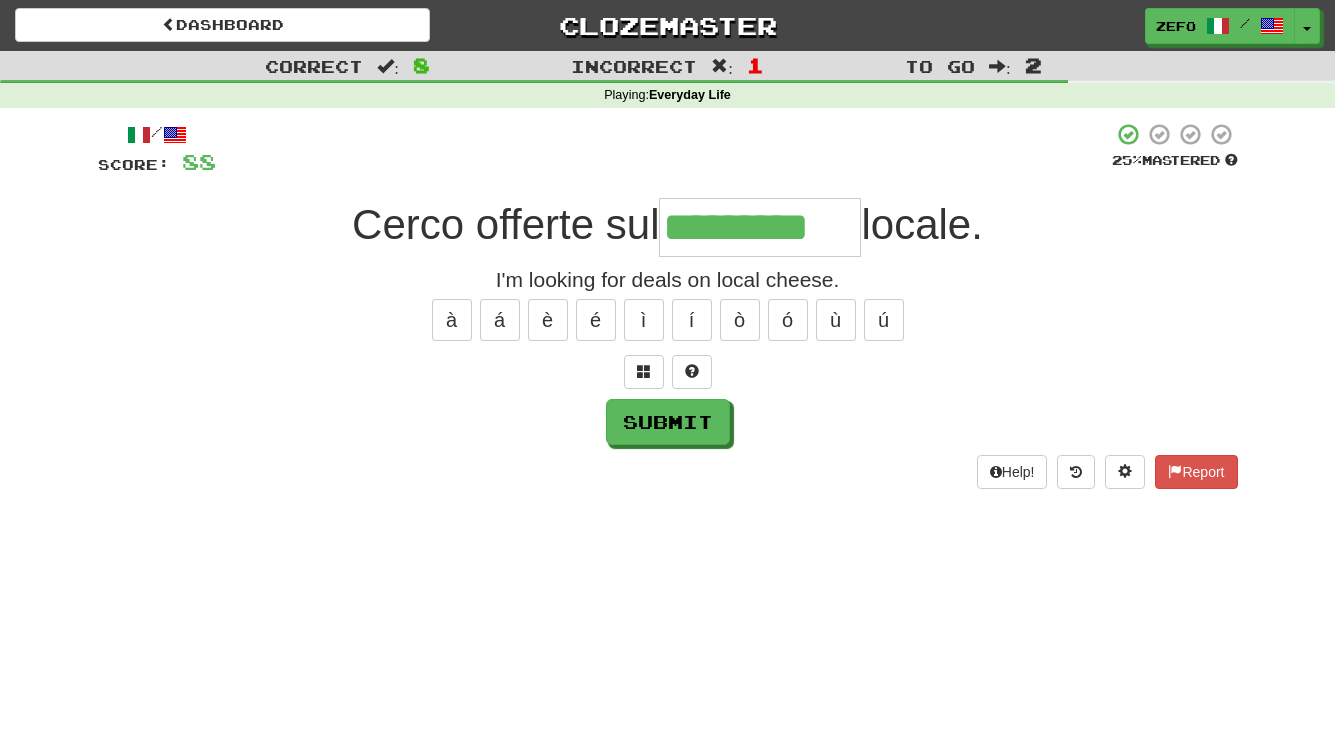 type on "*********" 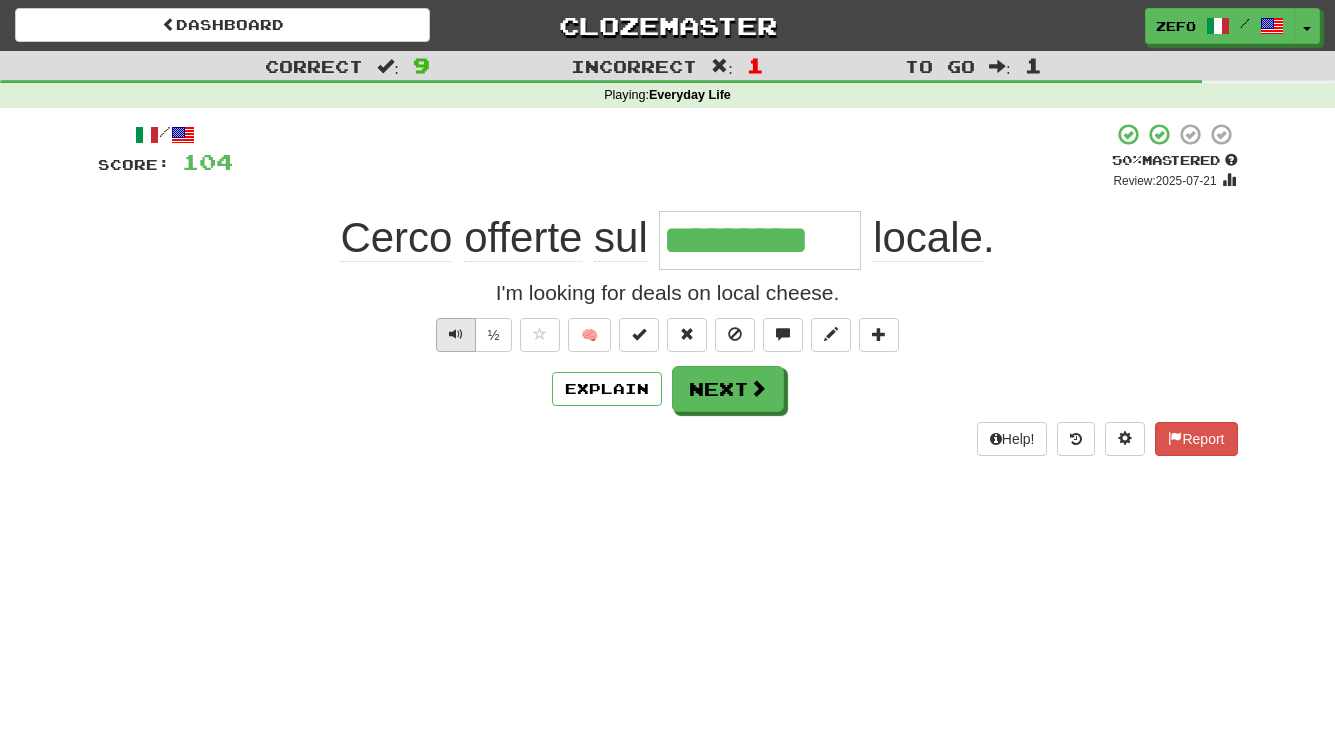 click at bounding box center (456, 335) 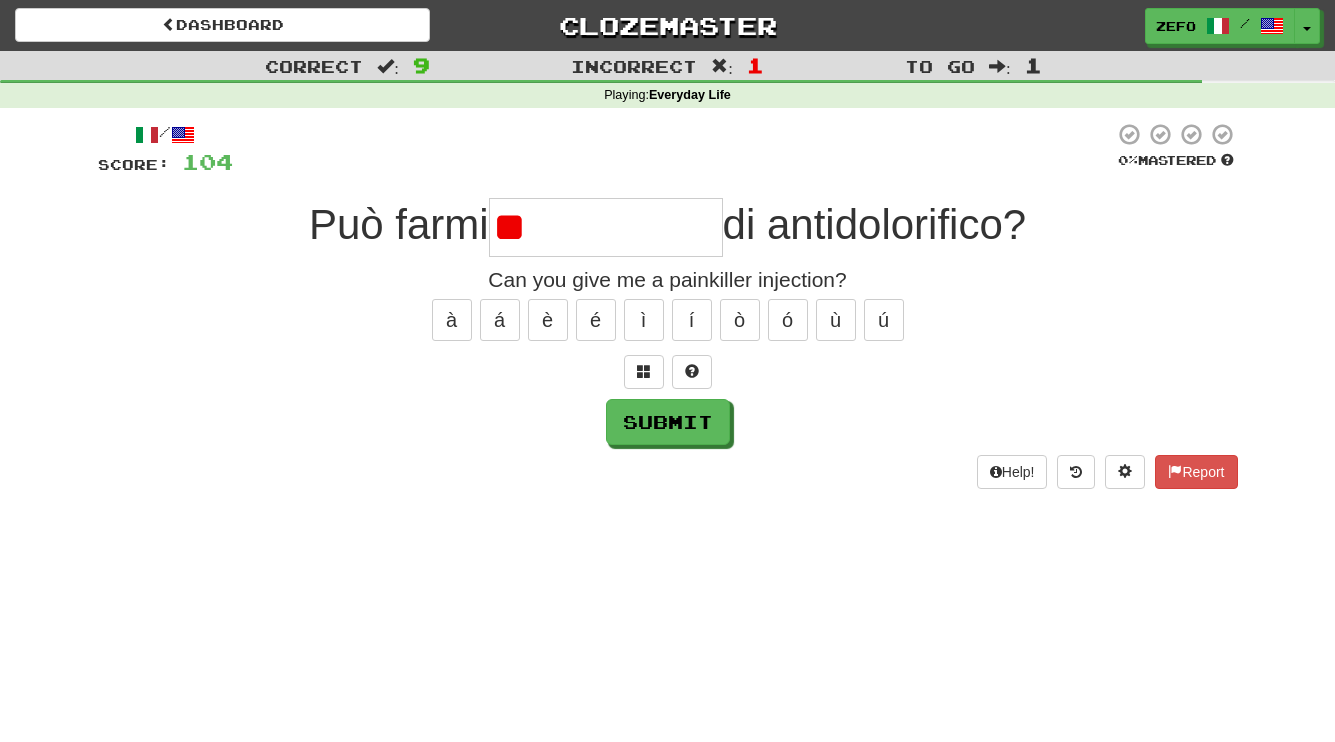 type on "*" 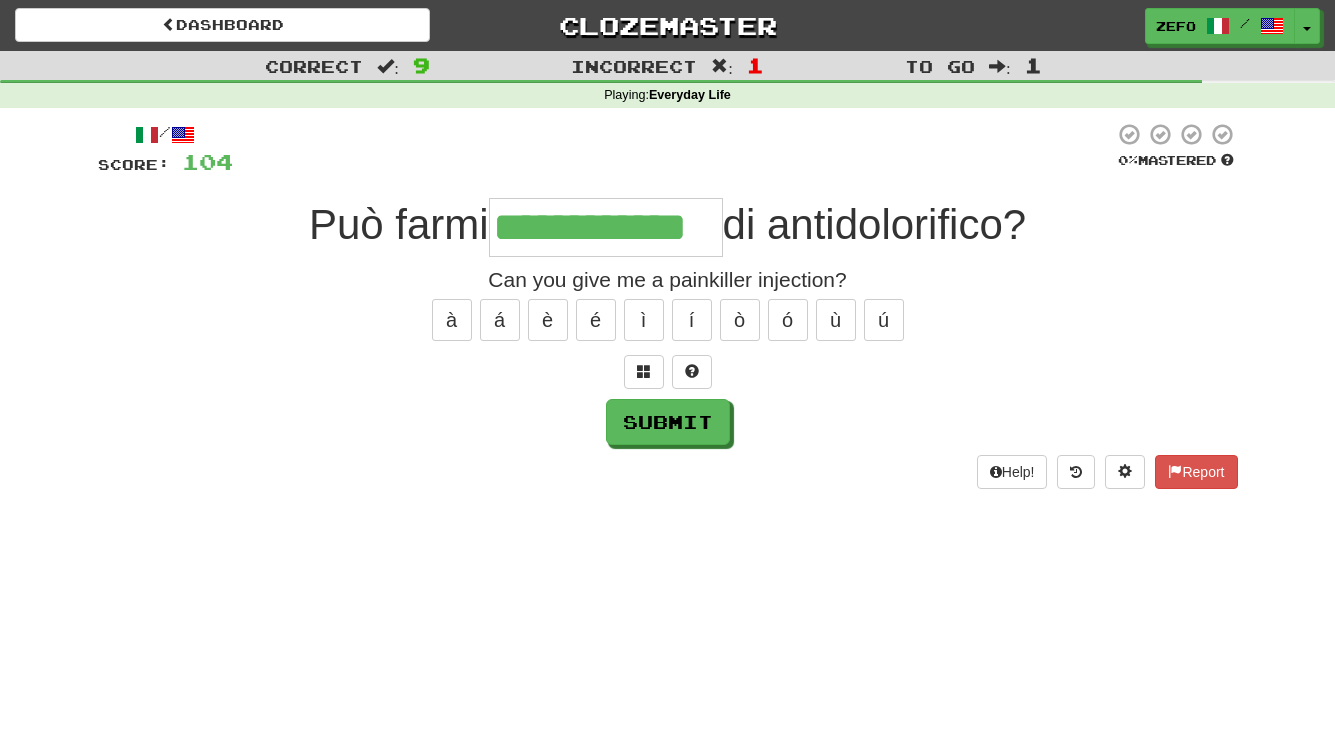 type on "**********" 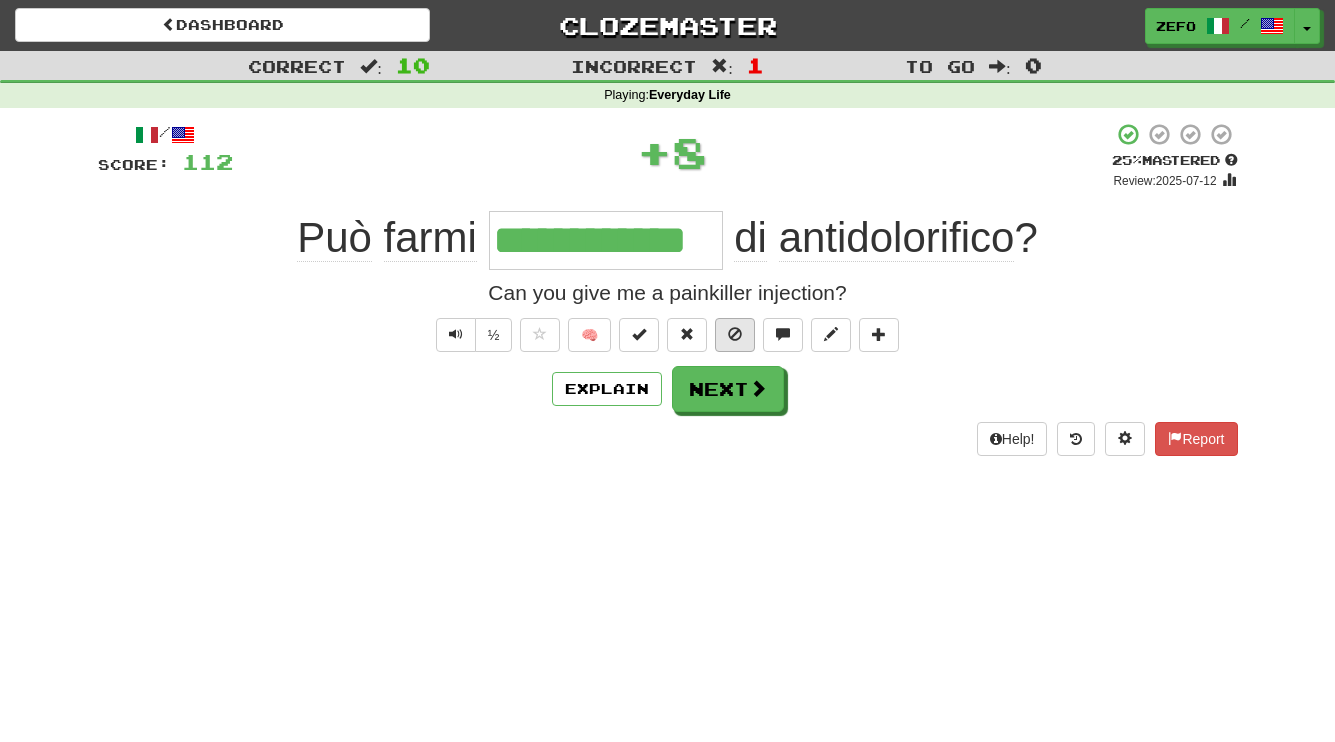 click at bounding box center (735, 335) 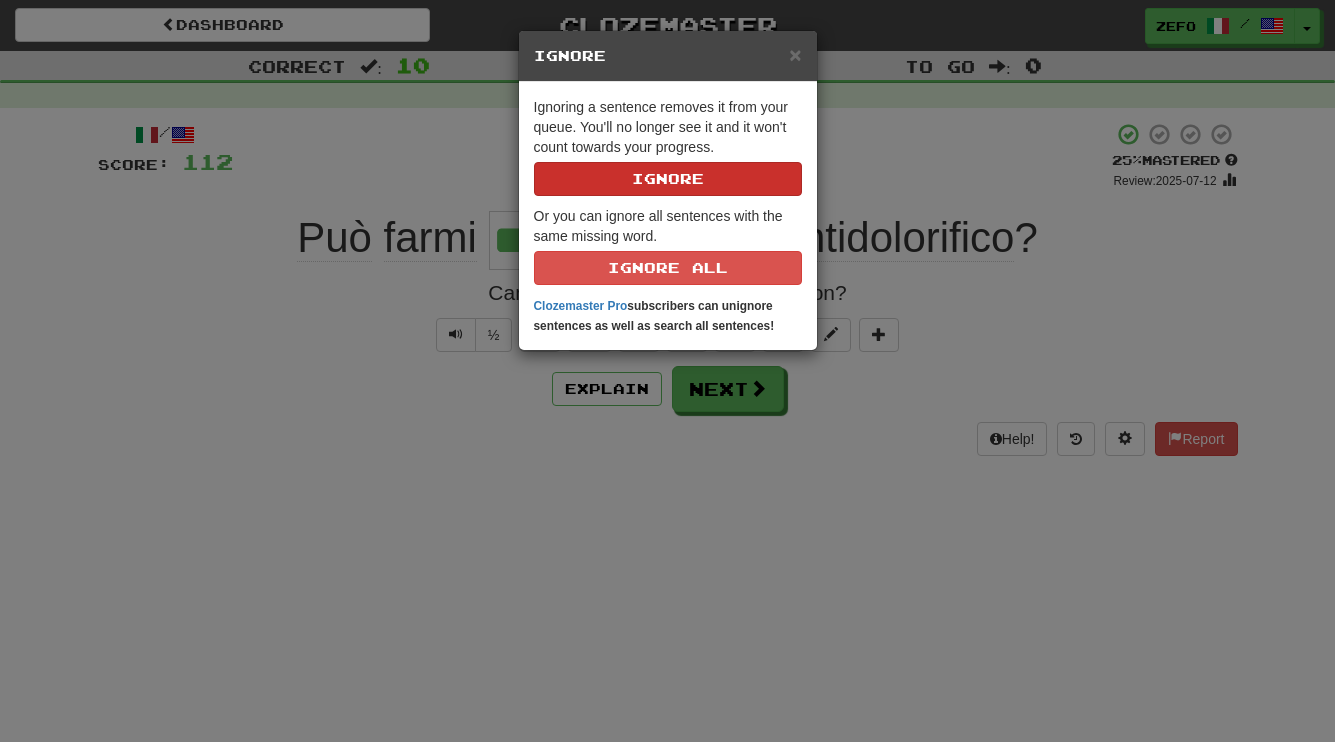 click on "Ignore" at bounding box center (668, 179) 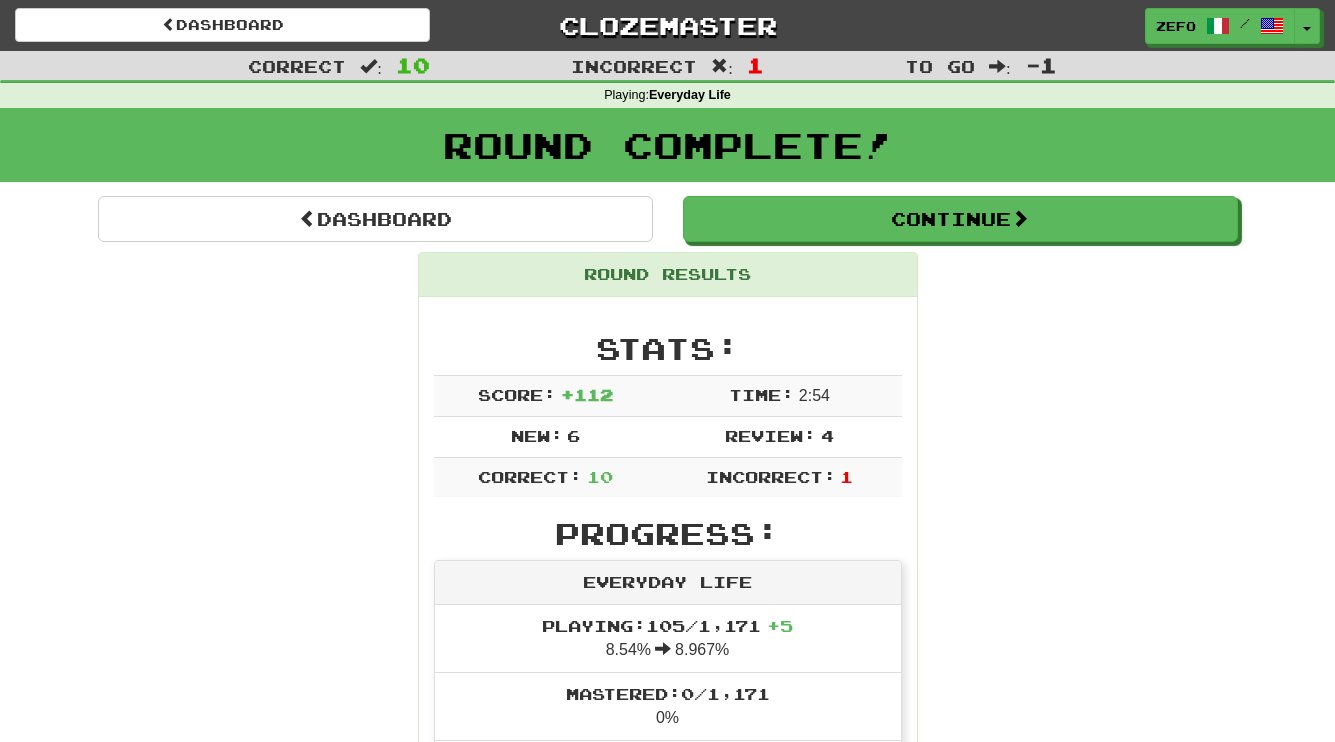 click on "Round Results Stats: Score:   + 112 Time:   2 : 54 New:   6 Review:   4 Correct:   10 Incorrect:   1 Progress: Everyday Life Playing:  105  /  1,171 + 5 8.54% 8.967% Mastered:  0  /  1,171 0% Ready for Review:  0  /  Level:  177 14,627  points to level  178  - keep going! Sentences:  Report Può farmi  un'iniezione  di antidolorifico? Can you give me a painkiller injection?  Report Ho bisogno di un  cucchiaino , per favore. I need a teaspoon, please.  Report Delego  alcuni  compiti per risparmiare tempo. I delegate some tasks to save time.  Report Mi diverto a imparare passi di  ballo  moderno. I enjoy learning modern dance steps.  Report Vorrei un tavolo vicino alla  finestra . I would like a table by the window.  Report Ti  ringrazio  per la tua presentazione. Thank you for your introduction.  Report Ho finito il  latte  questa mattina. I ran out of milk this morning.  Report D'accordo , felice di farne parte. All right, happy to be part of it.  Report Possiamo discutere un momento del  progetto ?  Report" at bounding box center (668, 1115) 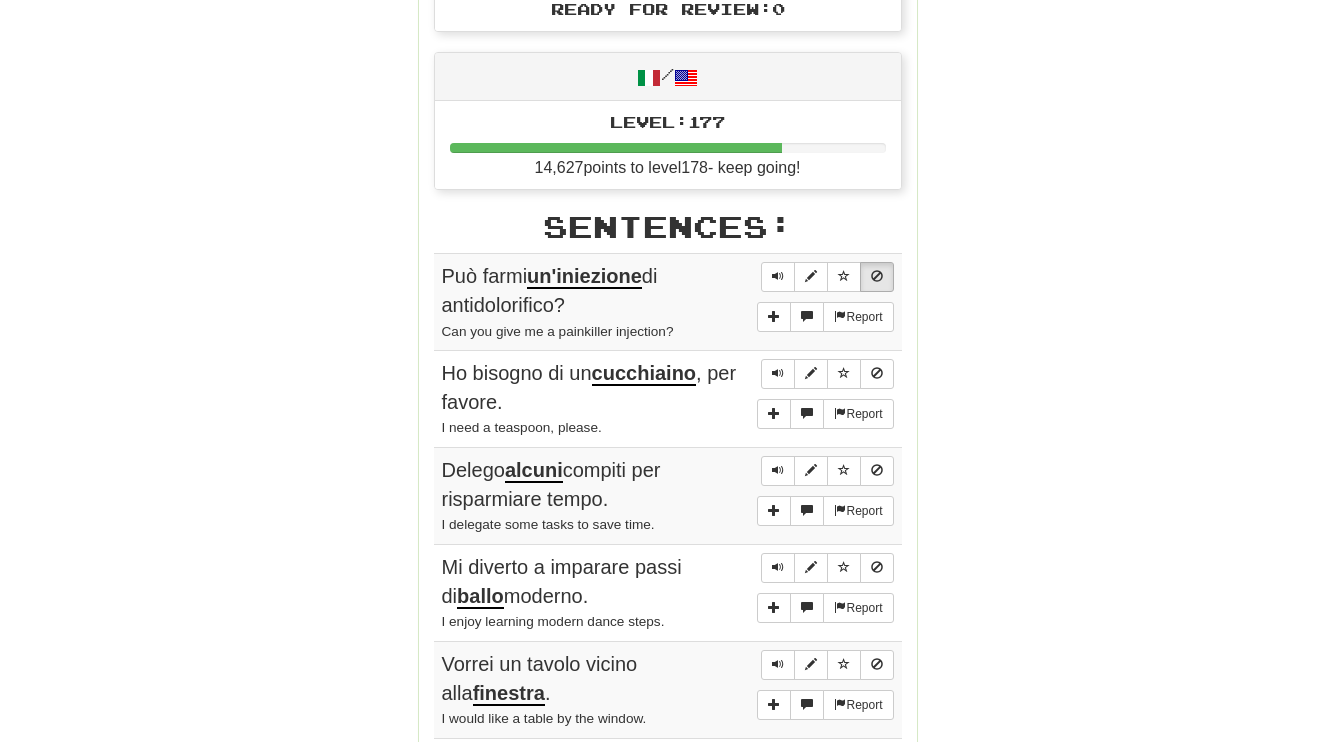 scroll, scrollTop: 772, scrollLeft: 0, axis: vertical 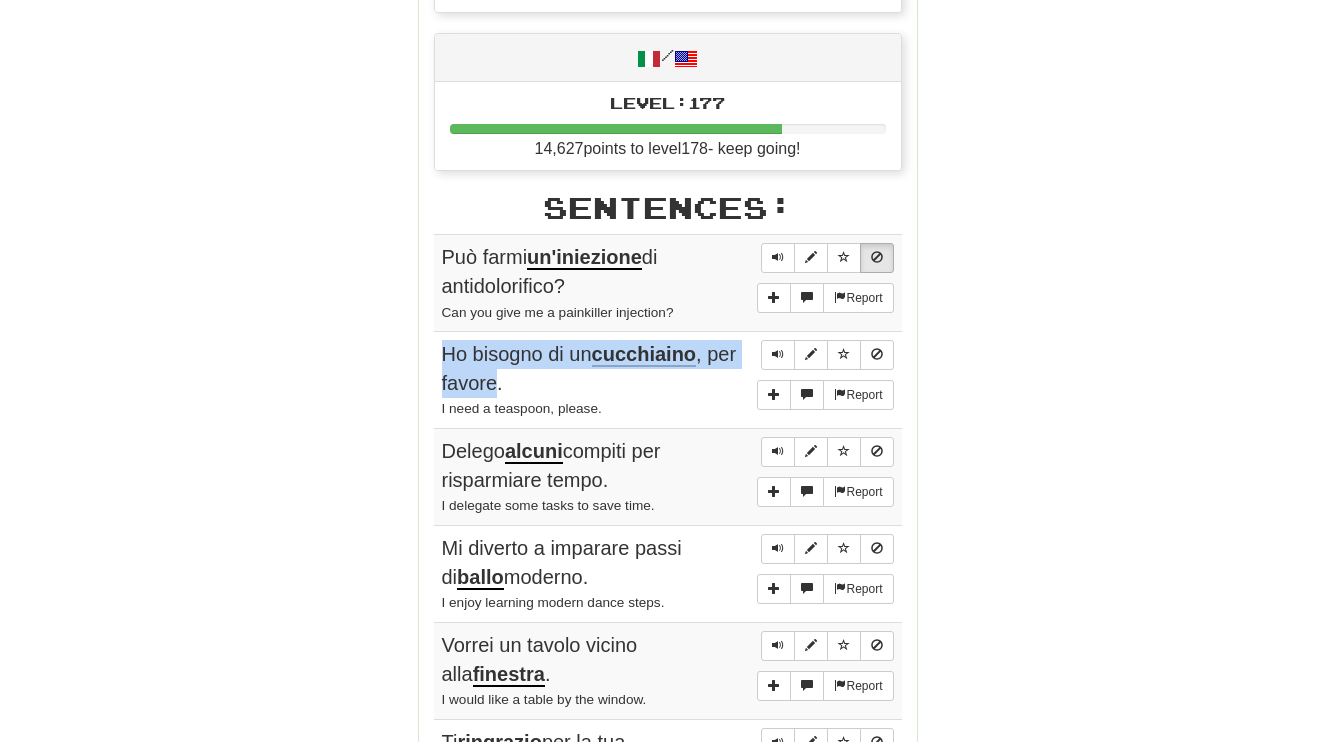 drag, startPoint x: 445, startPoint y: 334, endPoint x: 530, endPoint y: 363, distance: 89.81091 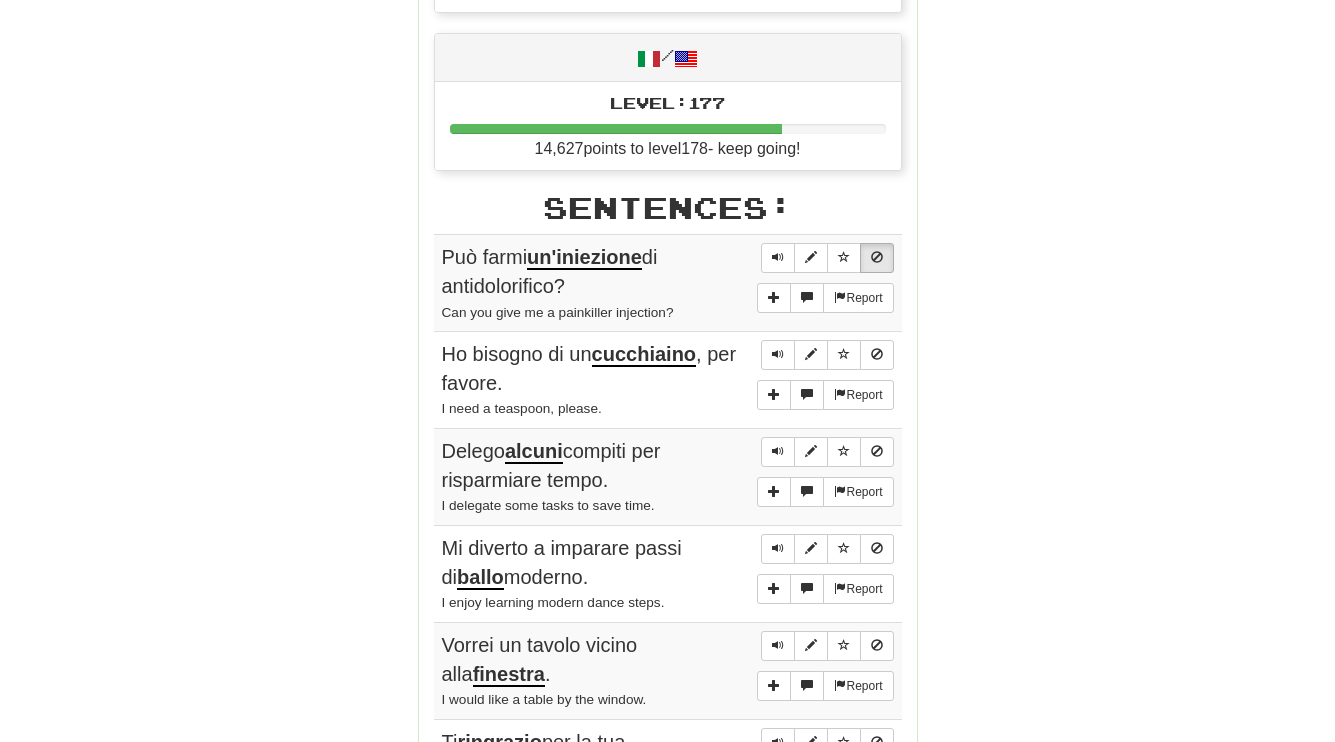 click on "Round Results Stats: Score:   + 112 Time:   2 : 54 New:   6 Review:   4 Correct:   10 Incorrect:   1 Progress: Everyday Life Playing:  105  /  1,171 + 5 8.54% 8.967% Mastered:  0  /  1,171 0% Ready for Review:  0  /  Level:  177 14,627  points to level  178  - keep going! Sentences:  Report Può farmi  un'iniezione  di antidolorifico? Can you give me a painkiller injection?  Report Ho bisogno di un  cucchiaino , per favore. I need a teaspoon, please.  Report Delego  alcuni  compiti per risparmiare tempo. I delegate some tasks to save time.  Report Mi diverto a imparare passi di  ballo  moderno. I enjoy learning modern dance steps.  Report Vorrei un tavolo vicino alla  finestra . I would like a table by the window.  Report Ti  ringrazio  per la tua presentazione. Thank you for your introduction.  Report Ho finito il  latte  questa mattina. I ran out of milk this morning.  Report D'accordo , felice di farne parte. All right, happy to be part of it.  Report Possiamo discutere un momento del  progetto ?  Report" at bounding box center (668, 343) 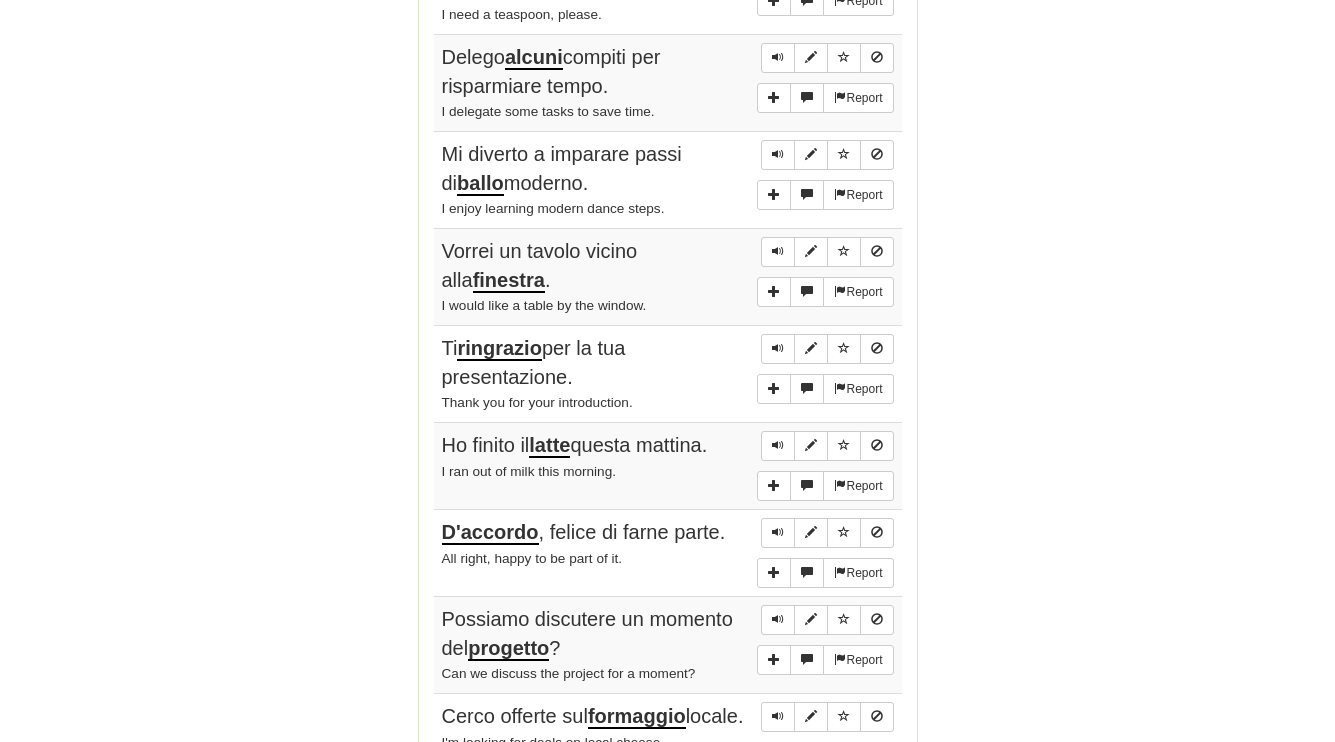 scroll, scrollTop: 1167, scrollLeft: 0, axis: vertical 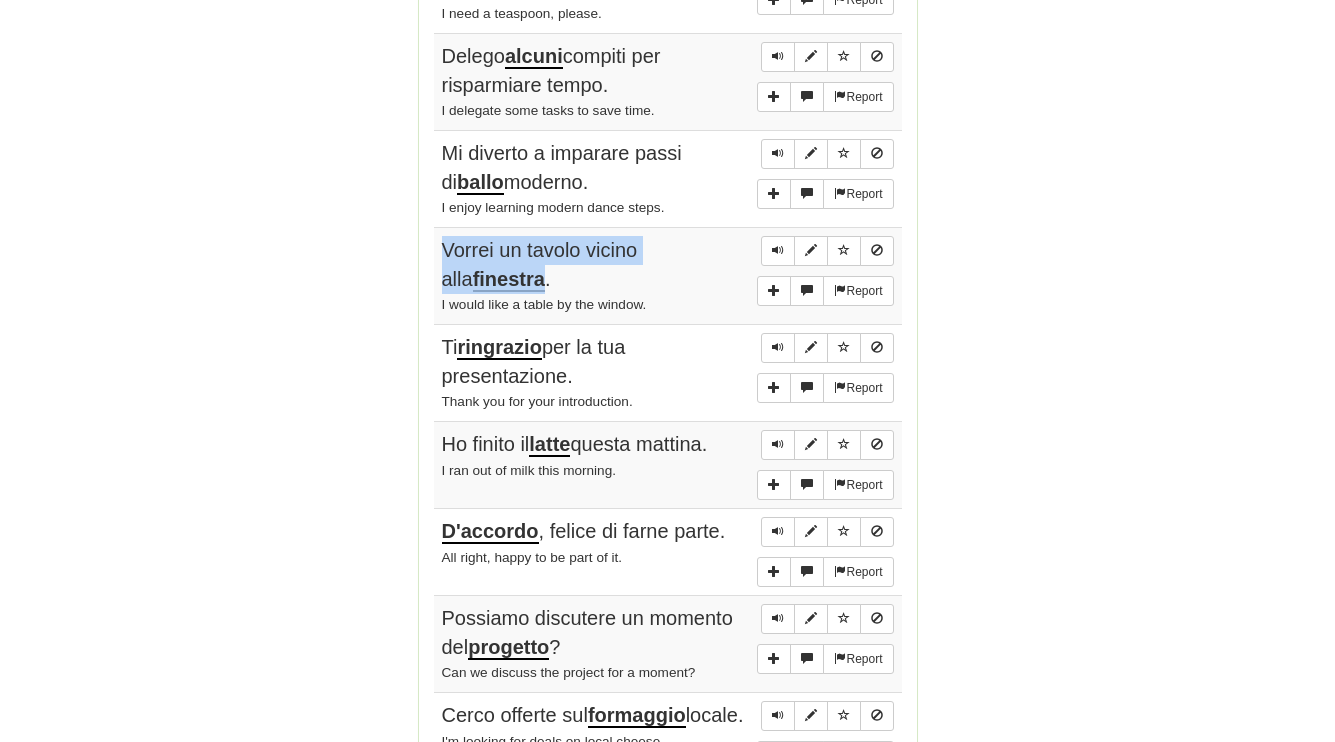 drag, startPoint x: 444, startPoint y: 222, endPoint x: 515, endPoint y: 251, distance: 76.6942 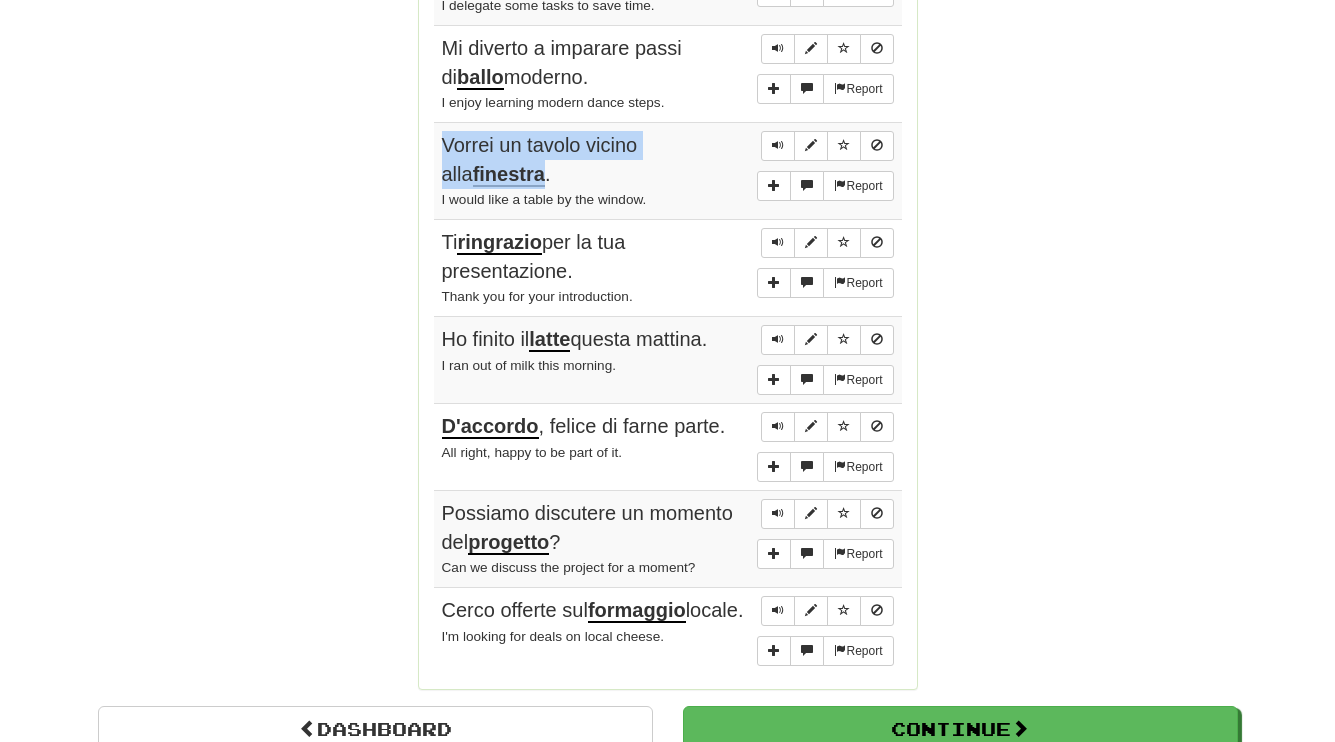 scroll, scrollTop: 1295, scrollLeft: 0, axis: vertical 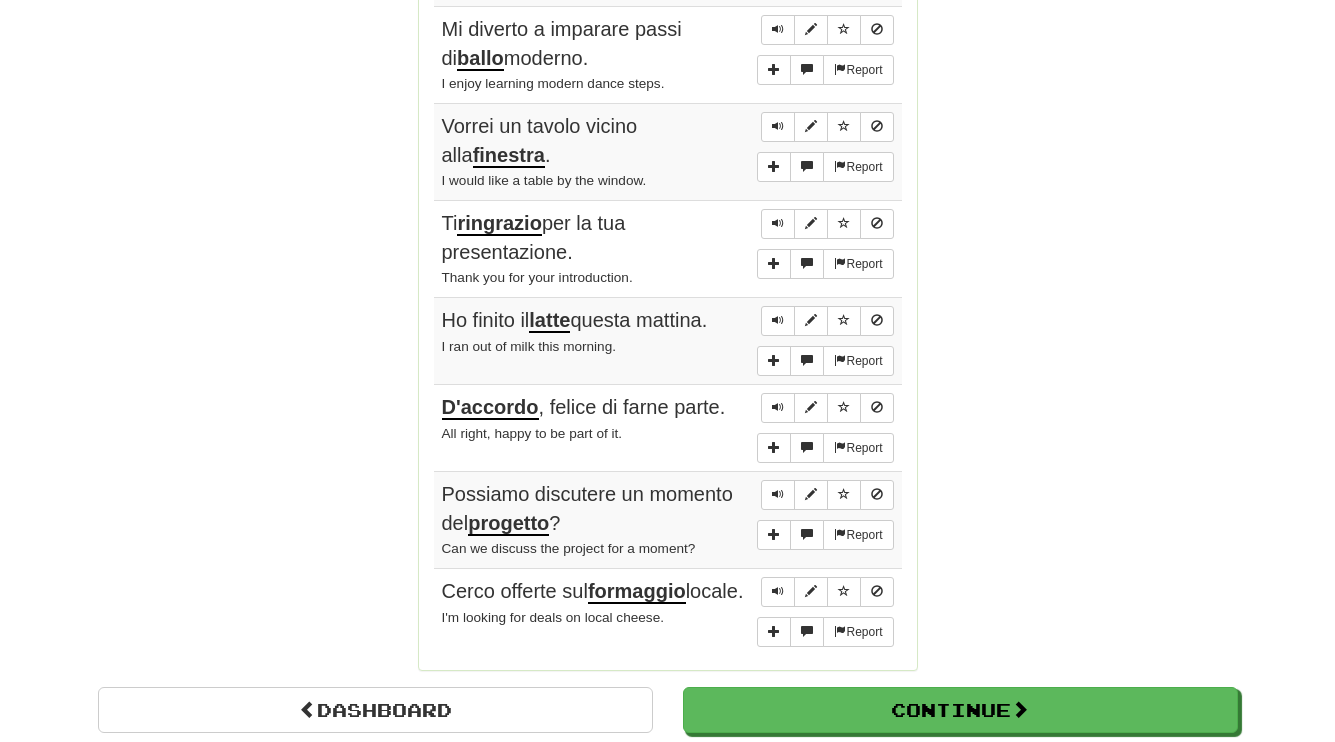 click on "Round Results Stats: Score:   + 112 Time:   2 : 54 New:   6 Review:   4 Correct:   10 Incorrect:   1 Progress: Everyday Life Playing:  105  /  1,171 + 5 8.54% 8.967% Mastered:  0  /  1,171 0% Ready for Review:  0  /  Level:  177 14,627  points to level  178  - keep going! Sentences:  Report Può farmi  un'iniezione  di antidolorifico? Can you give me a painkiller injection?  Report Ho bisogno di un  cucchiaino , per favore. I need a teaspoon, please.  Report Delego  alcuni  compiti per risparmiare tempo. I delegate some tasks to save time.  Report Mi diverto a imparare passi di  ballo  moderno. I enjoy learning modern dance steps.  Report Vorrei un tavolo vicino alla  finestra . I would like a table by the window.  Report Ti  ringrazio  per la tua presentazione. Thank you for your introduction.  Report Ho finito il  latte  questa mattina. I ran out of milk this morning.  Report D'accordo , felice di farne parte. All right, happy to be part of it.  Report Possiamo discutere un momento del  progetto ?  Report" at bounding box center (668, -176) 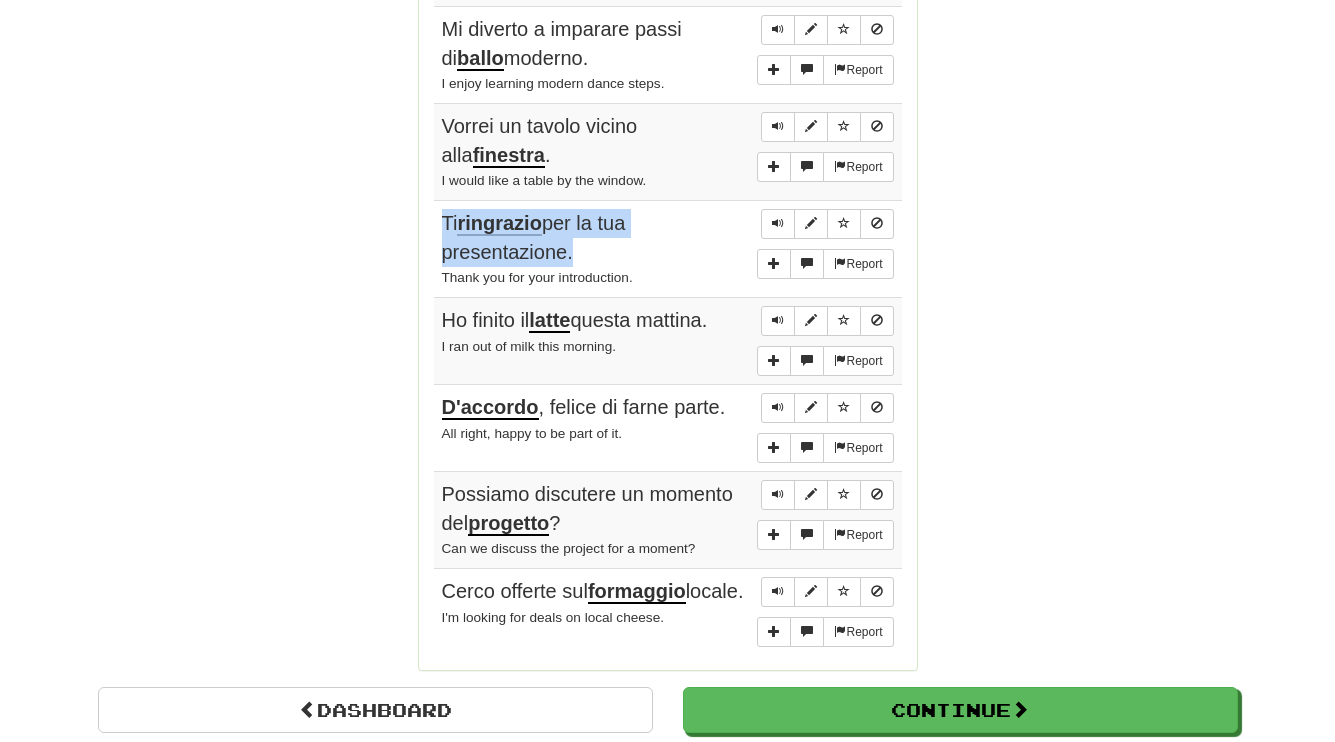 drag, startPoint x: 445, startPoint y: 194, endPoint x: 566, endPoint y: 219, distance: 123.55566 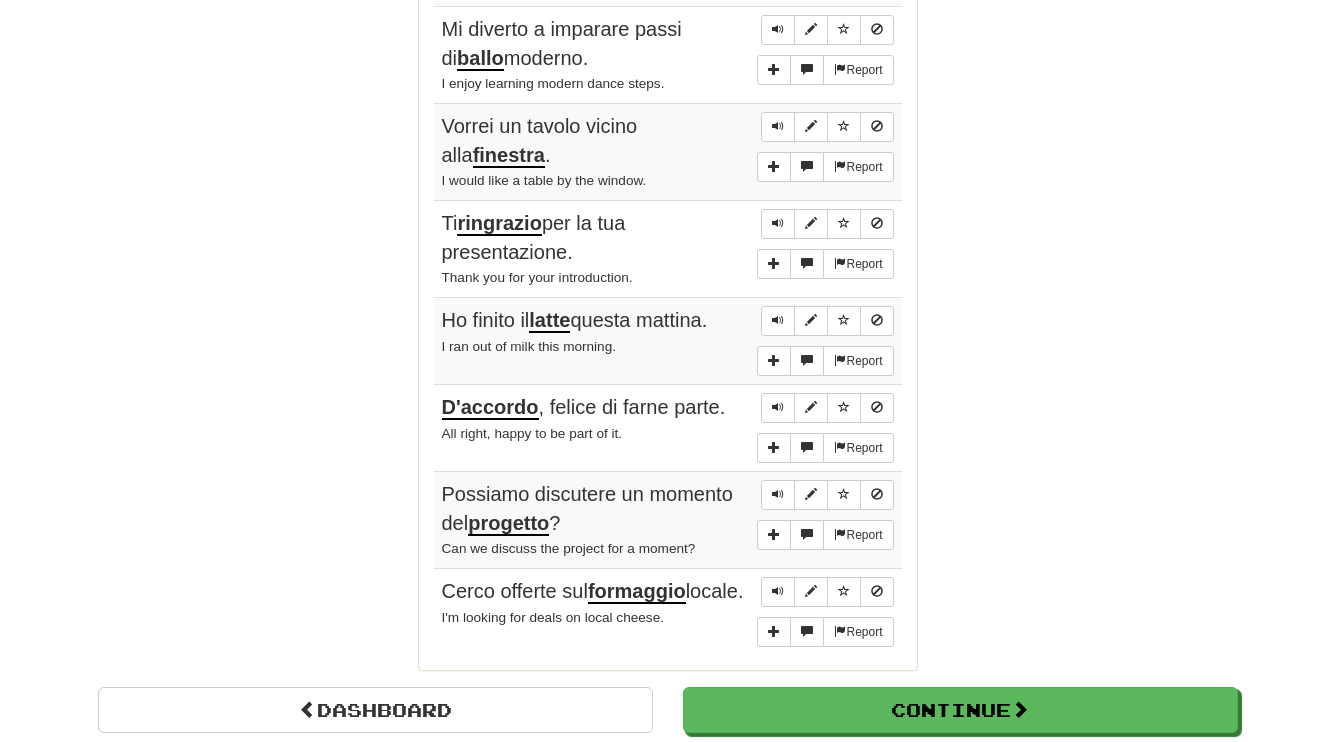 click on "Round Results Stats: Score:   + 112 Time:   2 : 54 New:   6 Review:   4 Correct:   10 Incorrect:   1 Progress: Everyday Life Playing:  105  /  1,171 + 5 8.54% 8.967% Mastered:  0  /  1,171 0% Ready for Review:  0  /  Level:  177 14,627  points to level  178  - keep going! Sentences:  Report Può farmi  un'iniezione  di antidolorifico? Can you give me a painkiller injection?  Report Ho bisogno di un  cucchiaino , per favore. I need a teaspoon, please.  Report Delego  alcuni  compiti per risparmiare tempo. I delegate some tasks to save time.  Report Mi diverto a imparare passi di  ballo  moderno. I enjoy learning modern dance steps.  Report Vorrei un tavolo vicino alla  finestra . I would like a table by the window.  Report Ti  ringrazio  per la tua presentazione. Thank you for your introduction.  Report Ho finito il  latte  questa mattina. I ran out of milk this morning.  Report D'accordo , felice di farne parte. All right, happy to be part of it.  Report Possiamo discutere un momento del  progetto ?  Report" at bounding box center (668, -176) 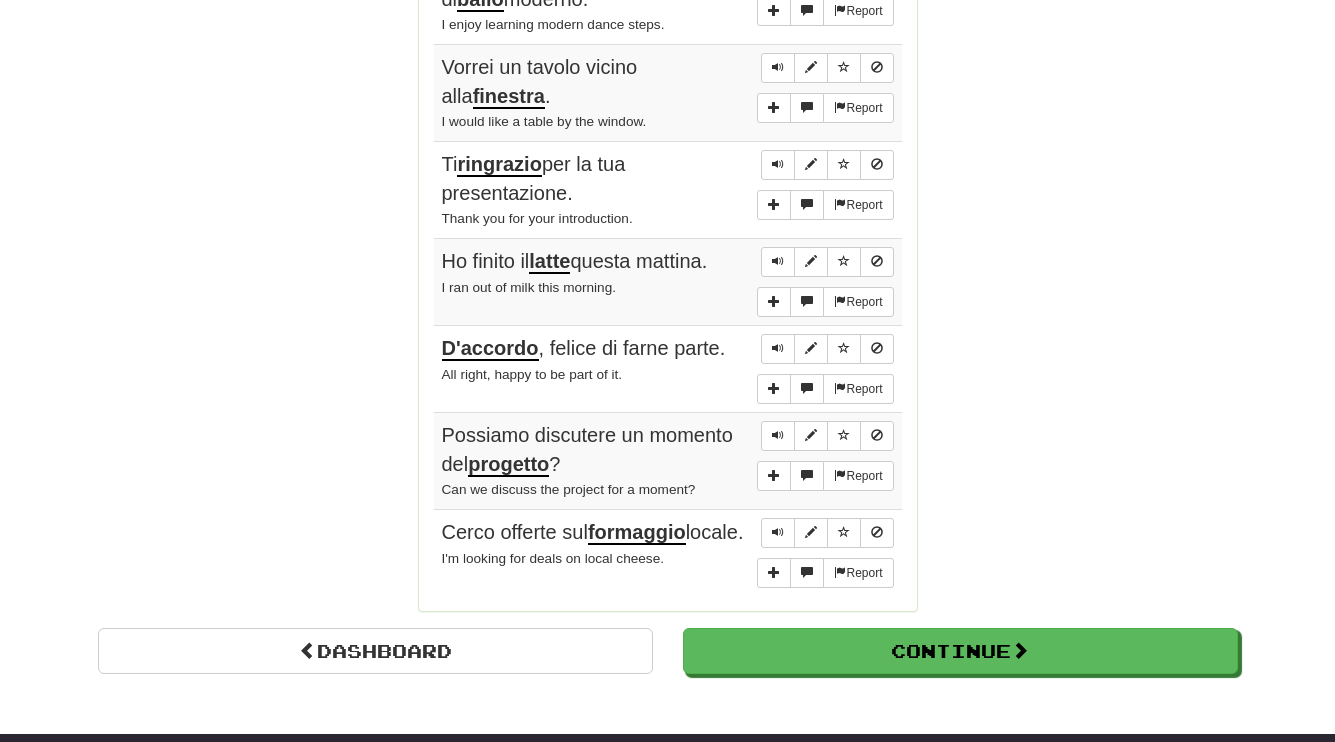 scroll, scrollTop: 1357, scrollLeft: 0, axis: vertical 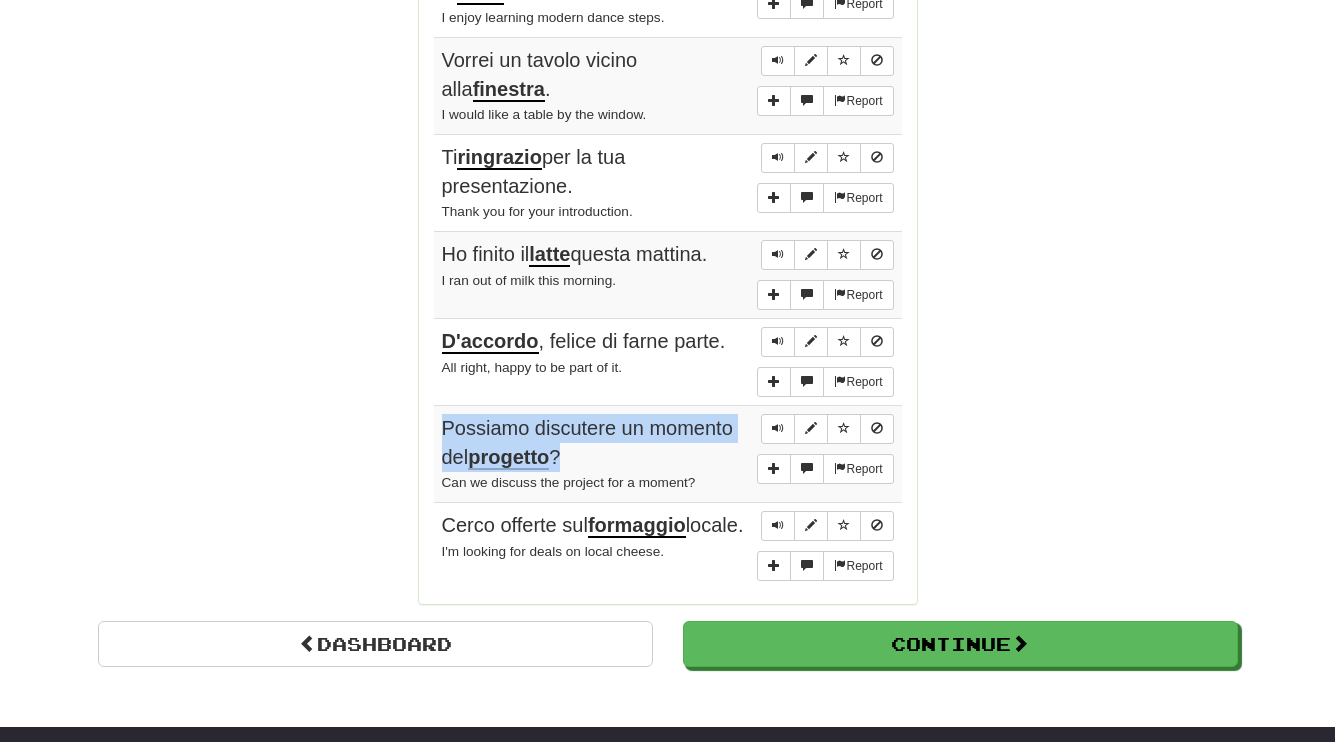 drag, startPoint x: 442, startPoint y: 403, endPoint x: 578, endPoint y: 431, distance: 138.85243 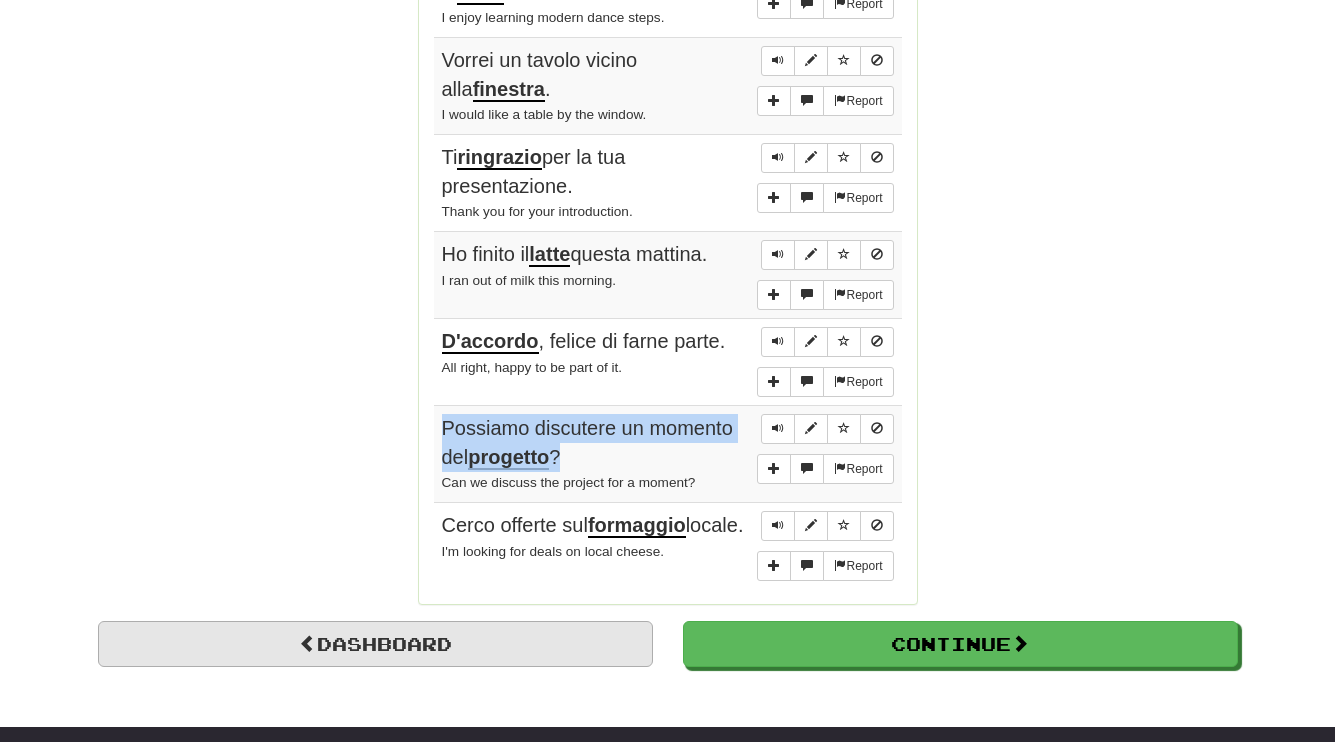 click on "Dashboard" at bounding box center (375, 644) 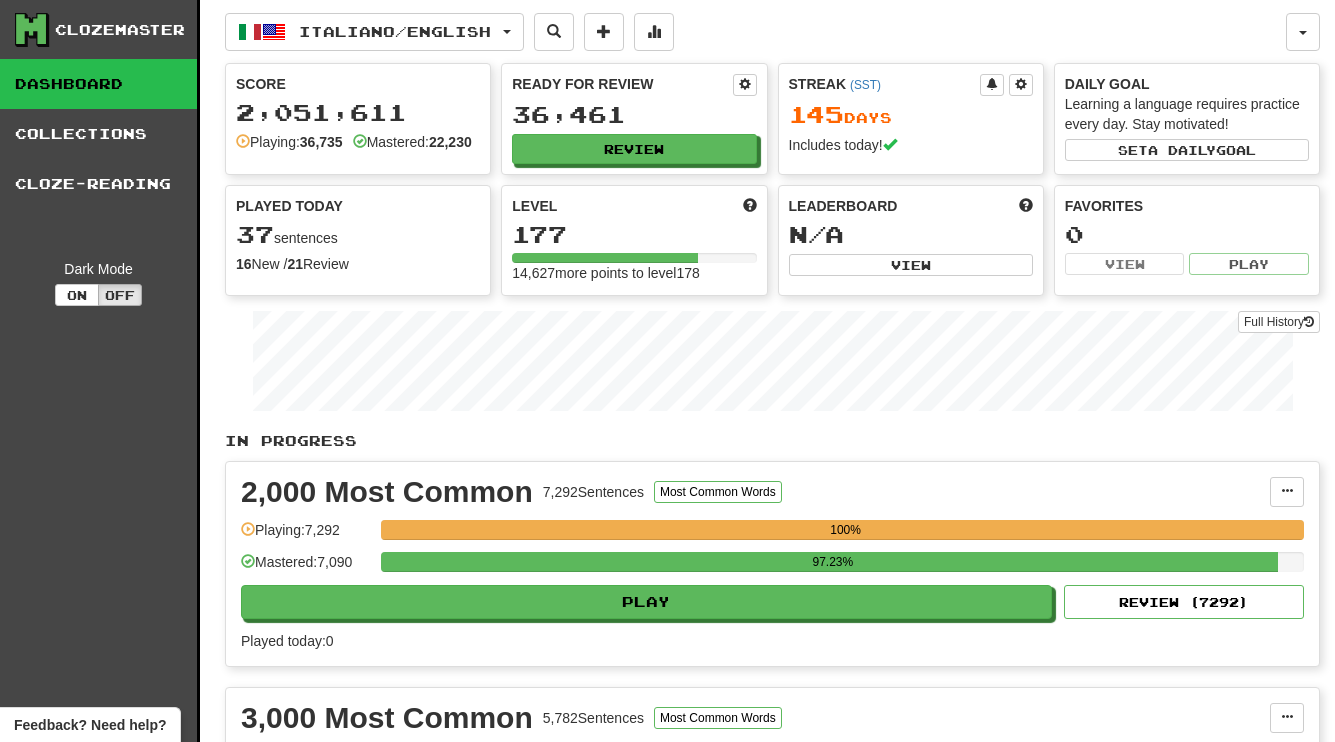 scroll, scrollTop: 0, scrollLeft: 0, axis: both 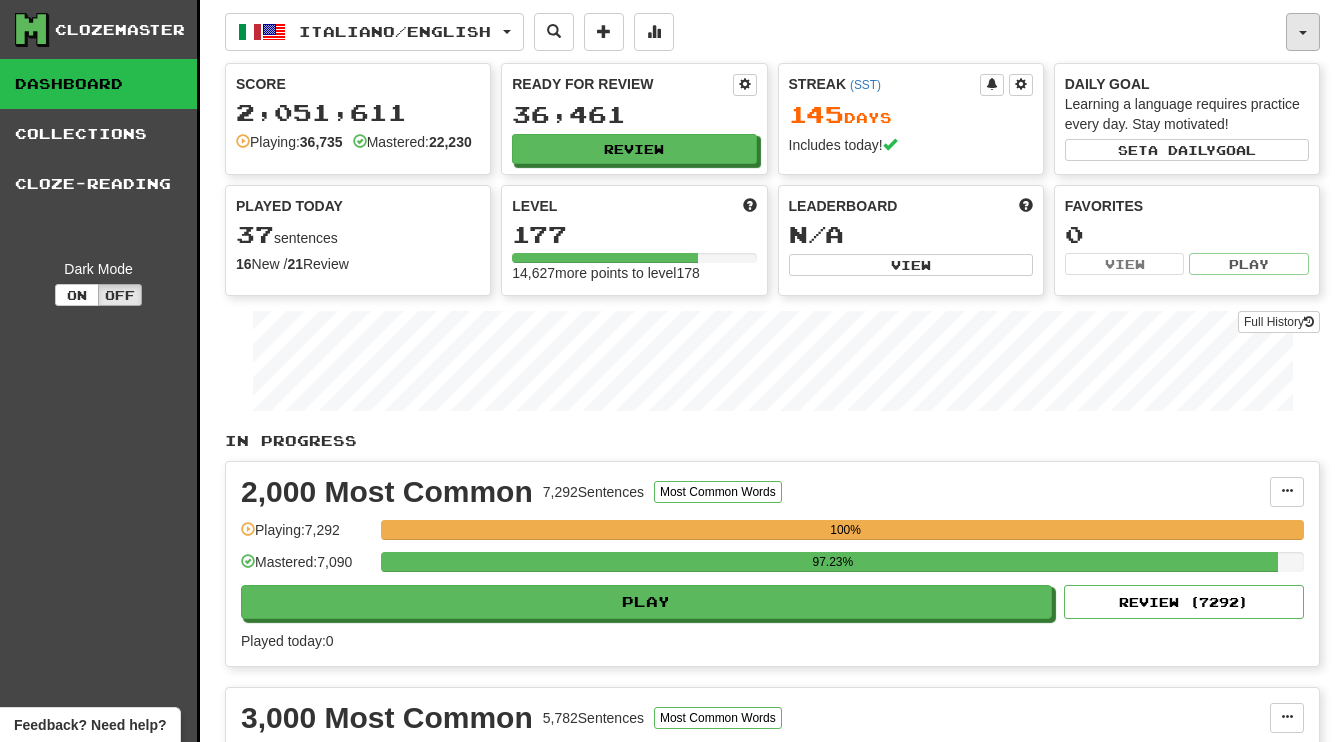 click at bounding box center [1303, 32] 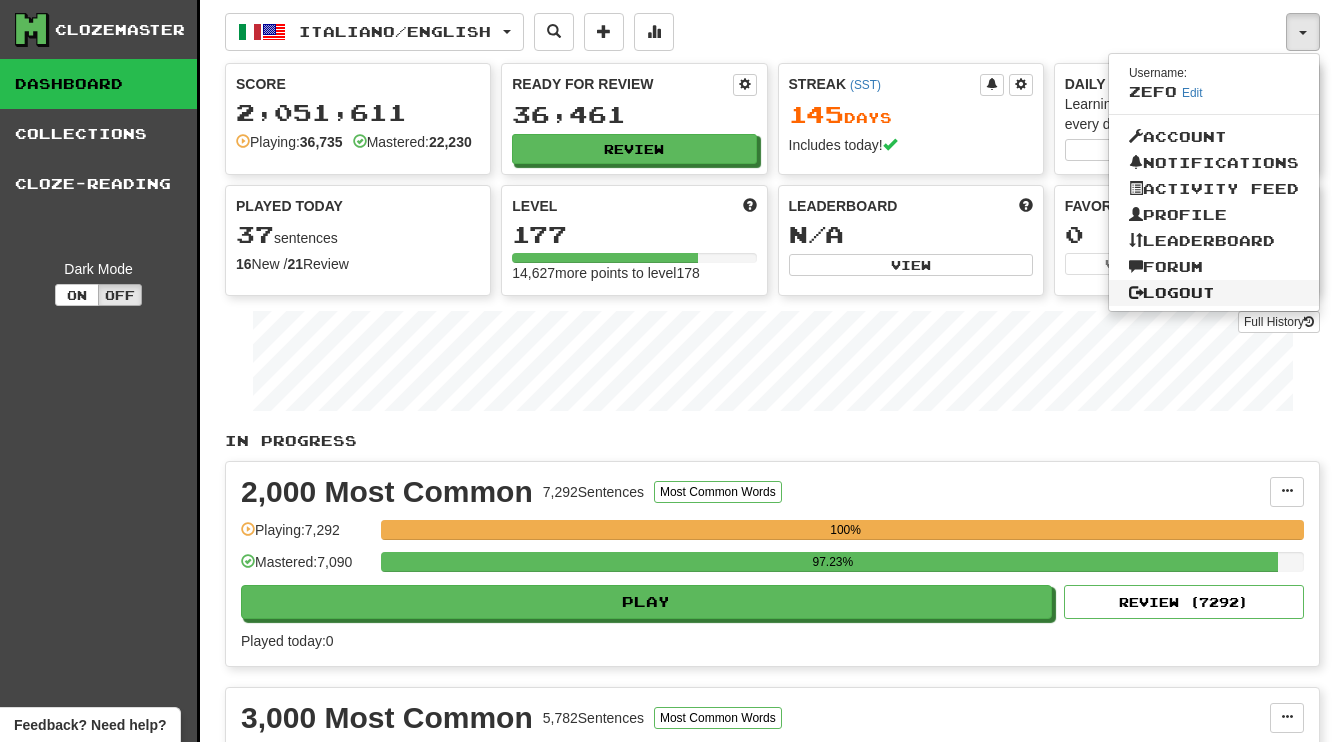 click on "Logout" at bounding box center (1214, 293) 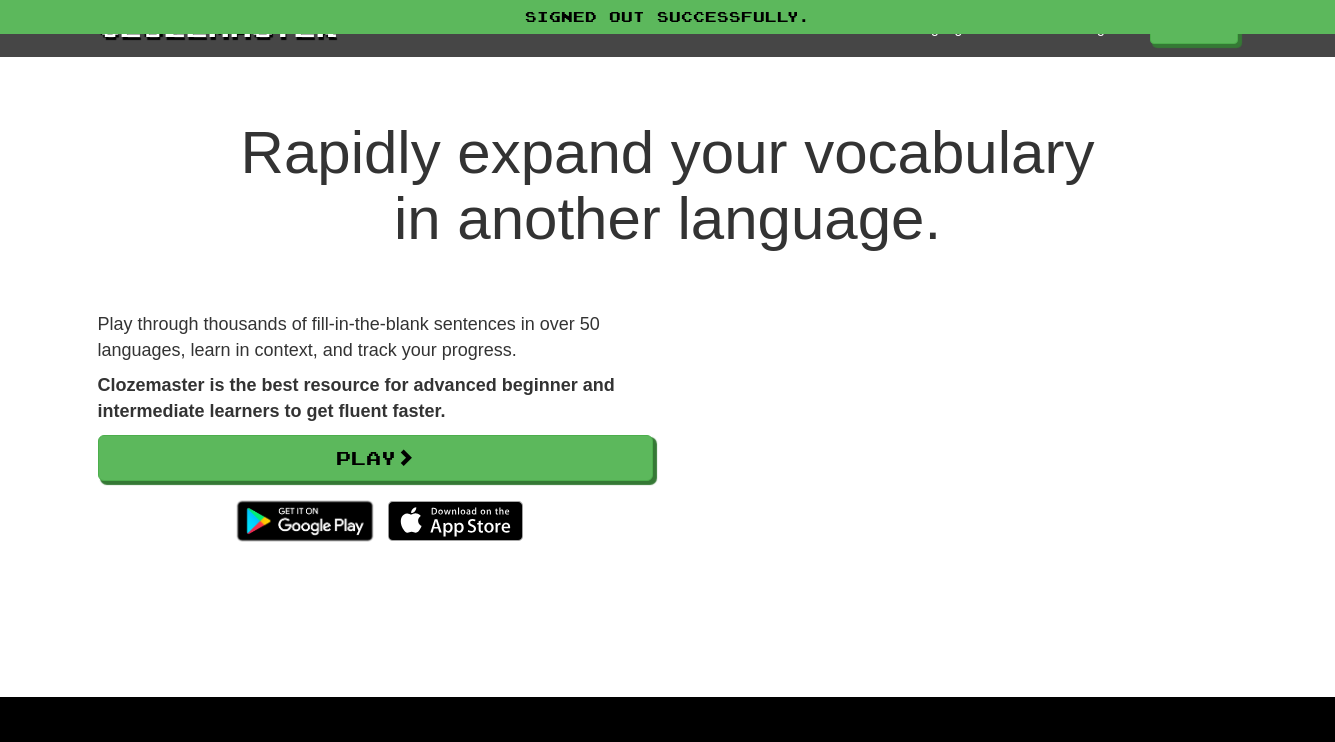scroll, scrollTop: 0, scrollLeft: 0, axis: both 